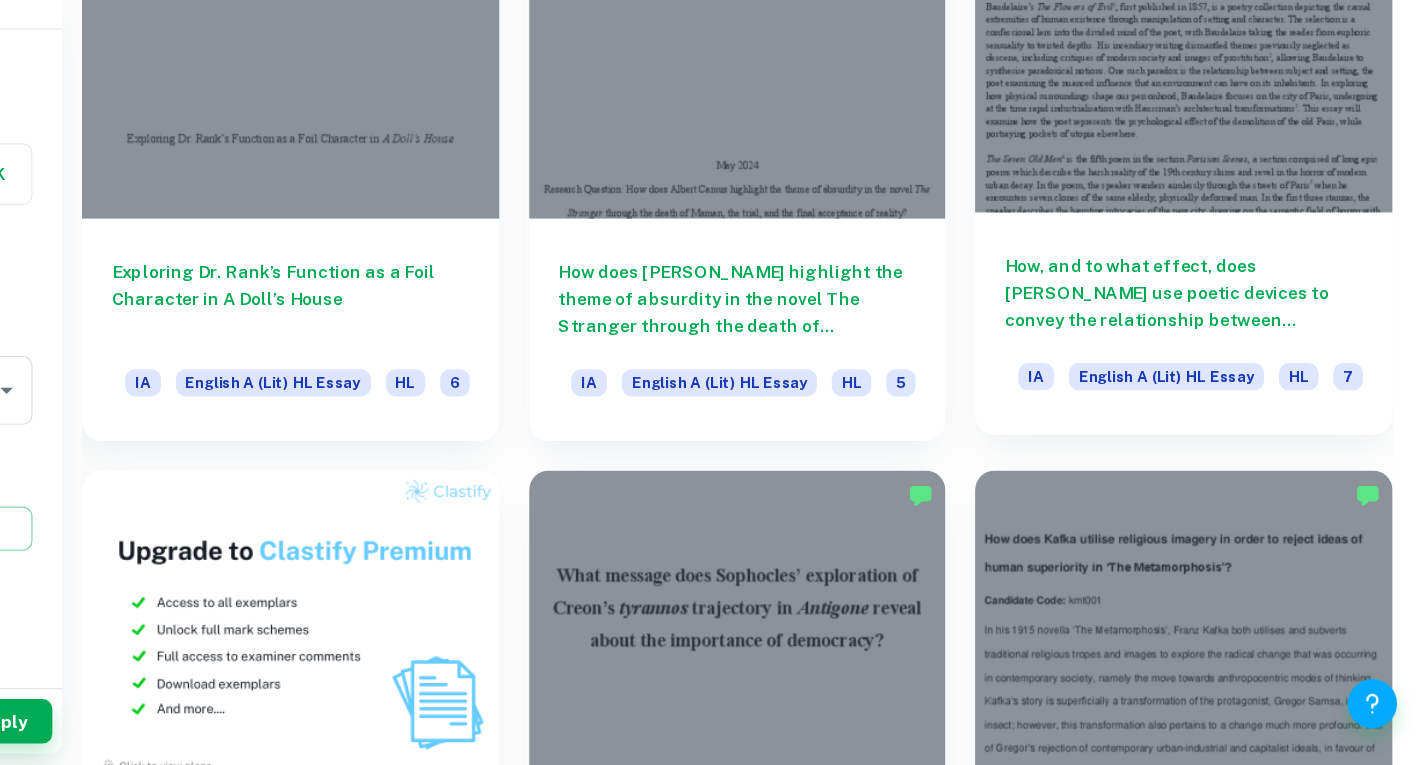scroll, scrollTop: 968, scrollLeft: 0, axis: vertical 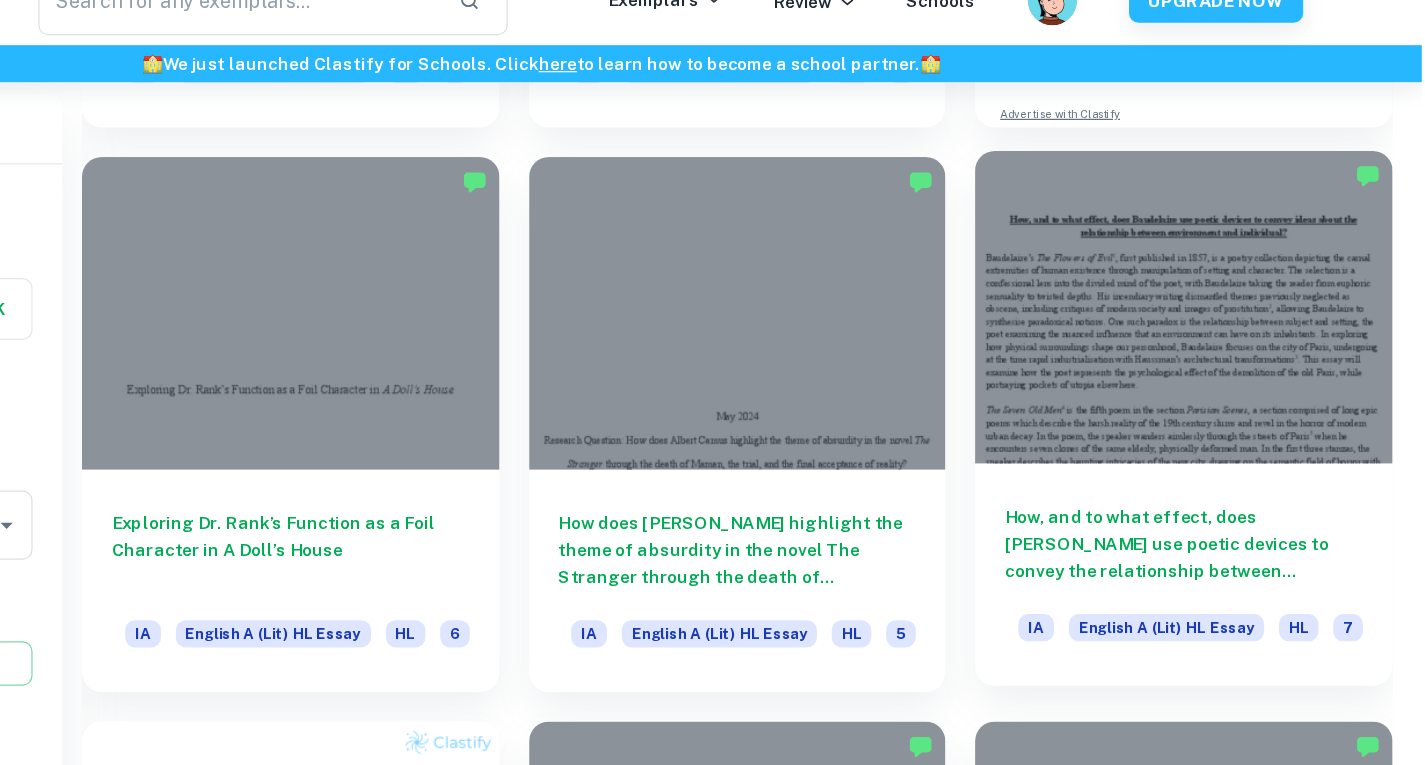 click at bounding box center [1232, 284] 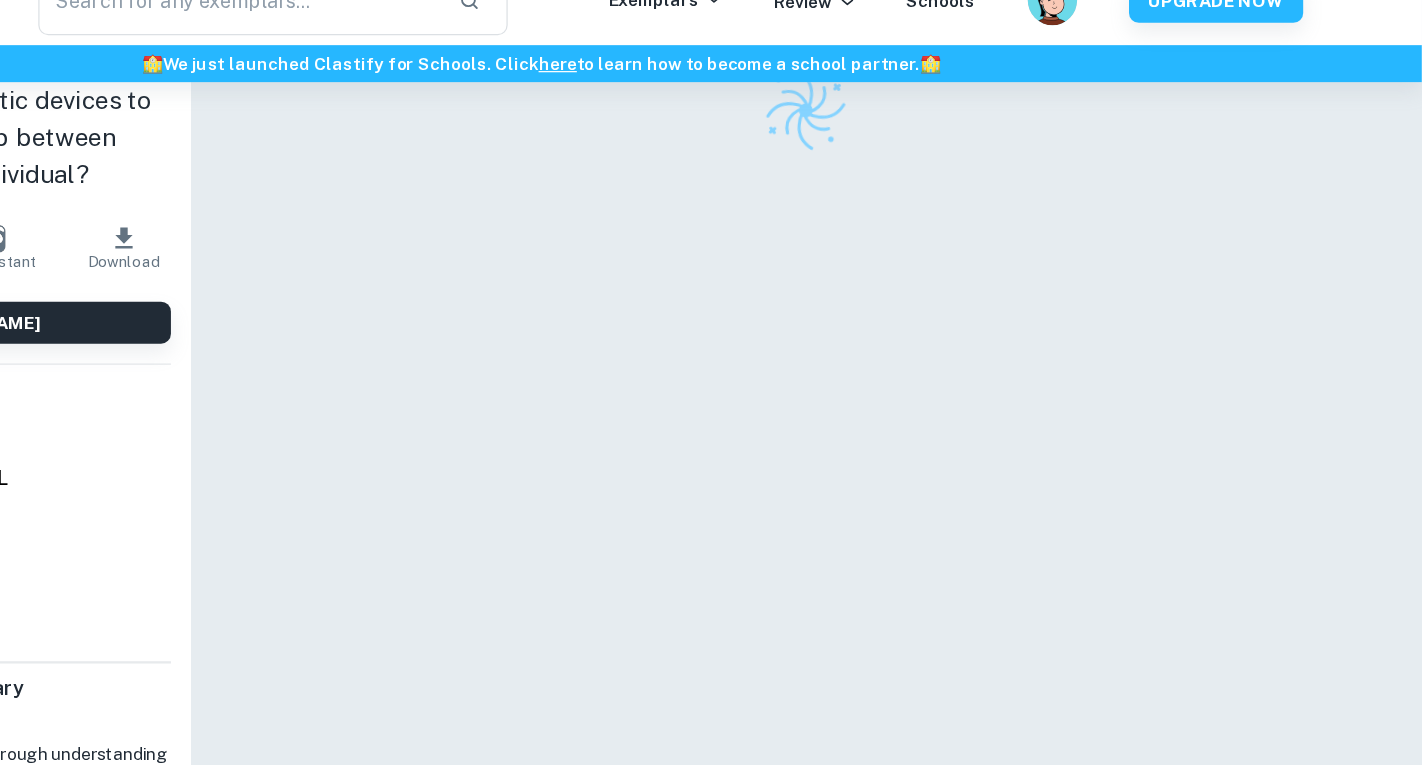 scroll, scrollTop: 0, scrollLeft: 0, axis: both 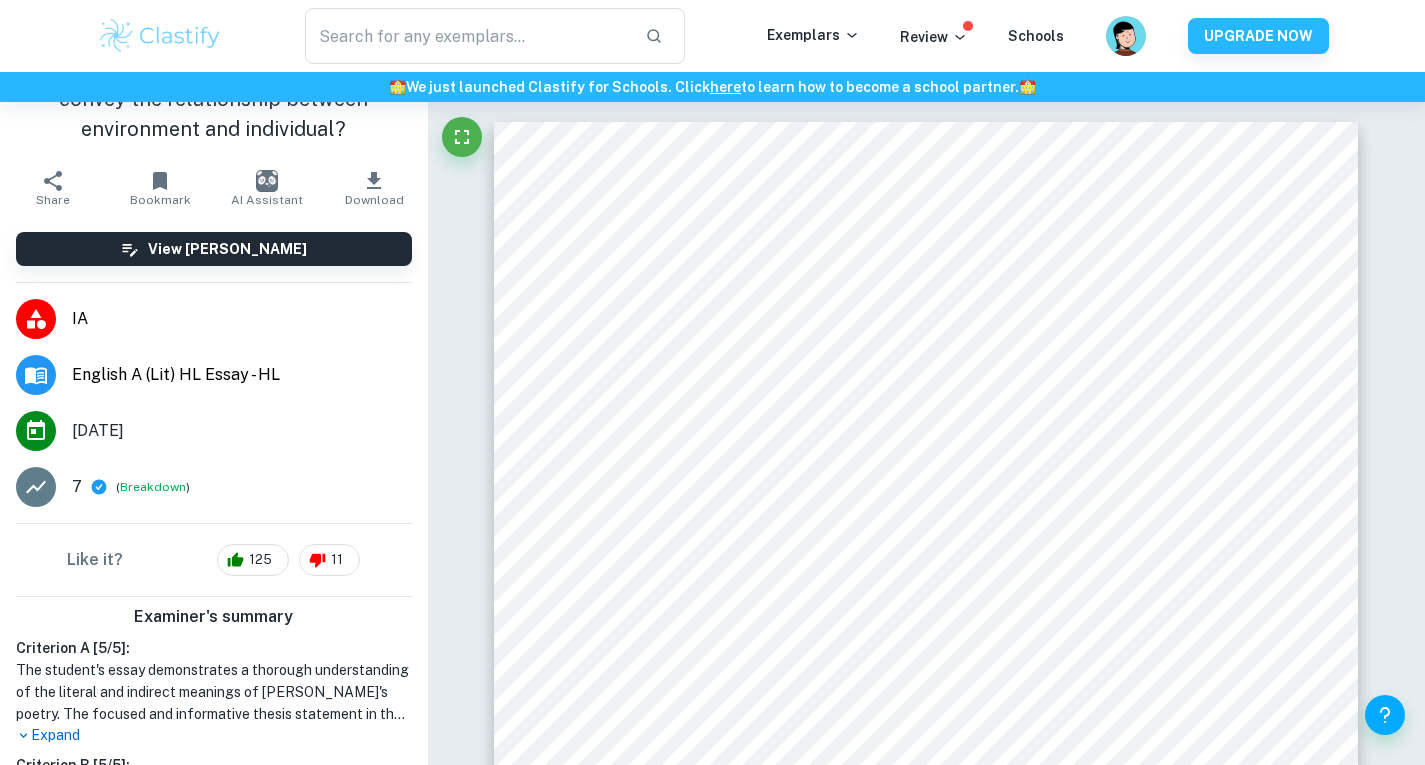 click 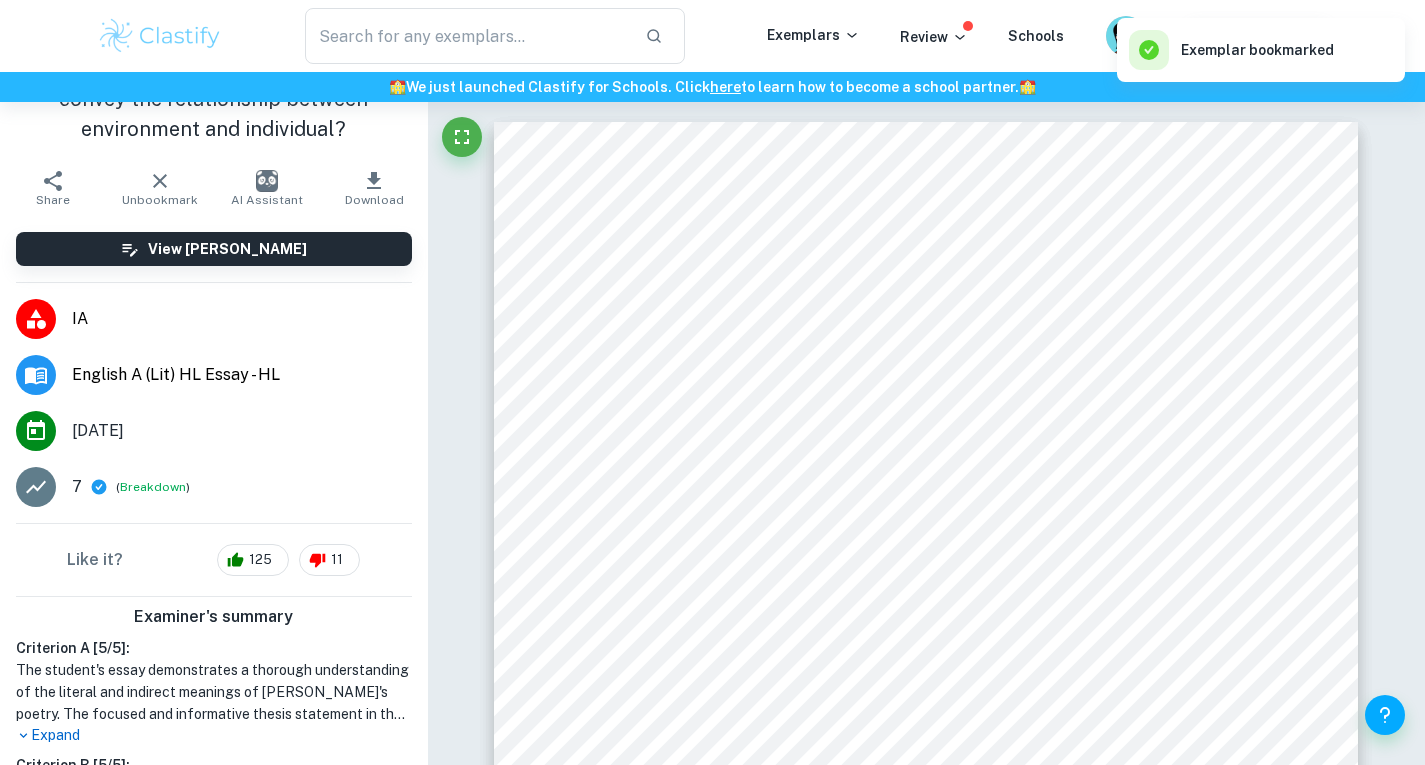 click 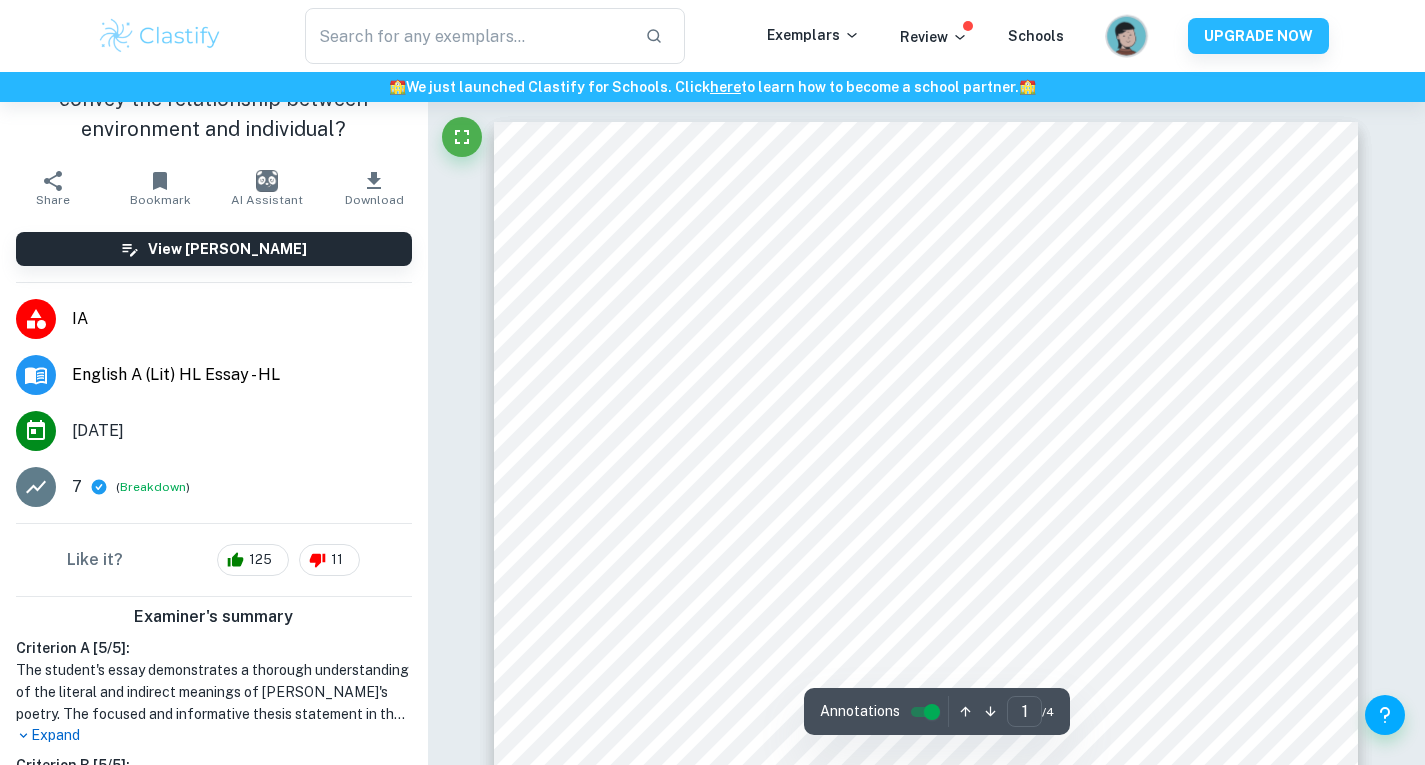 click 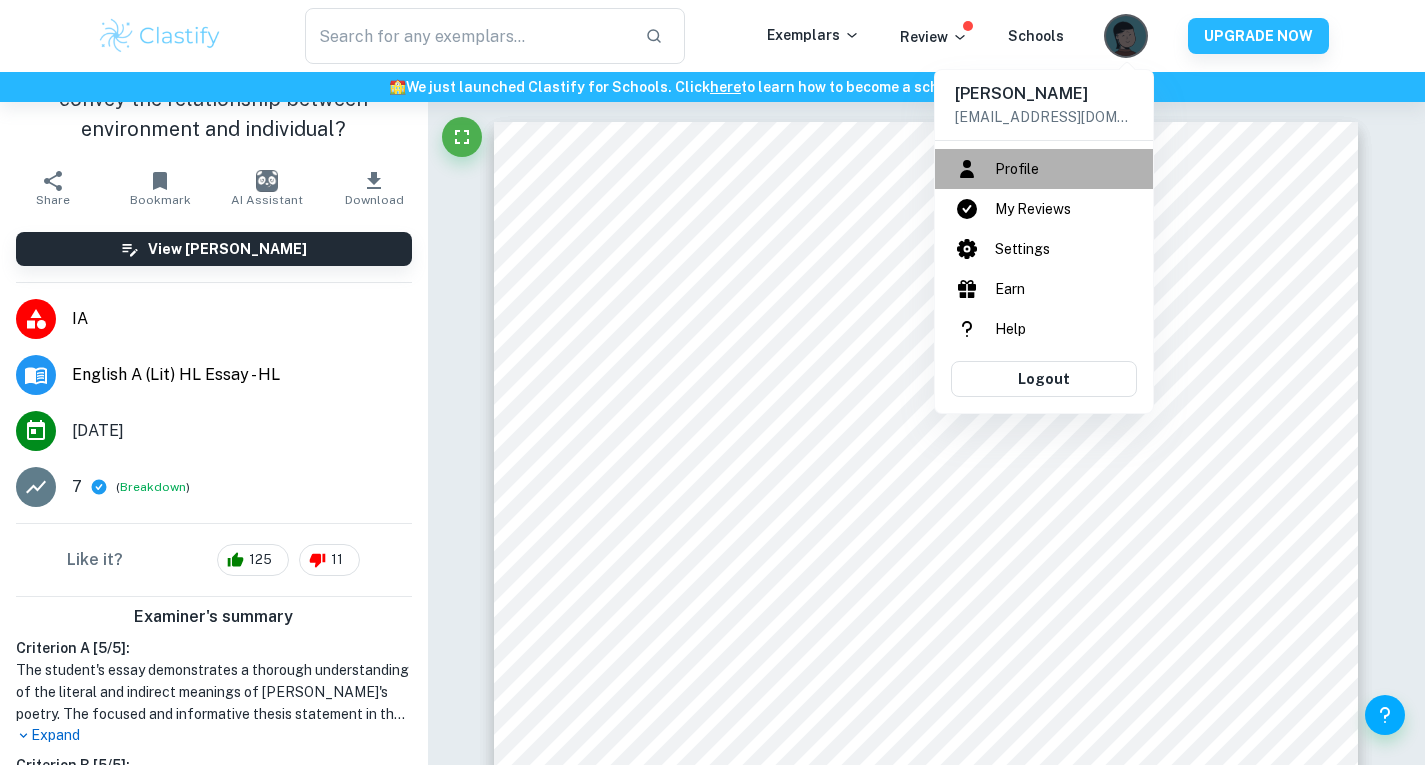 click on "Profile" at bounding box center (1044, 169) 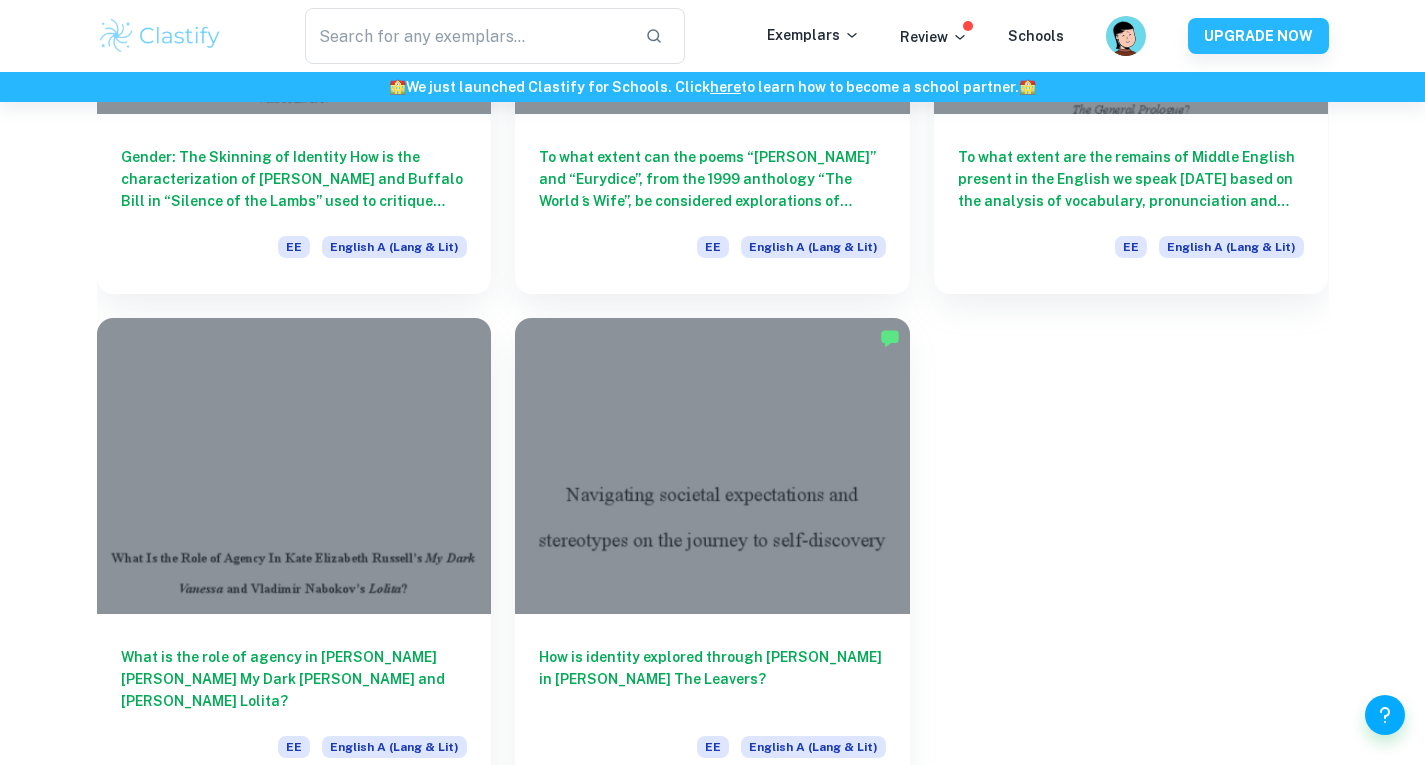 scroll, scrollTop: 1240, scrollLeft: 0, axis: vertical 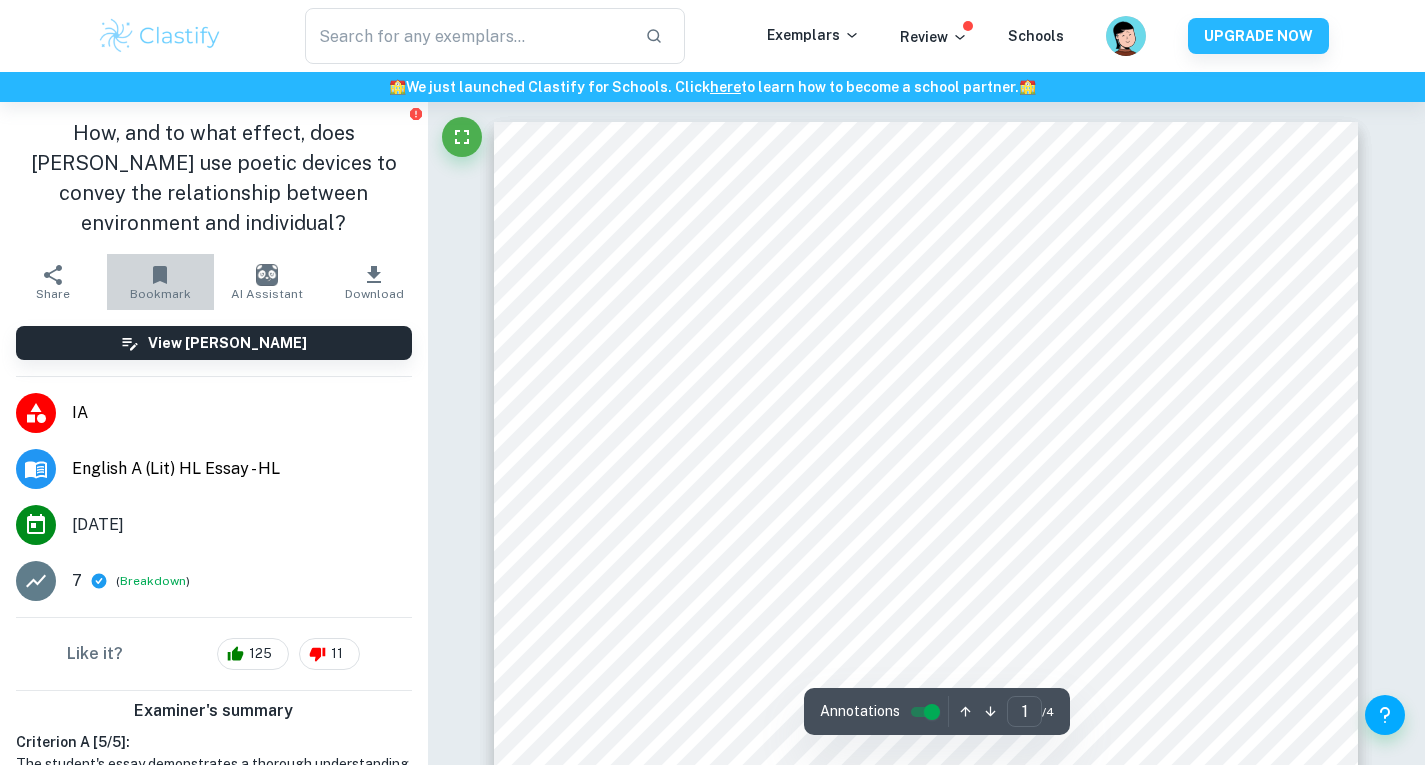 click 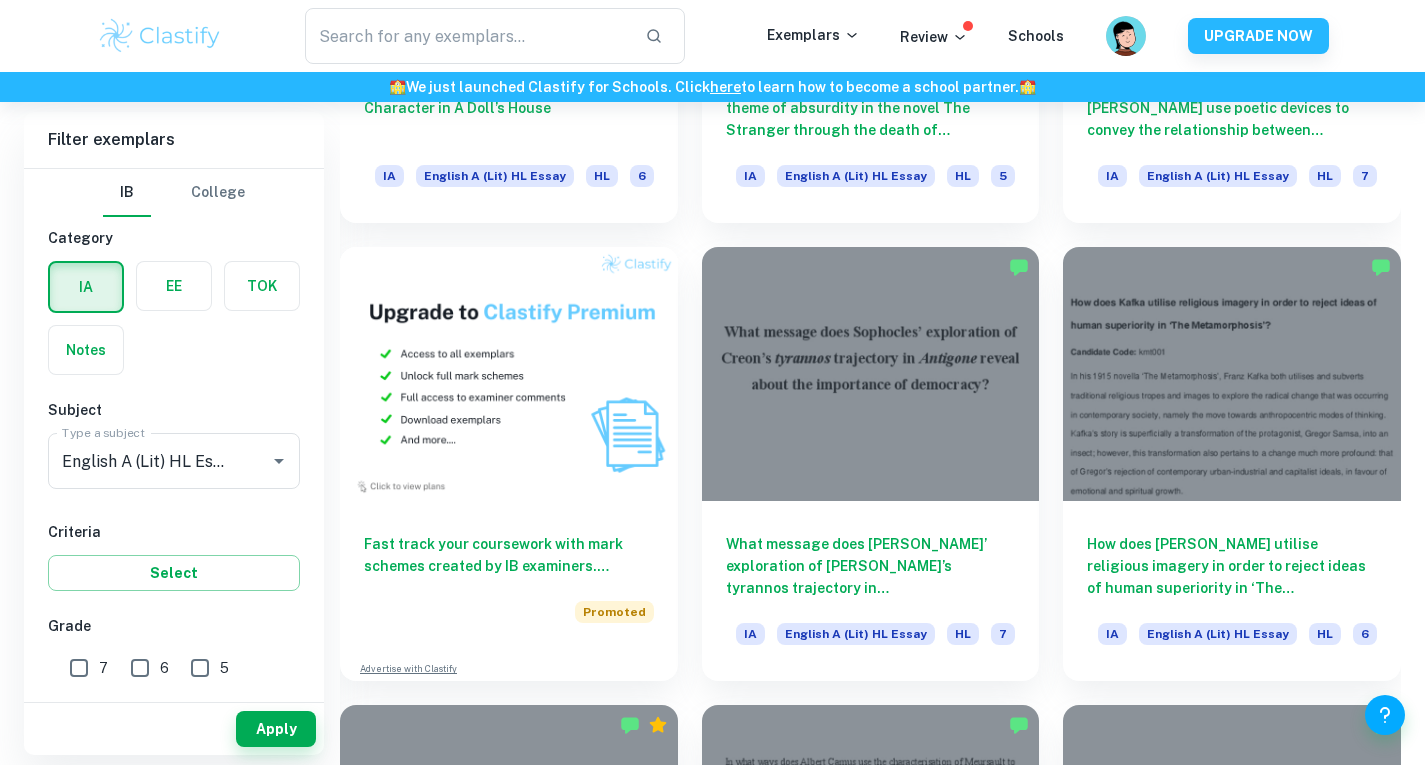 scroll, scrollTop: 1359, scrollLeft: 0, axis: vertical 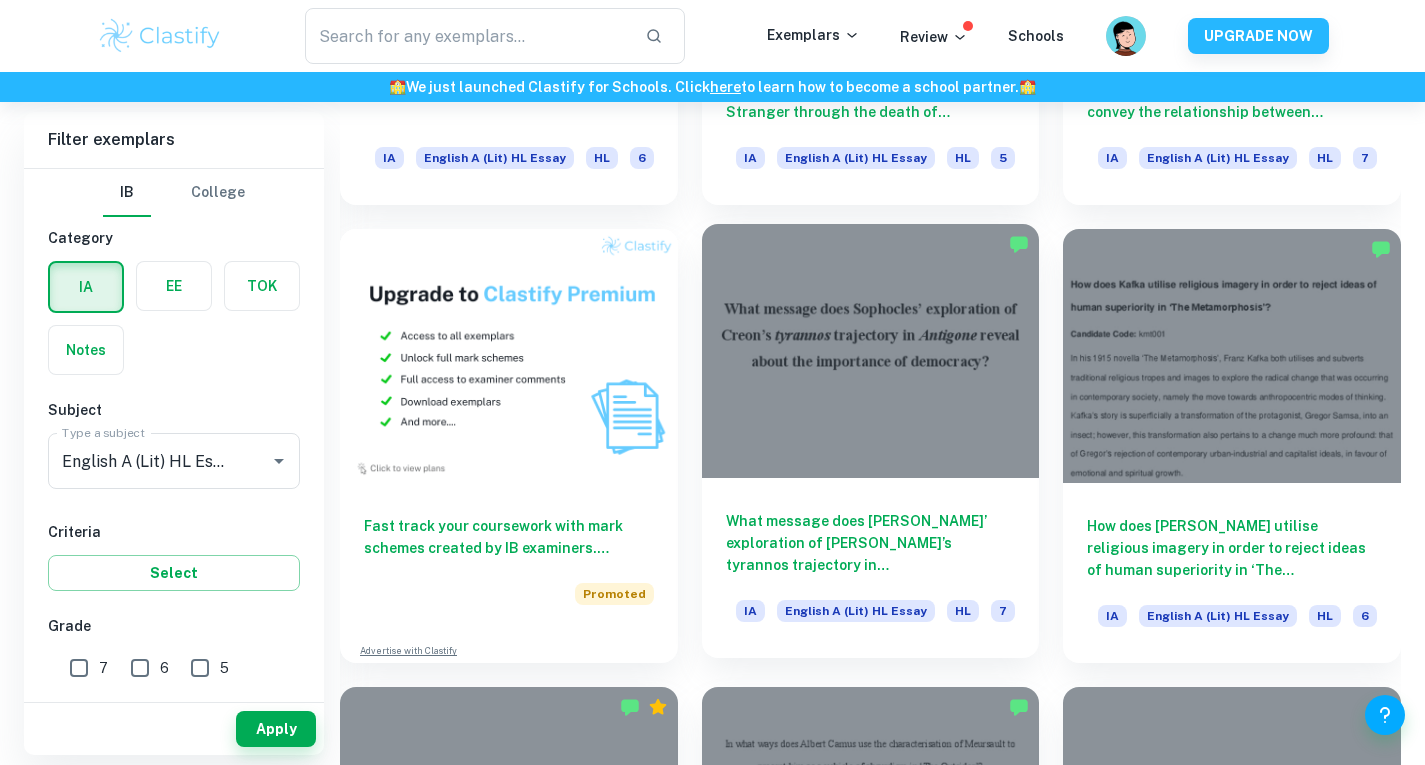 click at bounding box center (871, 350) 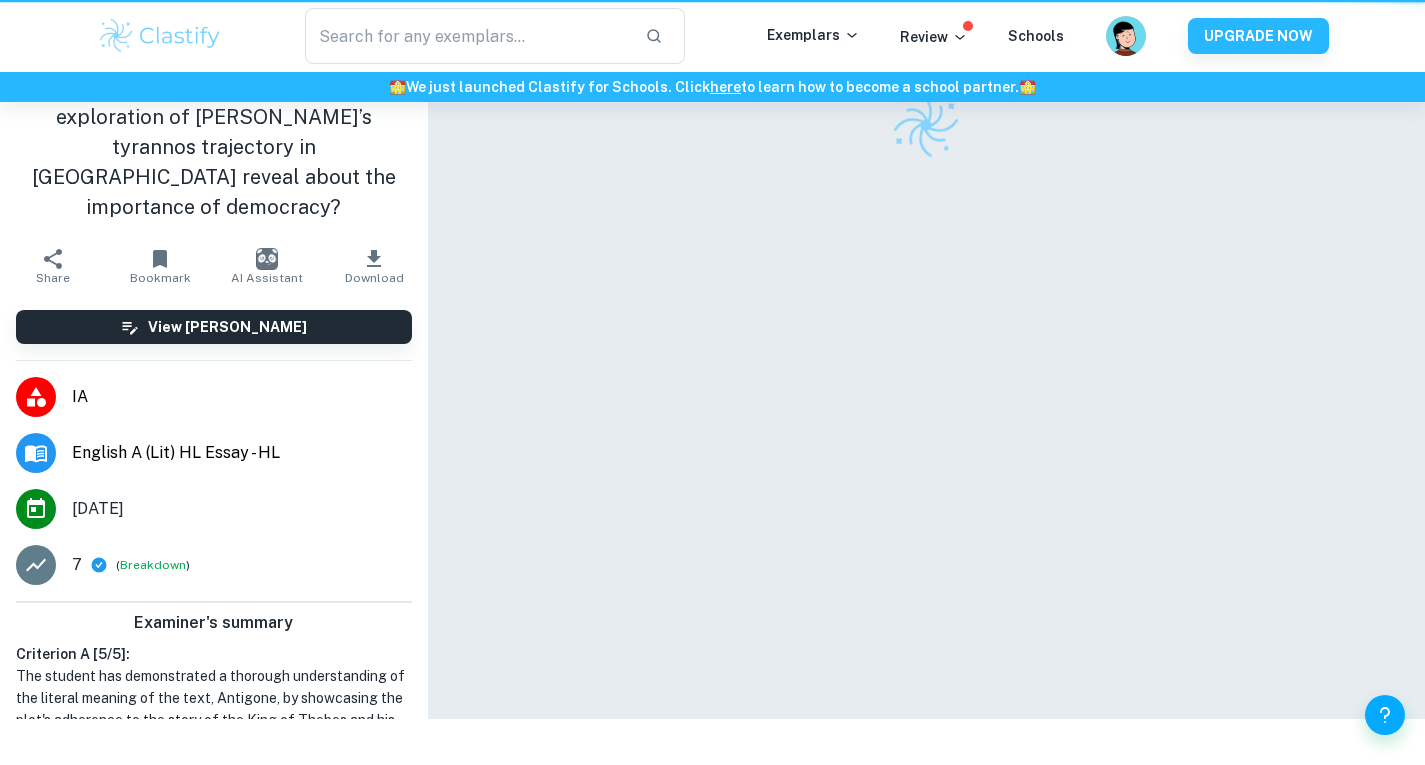 scroll, scrollTop: 0, scrollLeft: 0, axis: both 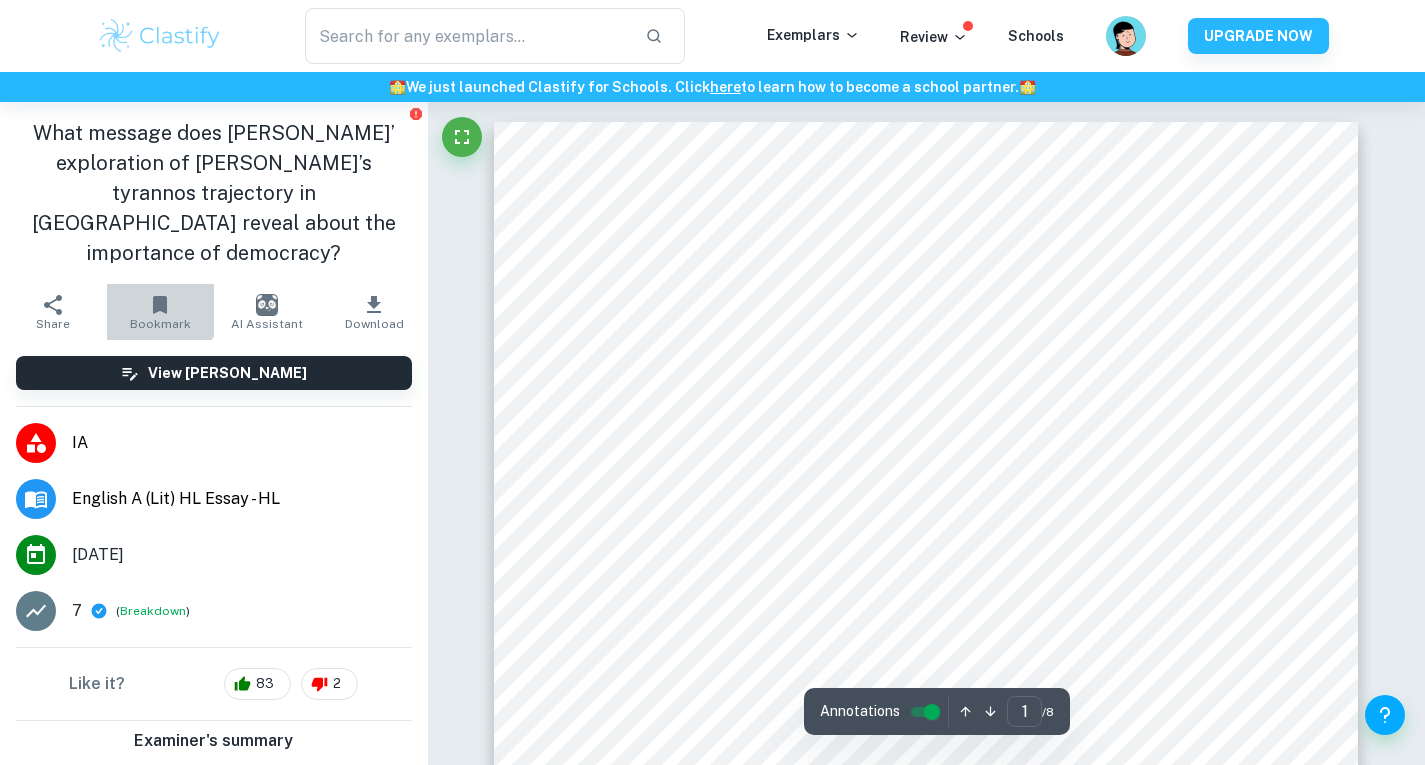 click on "Bookmark" at bounding box center [160, 312] 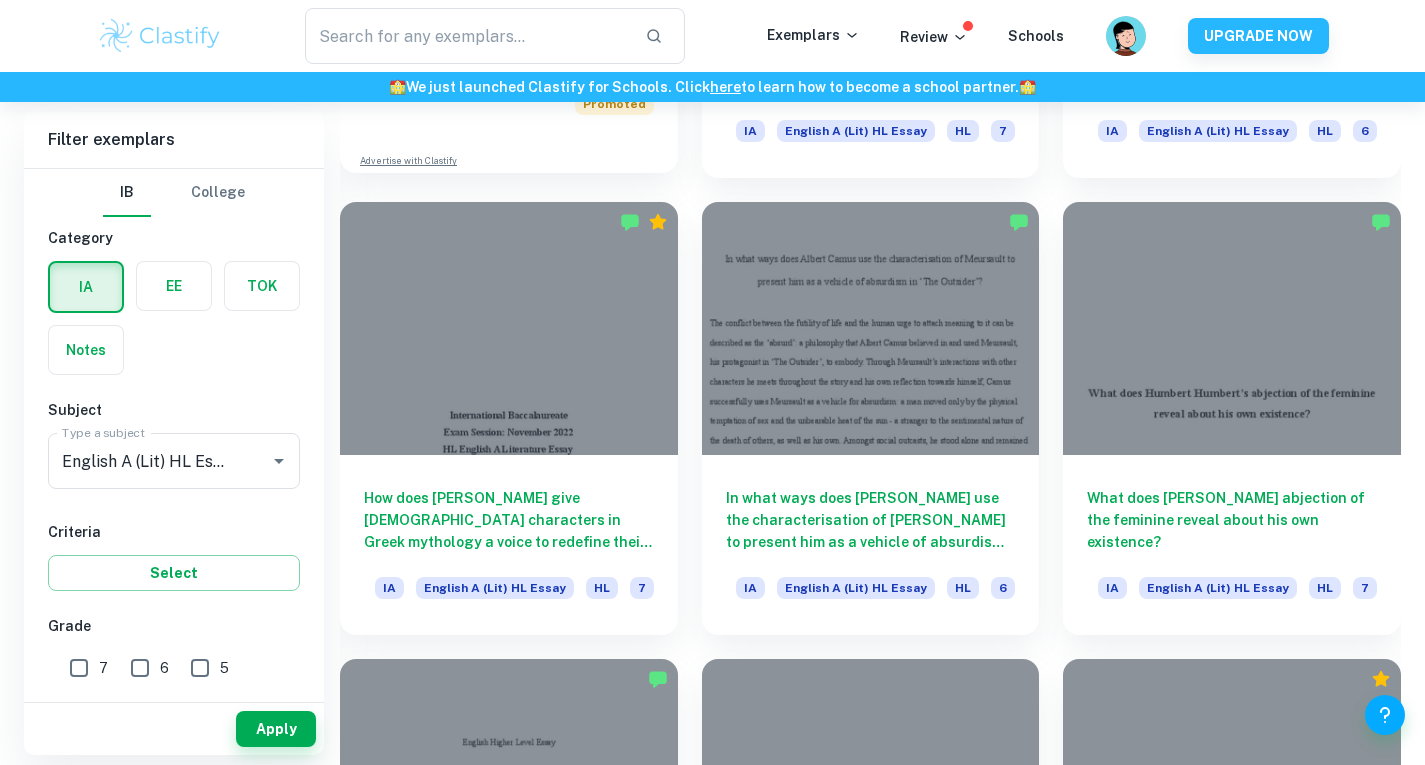 scroll, scrollTop: 1843, scrollLeft: 0, axis: vertical 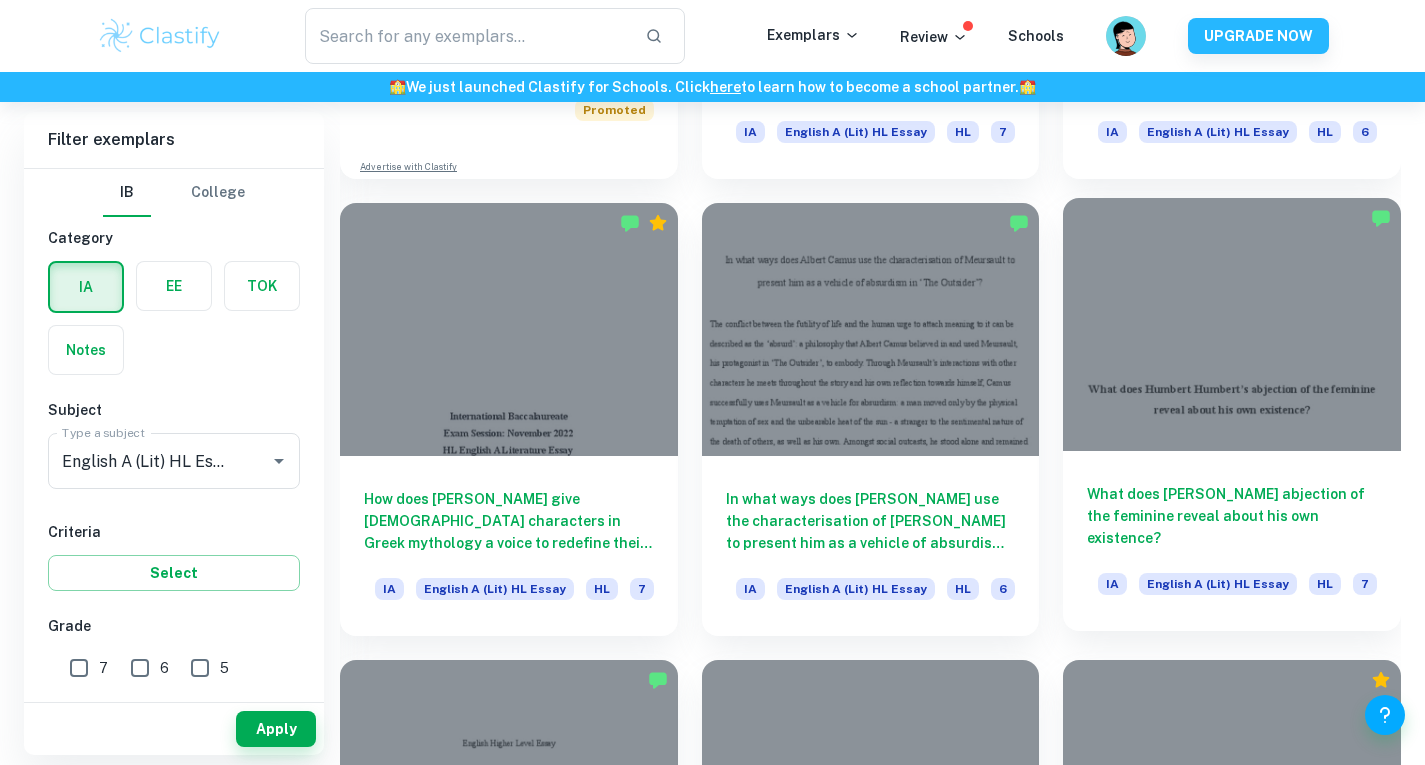 click at bounding box center [1232, 324] 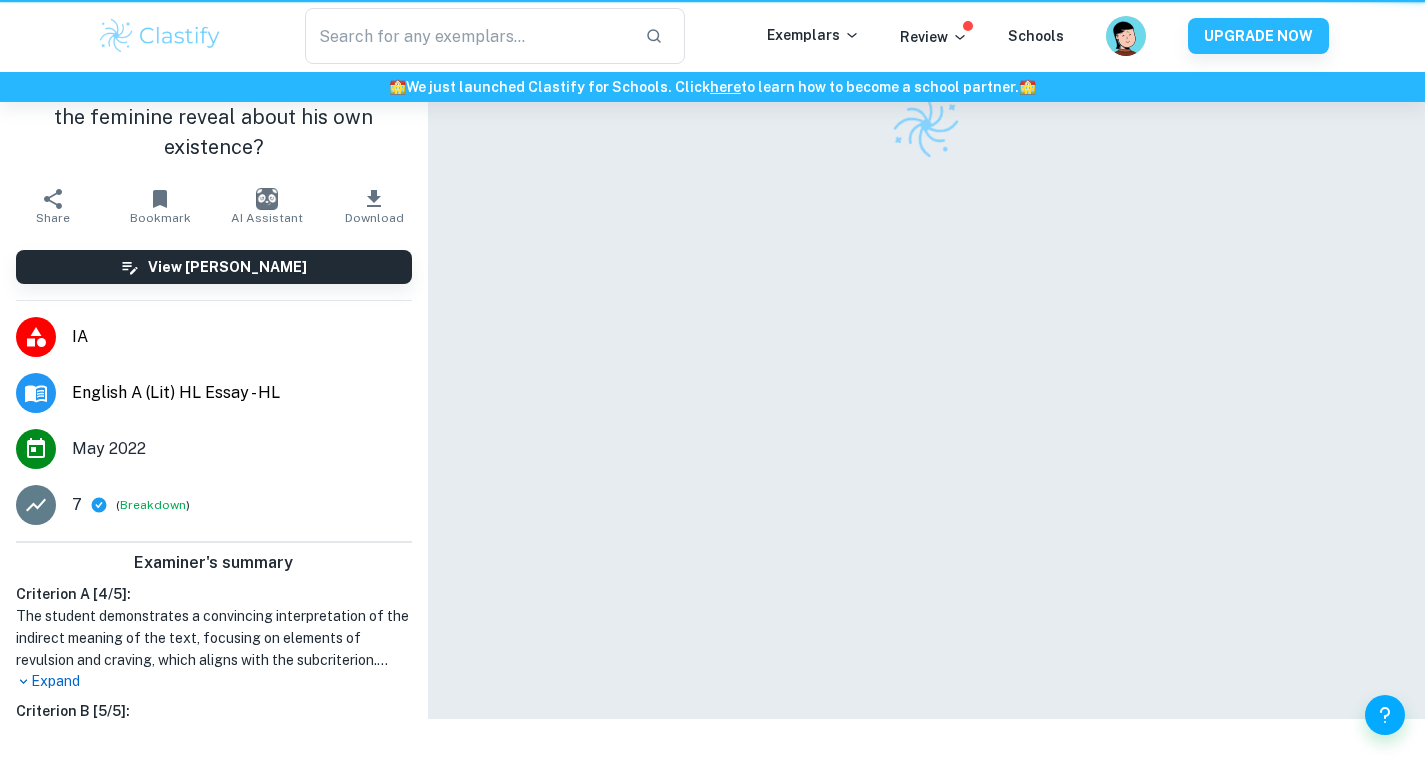 scroll, scrollTop: 0, scrollLeft: 0, axis: both 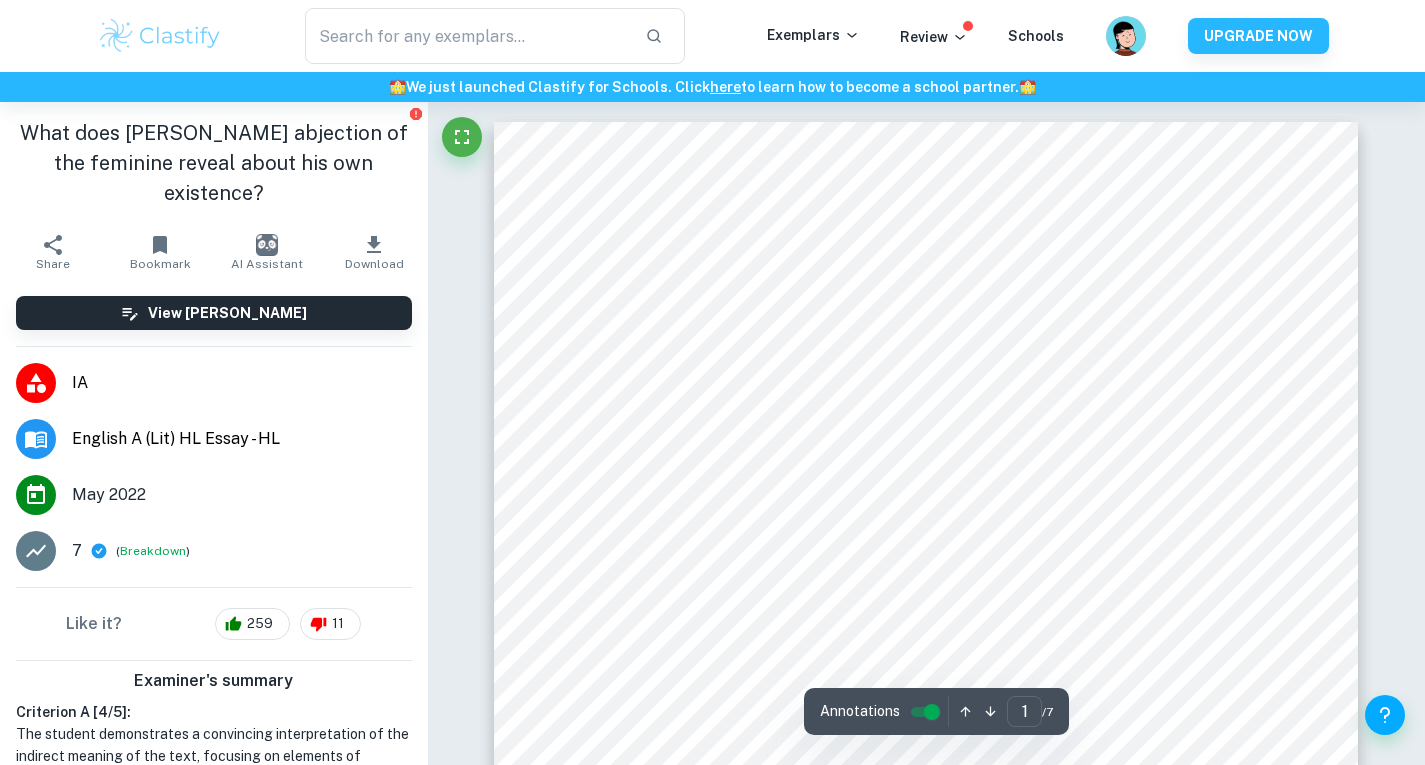 click 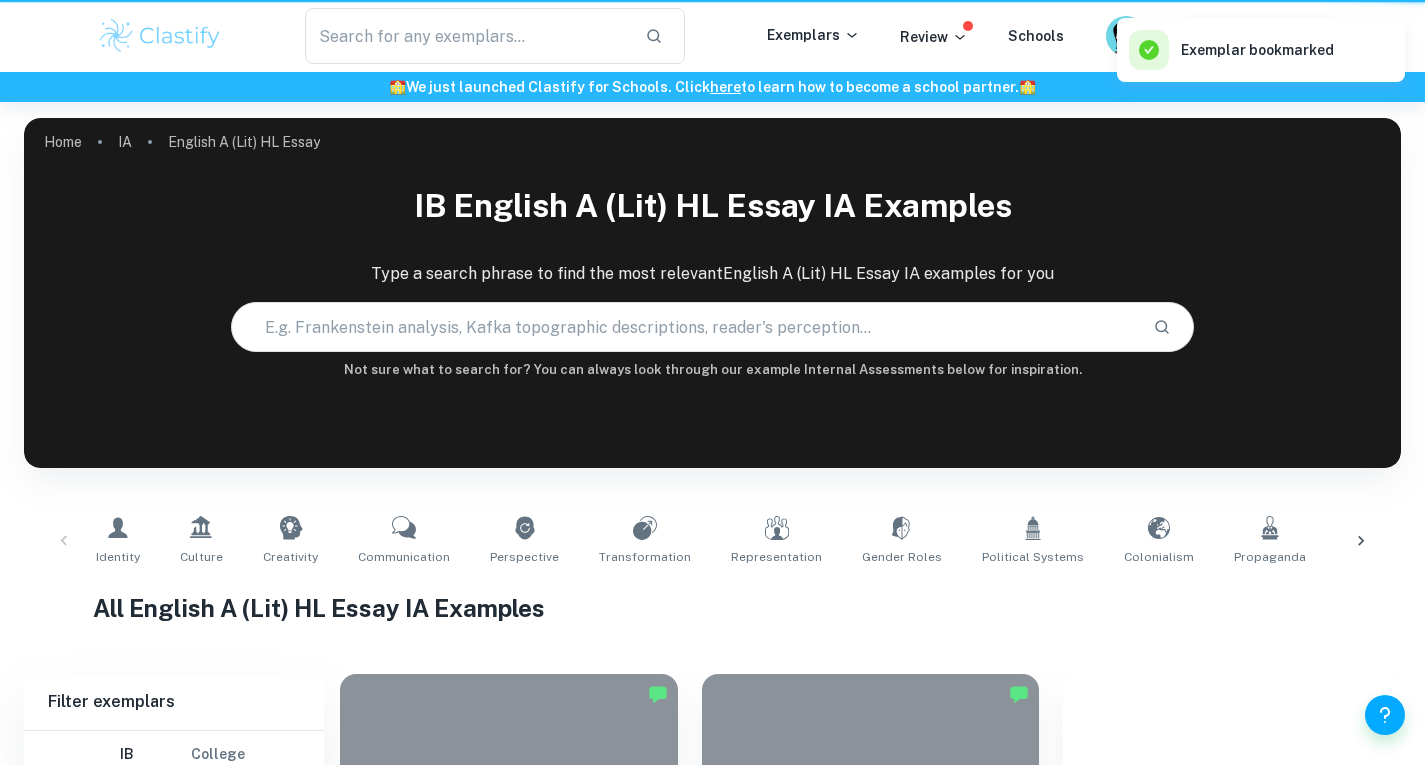 scroll, scrollTop: 1843, scrollLeft: 0, axis: vertical 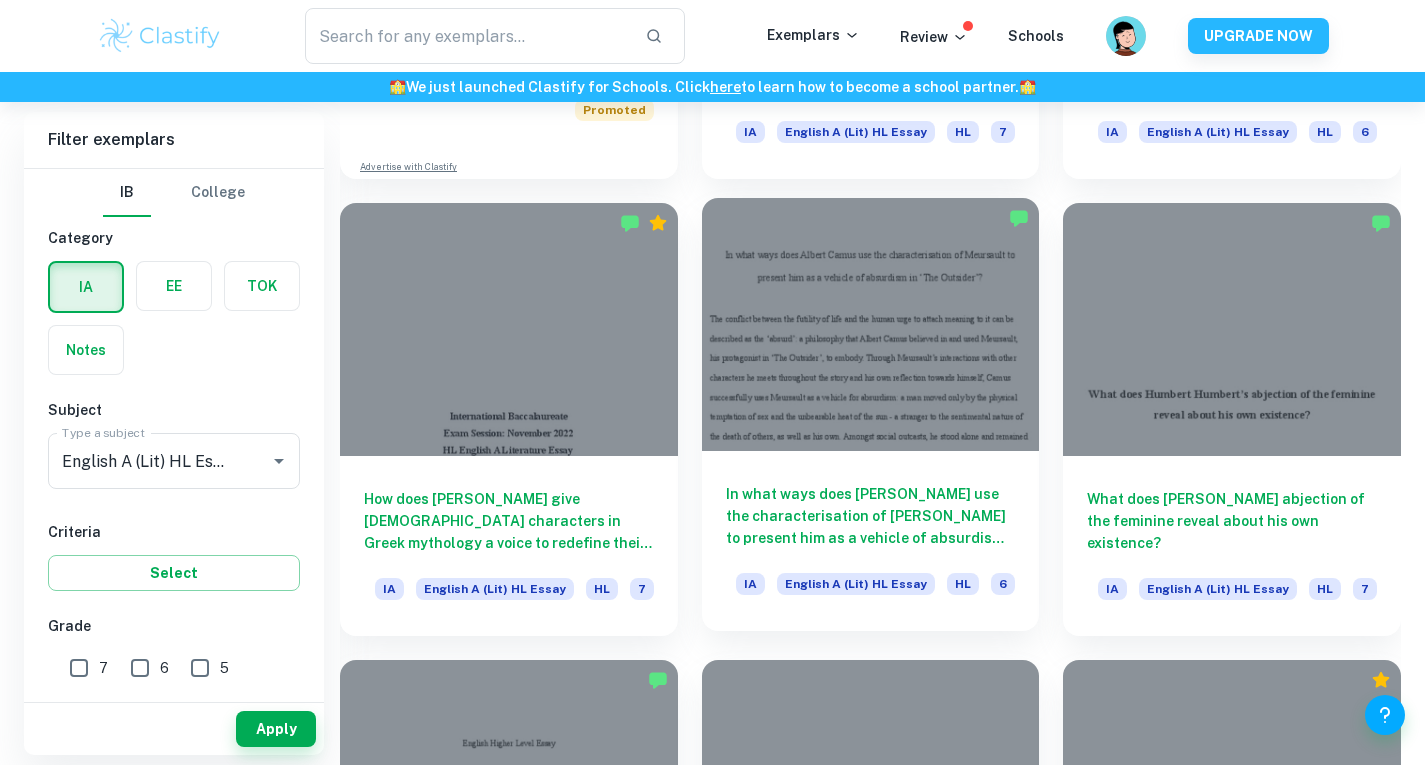 click at bounding box center [871, 324] 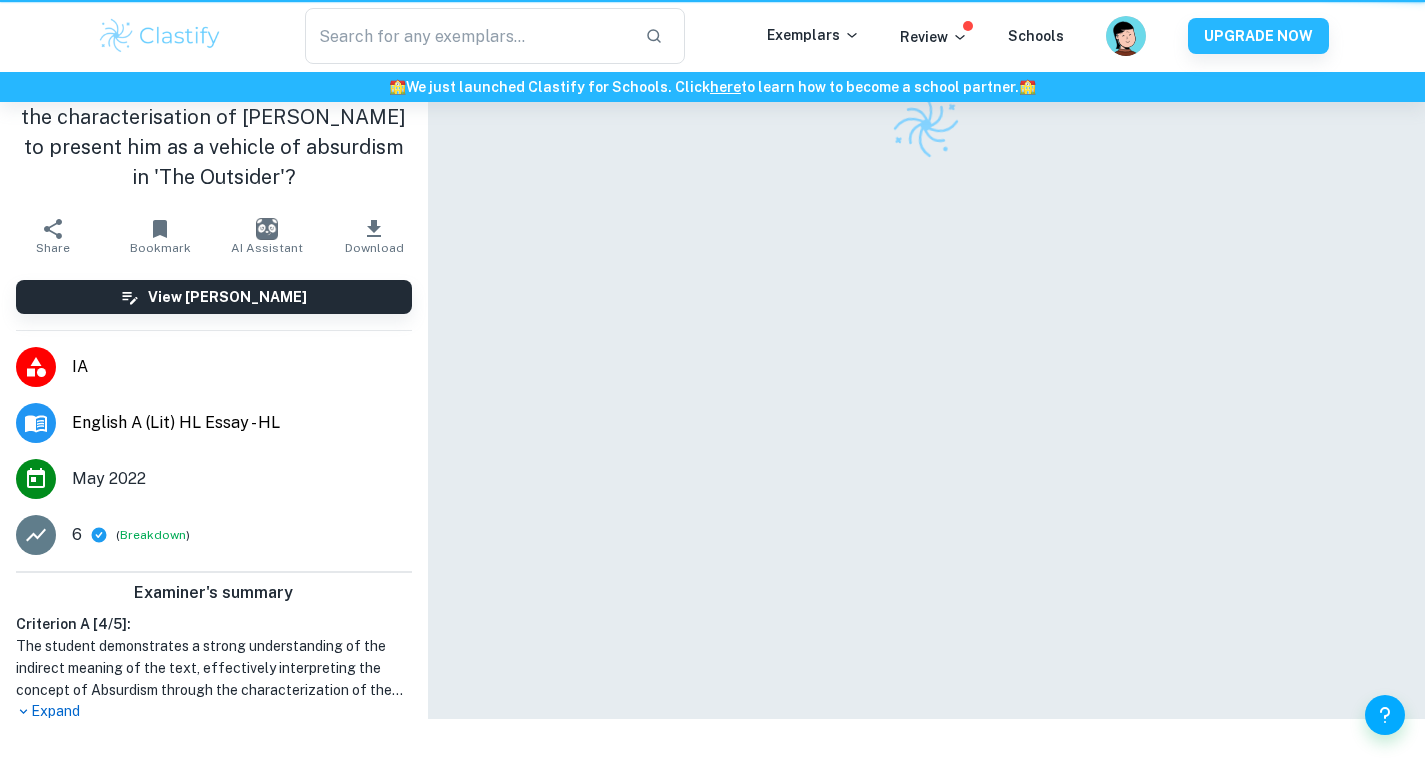scroll, scrollTop: 0, scrollLeft: 0, axis: both 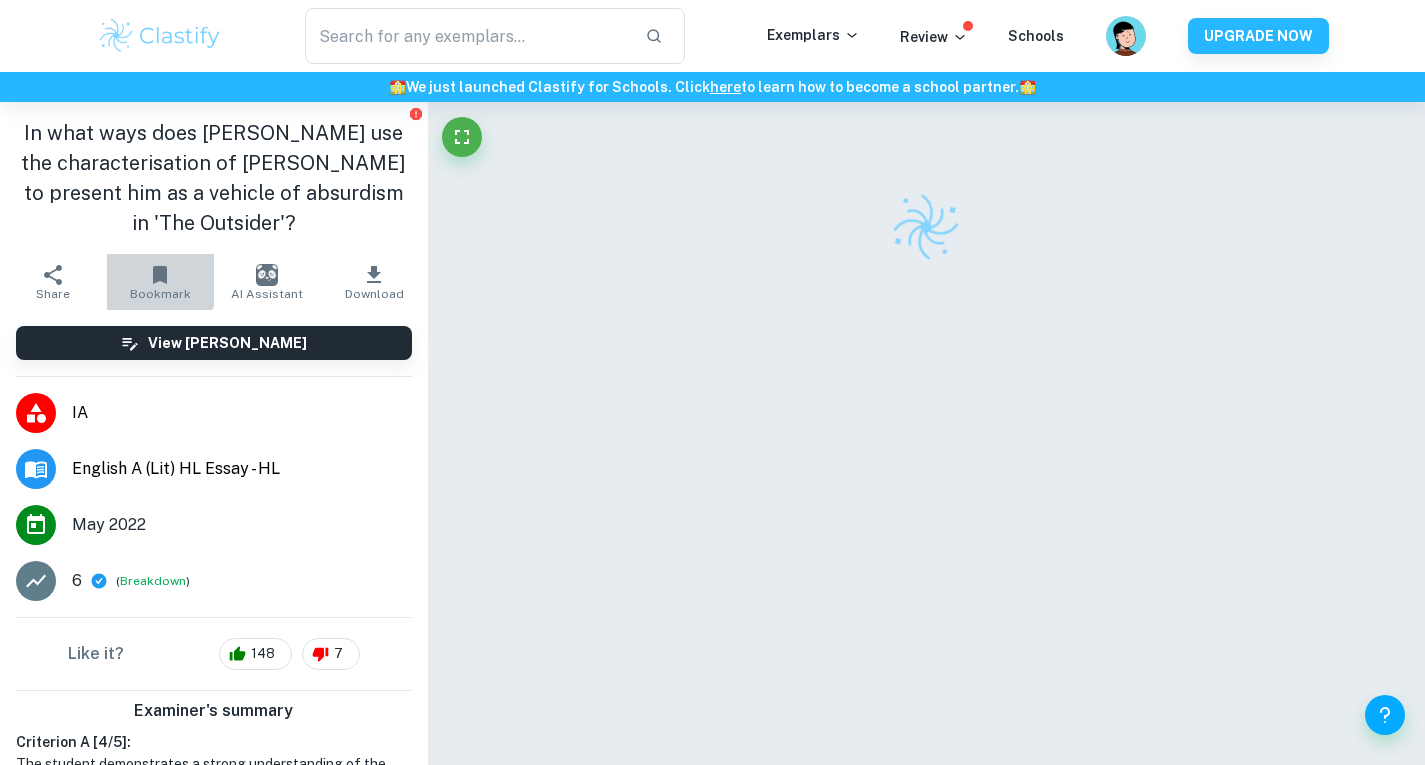 click 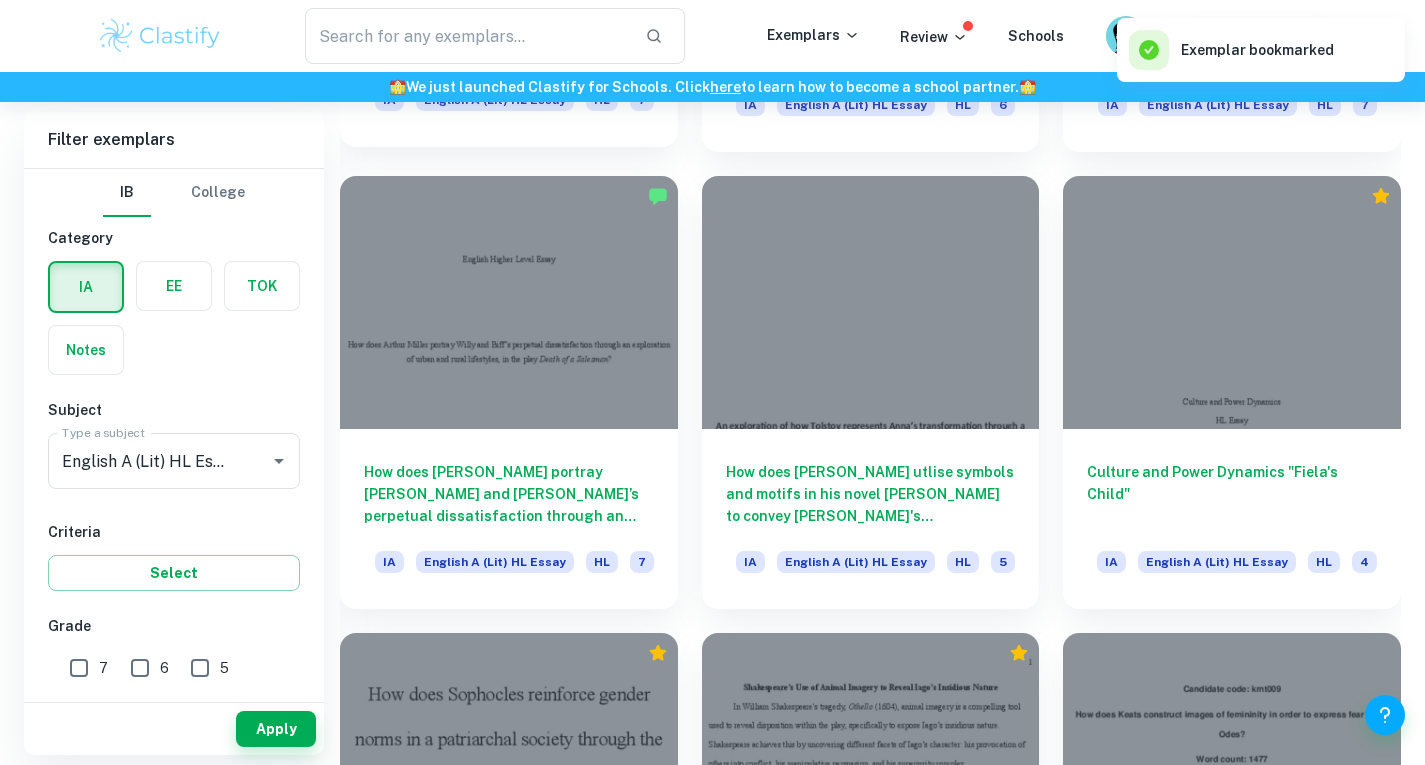 scroll, scrollTop: 2328, scrollLeft: 0, axis: vertical 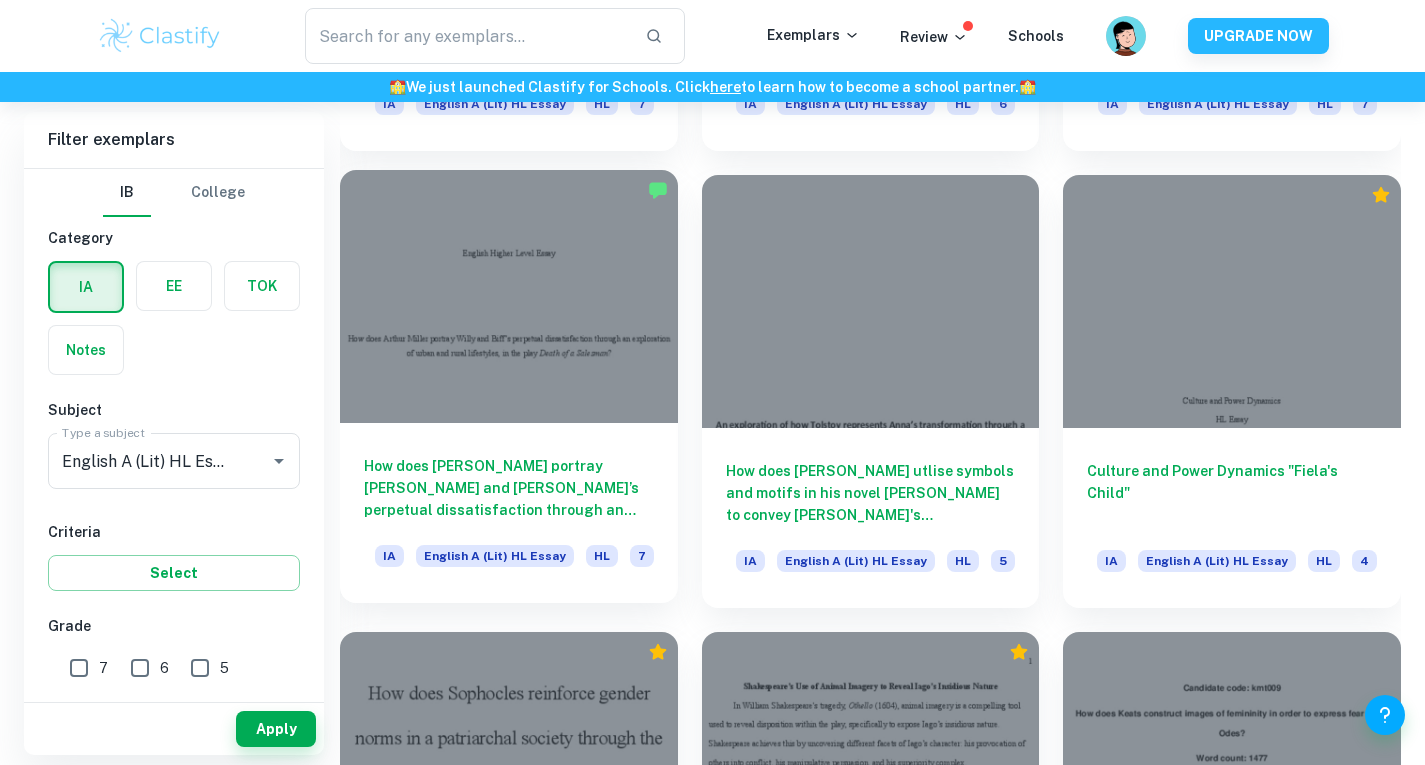 click at bounding box center (509, 296) 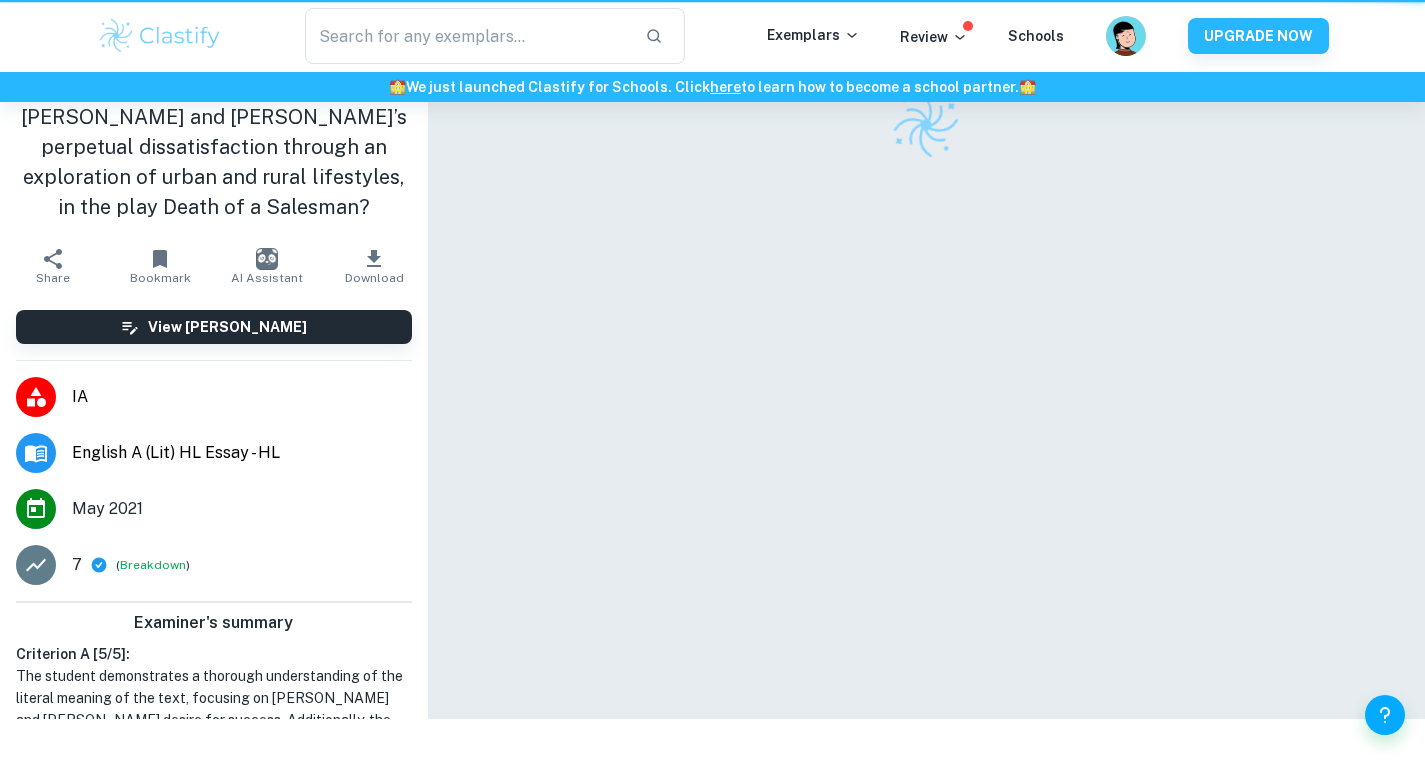 scroll, scrollTop: 0, scrollLeft: 0, axis: both 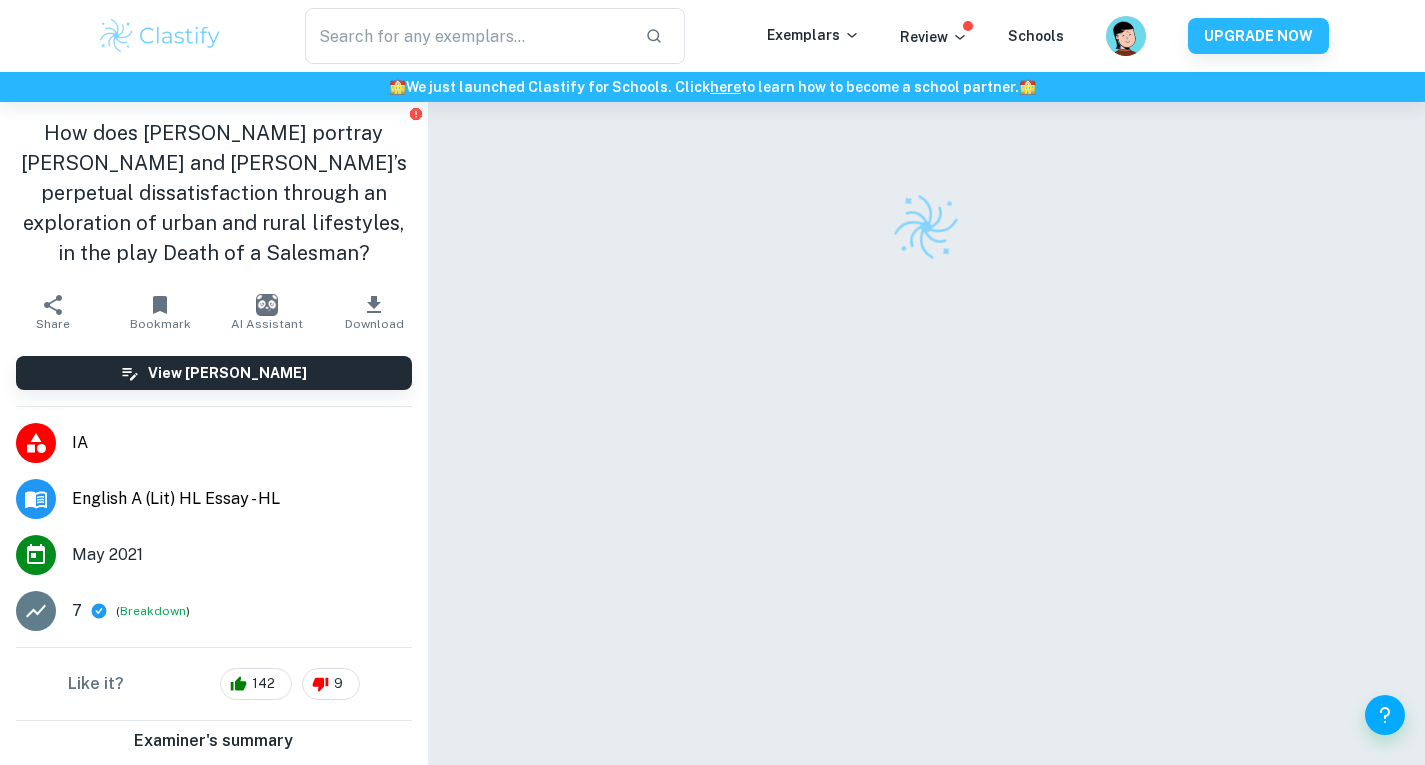 click 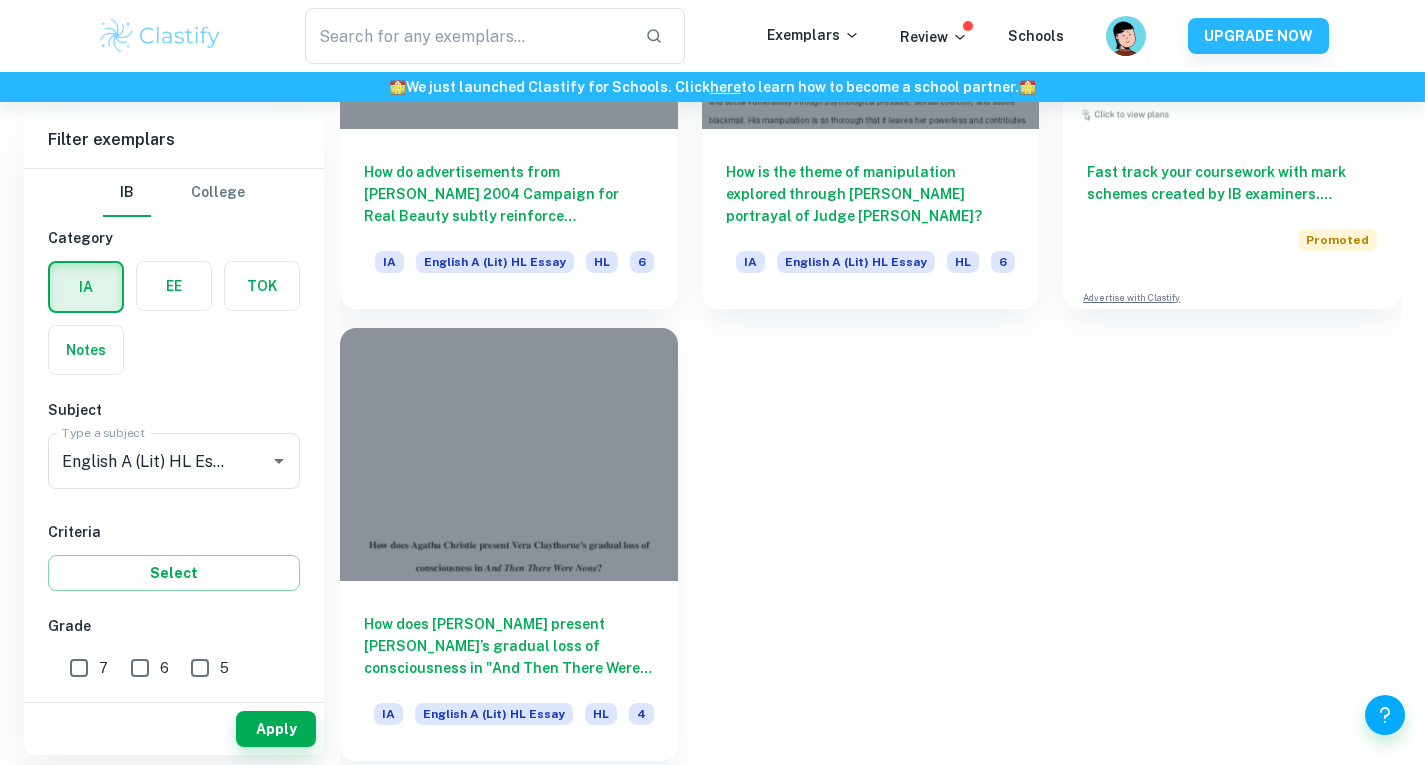 scroll, scrollTop: 6286, scrollLeft: 0, axis: vertical 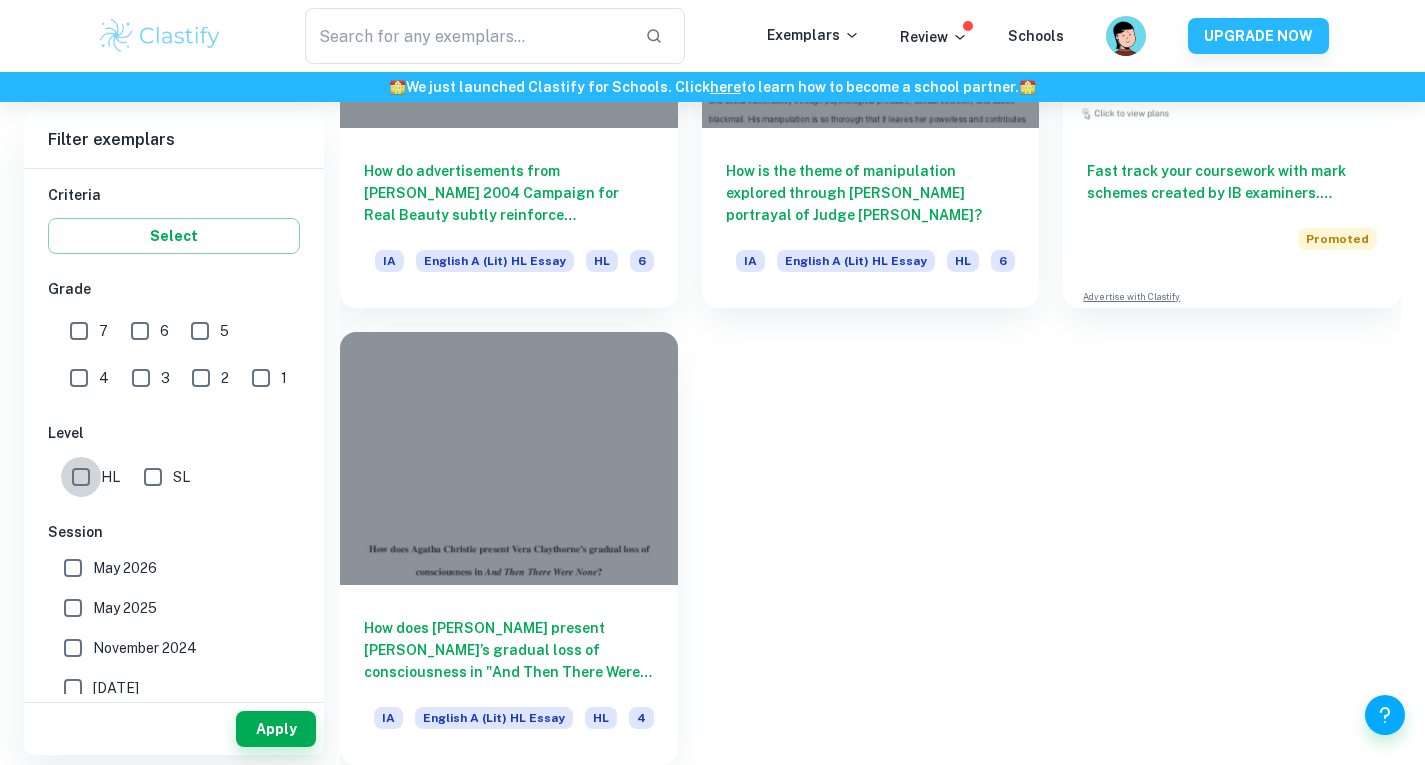 click on "HL" at bounding box center (81, 477) 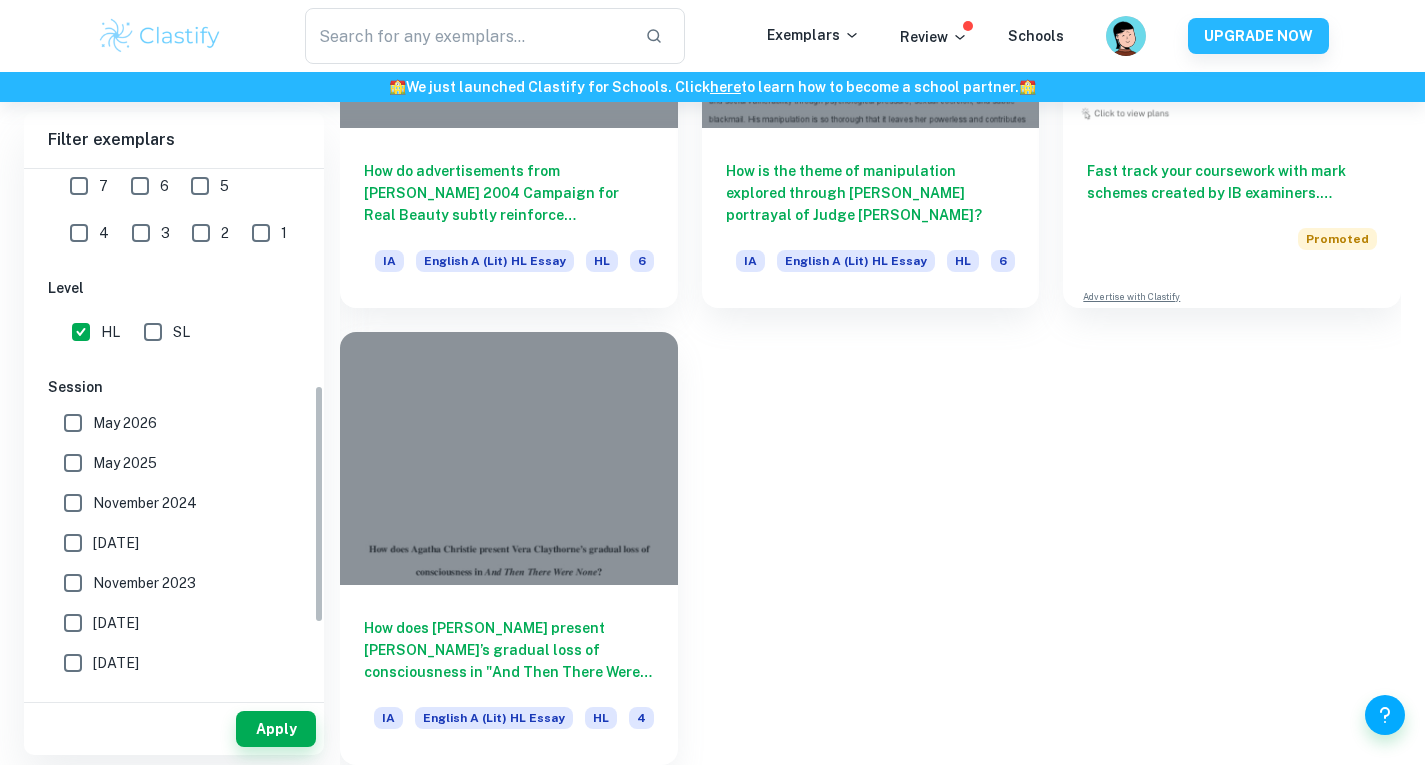 scroll, scrollTop: 631, scrollLeft: 0, axis: vertical 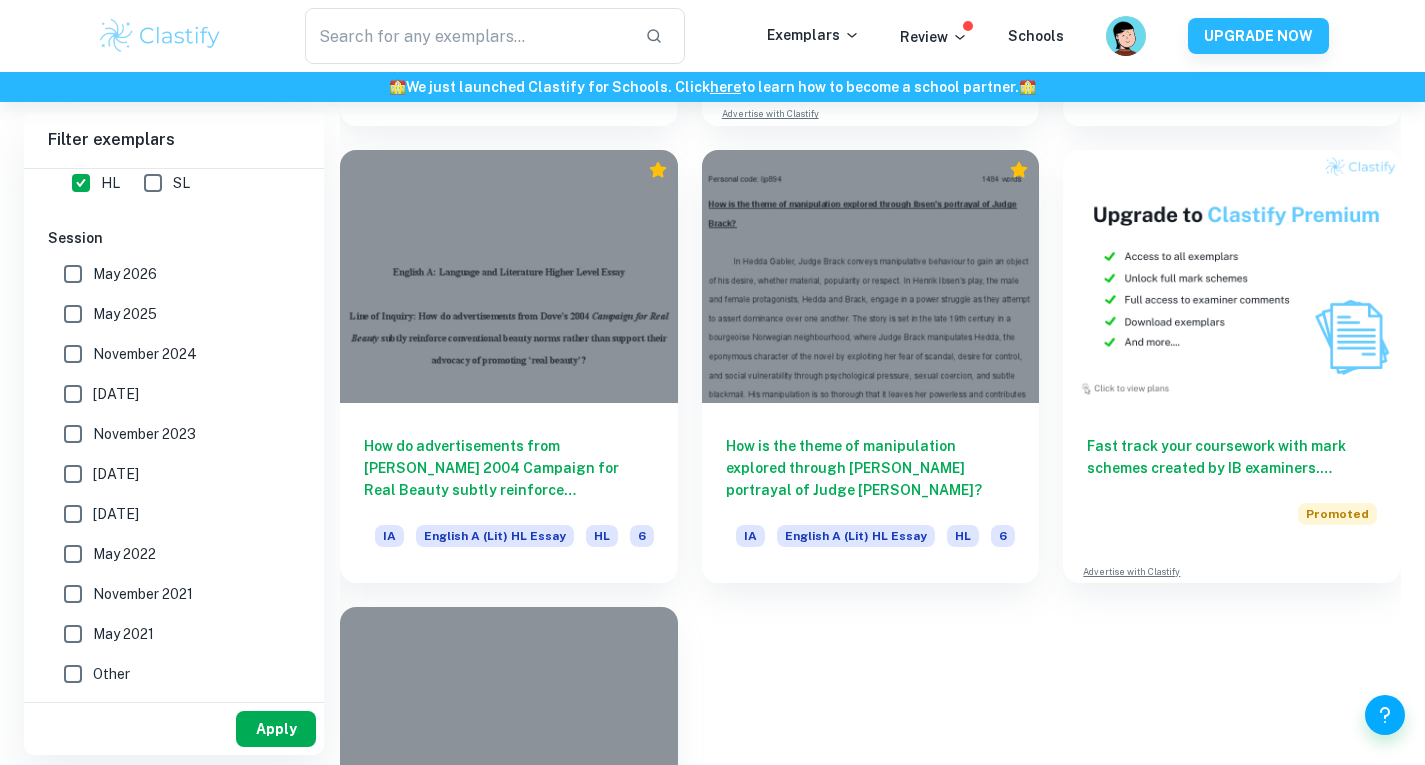 click on "Apply" at bounding box center (276, 729) 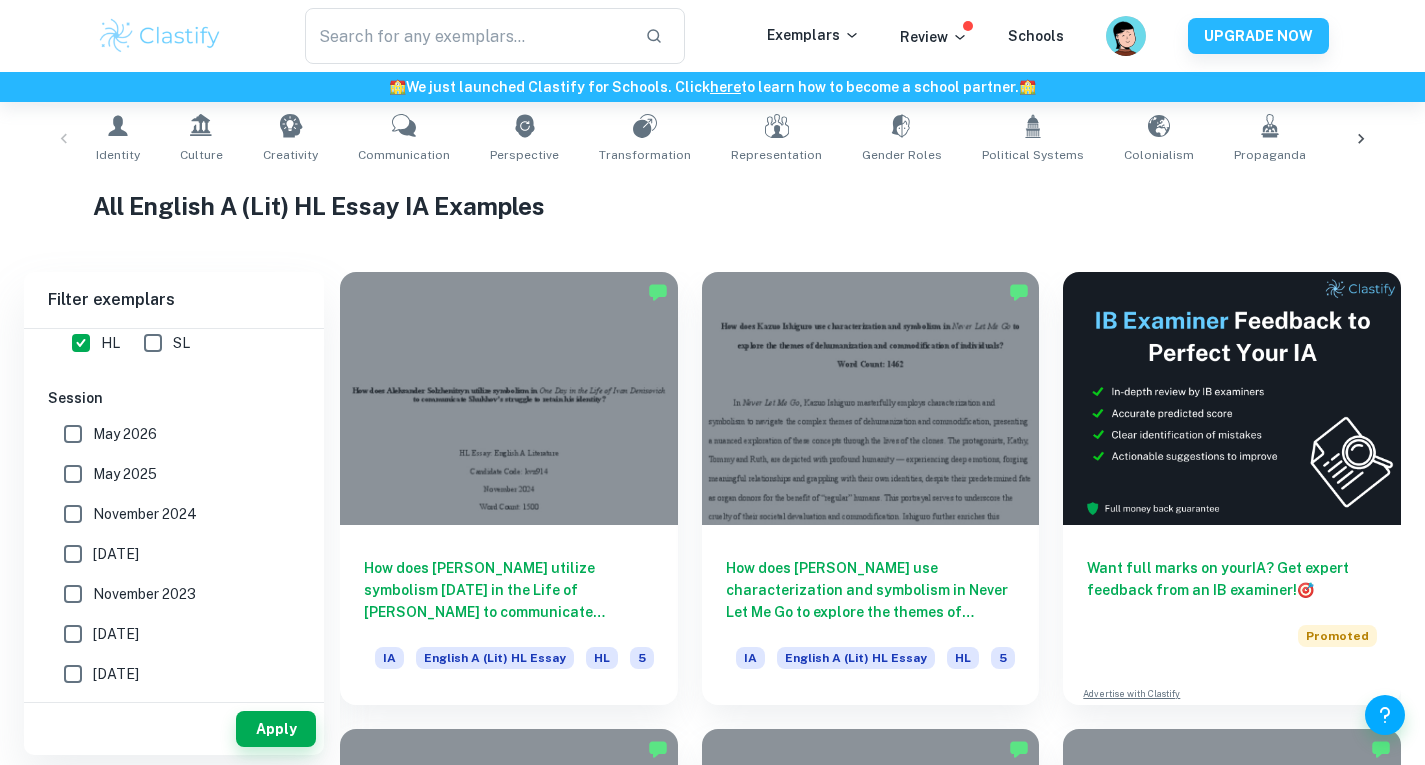 scroll, scrollTop: 401, scrollLeft: 0, axis: vertical 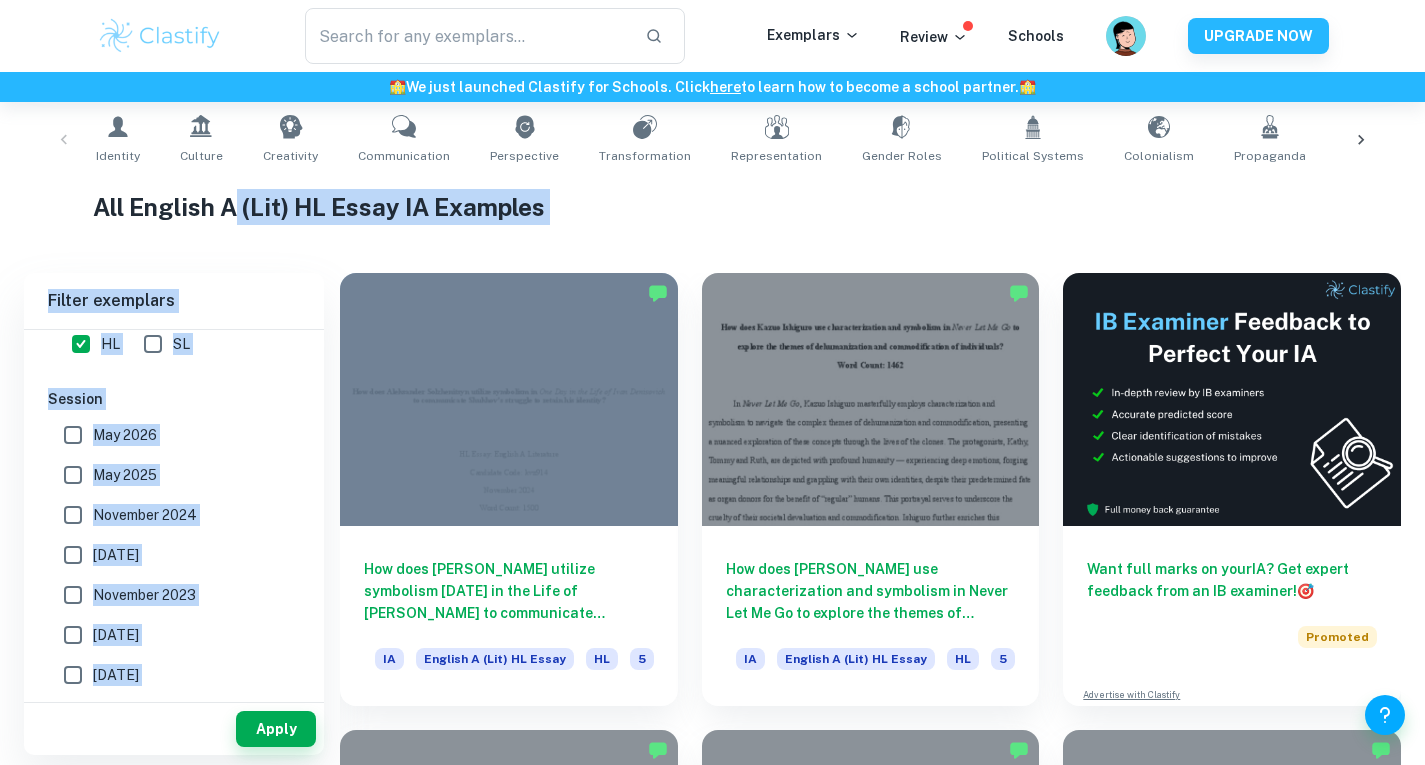 drag, startPoint x: 235, startPoint y: 222, endPoint x: 473, endPoint y: 250, distance: 239.6414 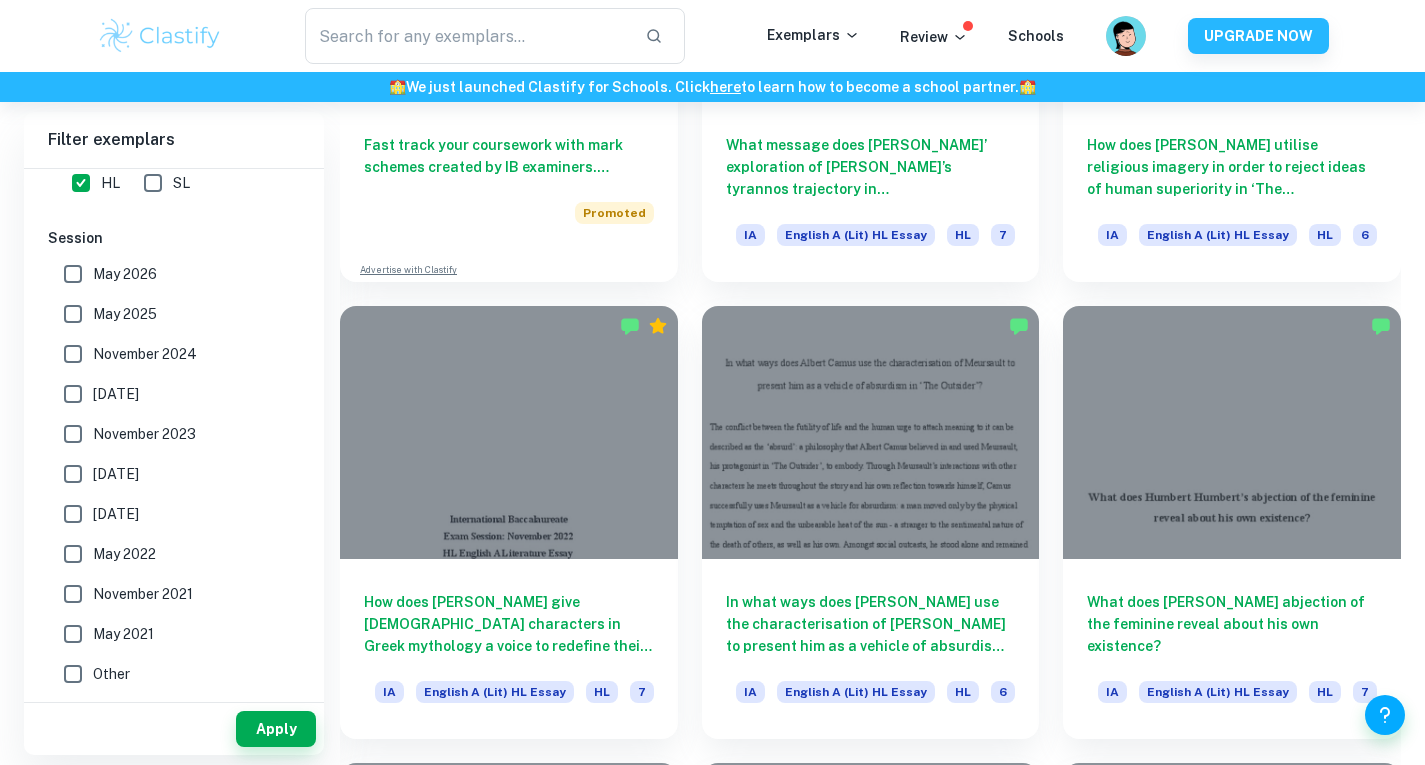 scroll, scrollTop: 1739, scrollLeft: 0, axis: vertical 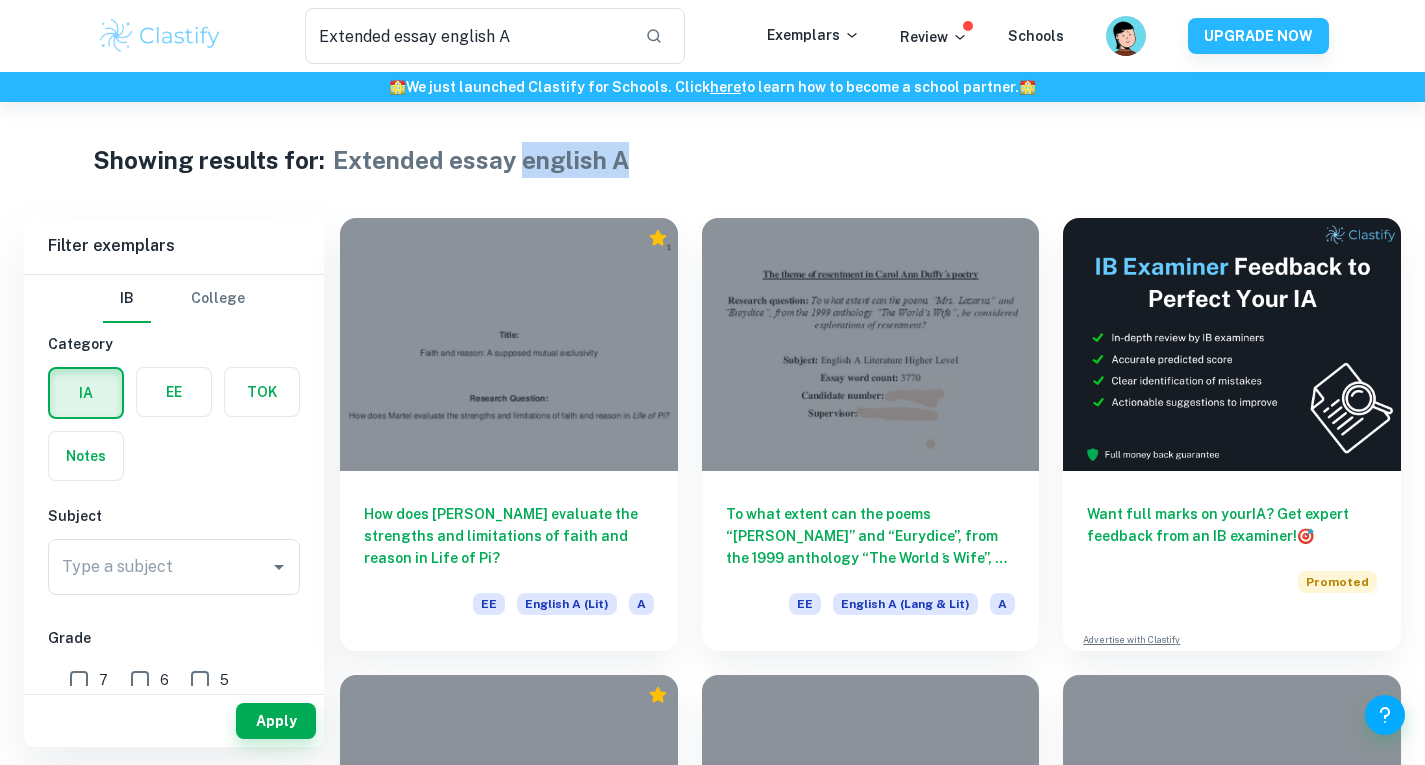 drag, startPoint x: 522, startPoint y: 157, endPoint x: 687, endPoint y: 141, distance: 165.77394 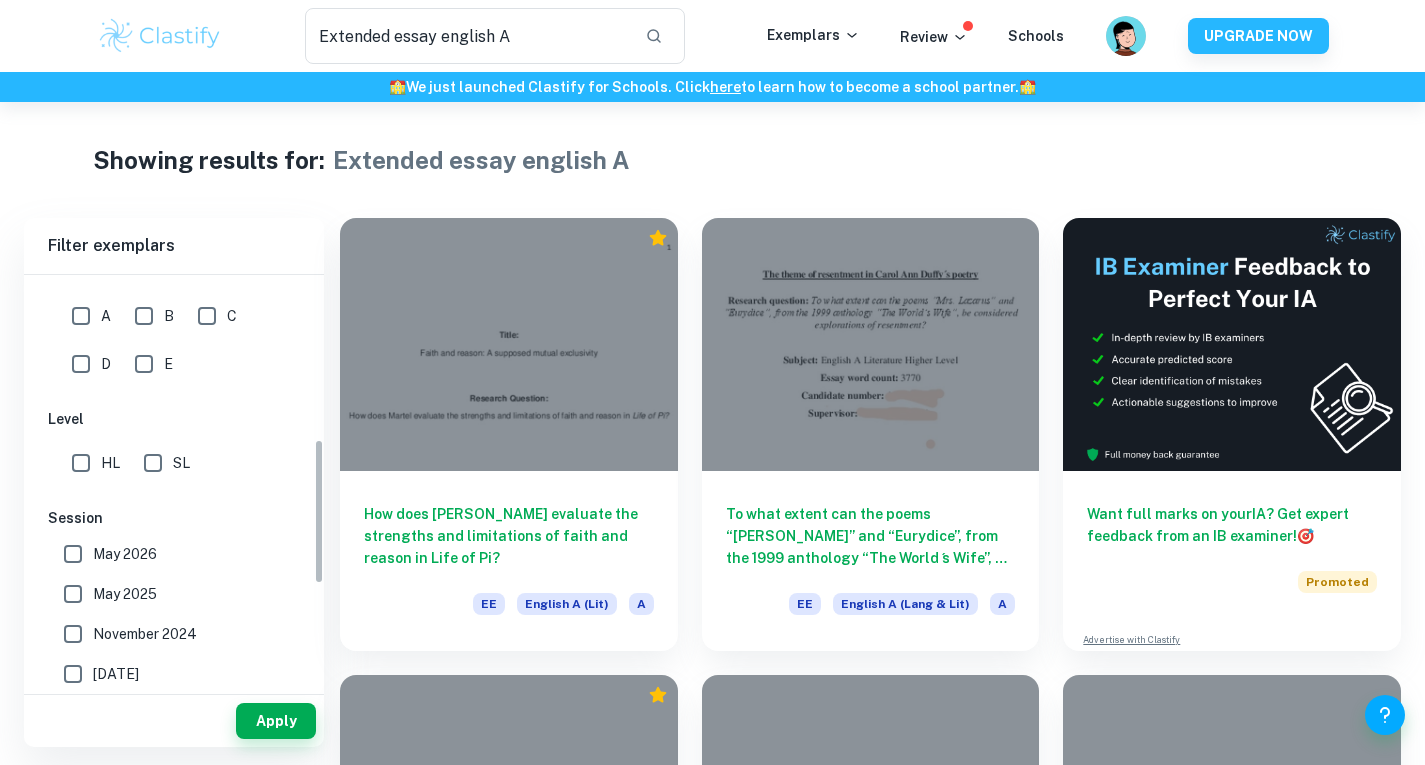 scroll, scrollTop: 481, scrollLeft: 0, axis: vertical 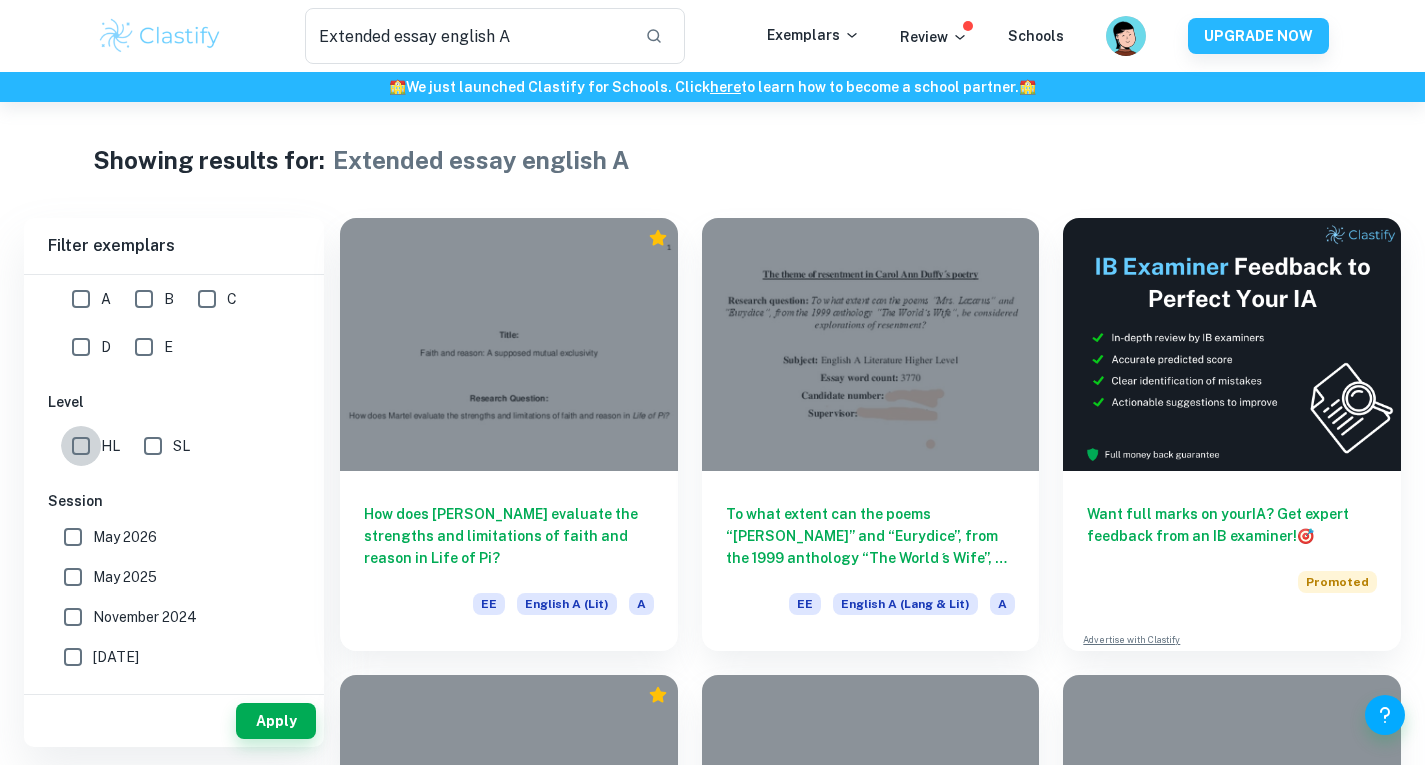 click on "HL" at bounding box center (81, 446) 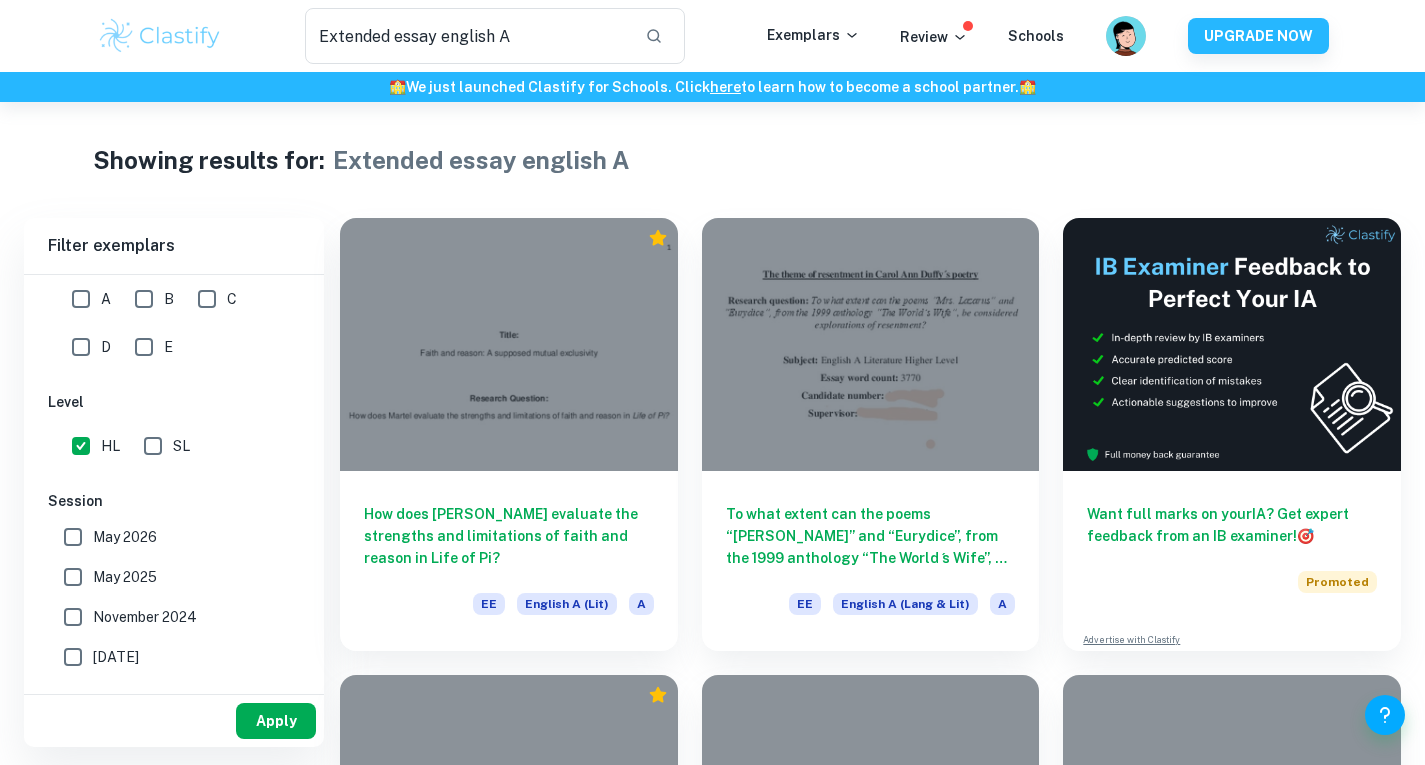 click on "Apply" at bounding box center [276, 721] 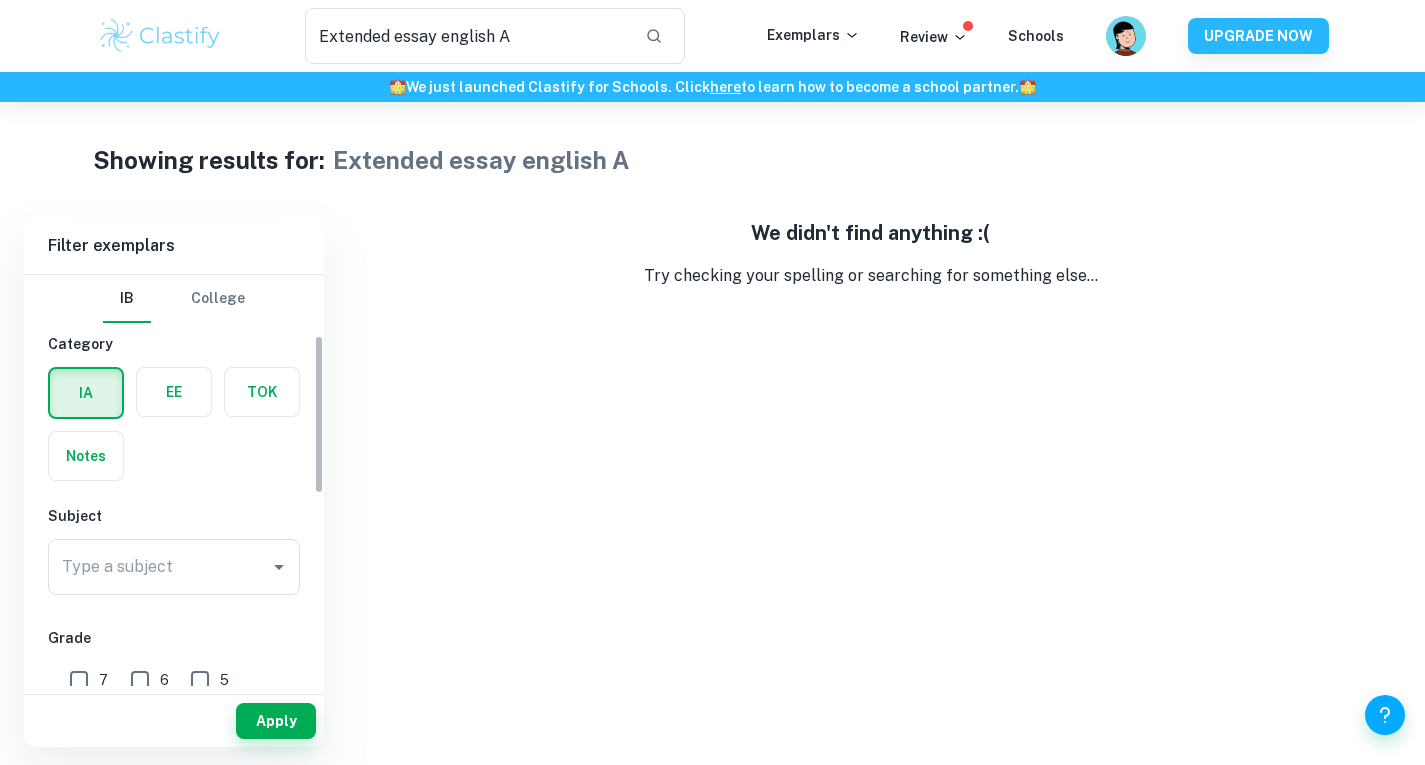 scroll, scrollTop: 206, scrollLeft: 0, axis: vertical 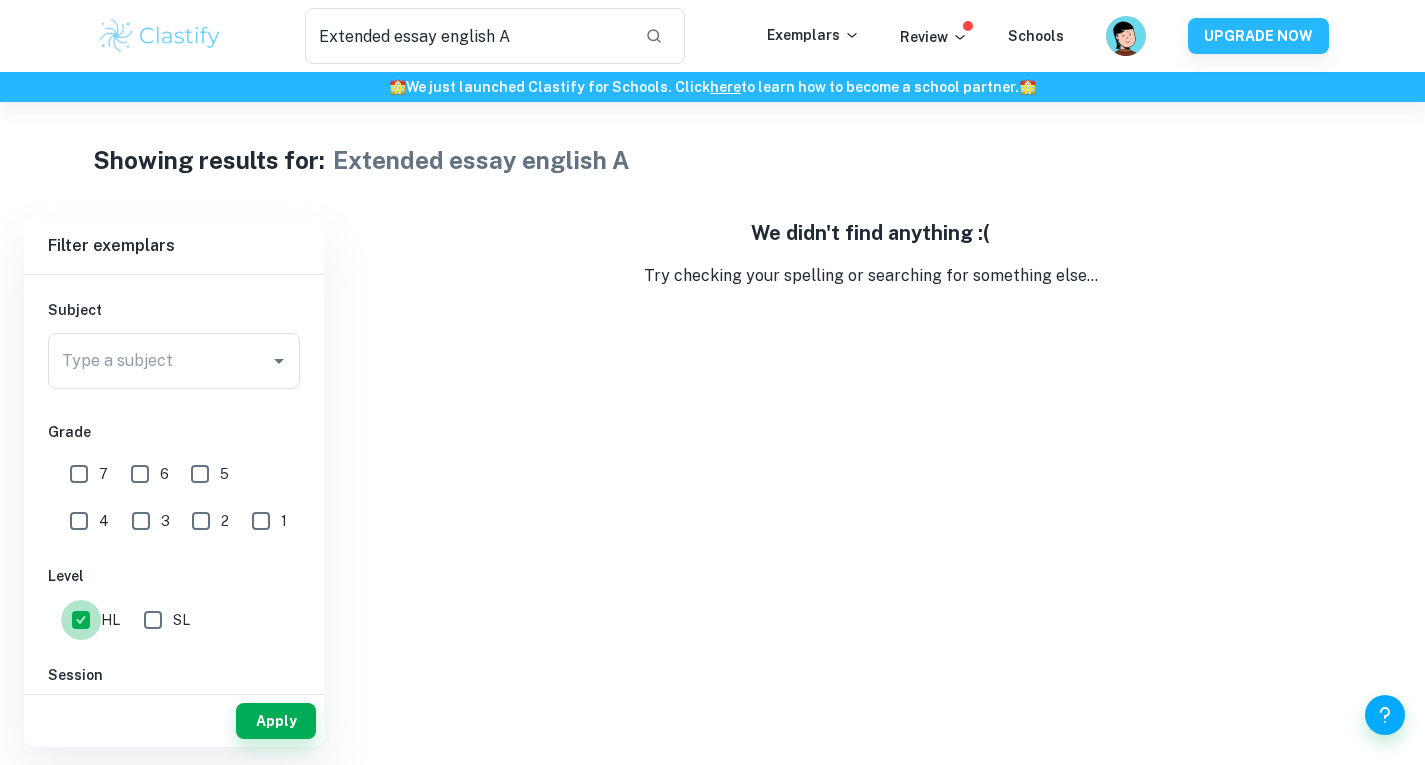 click on "HL" at bounding box center (81, 620) 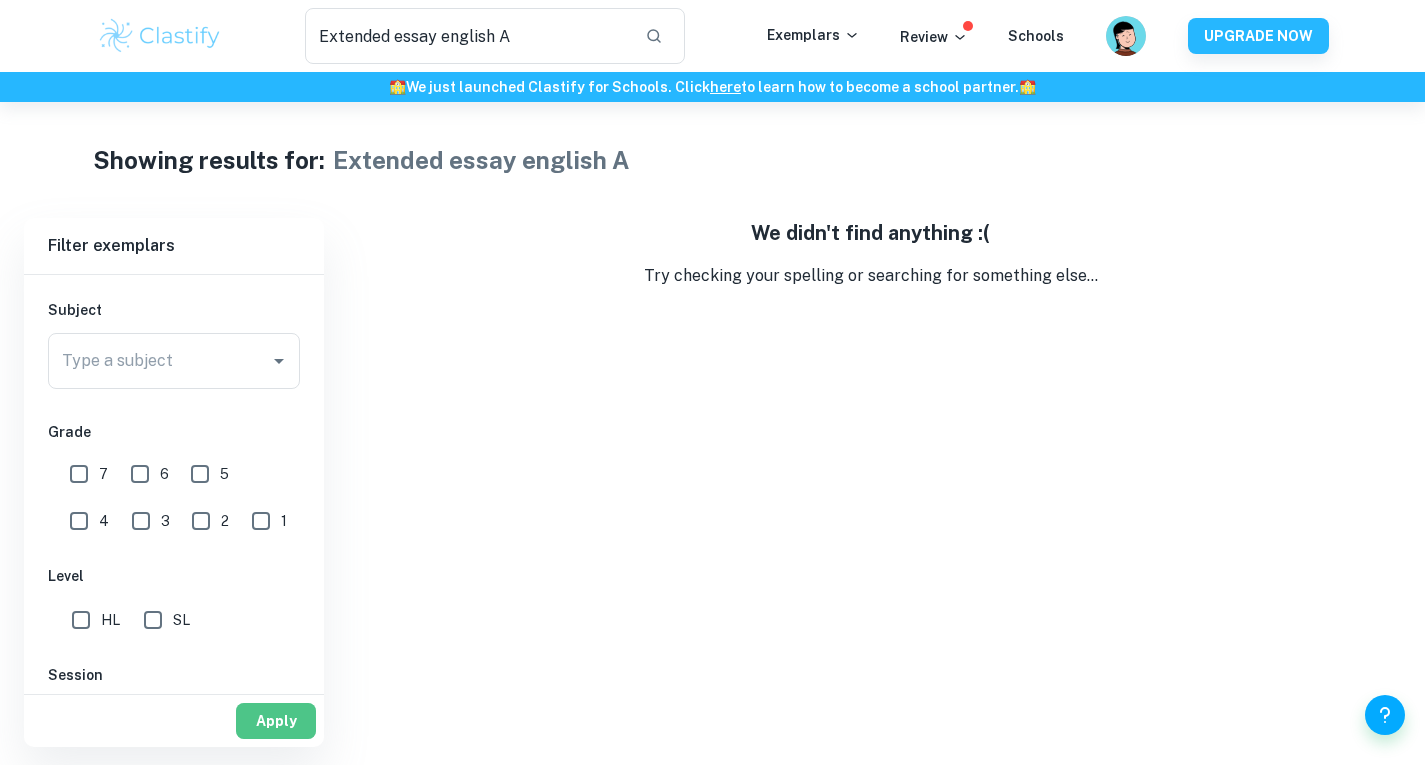click on "Apply" at bounding box center [276, 721] 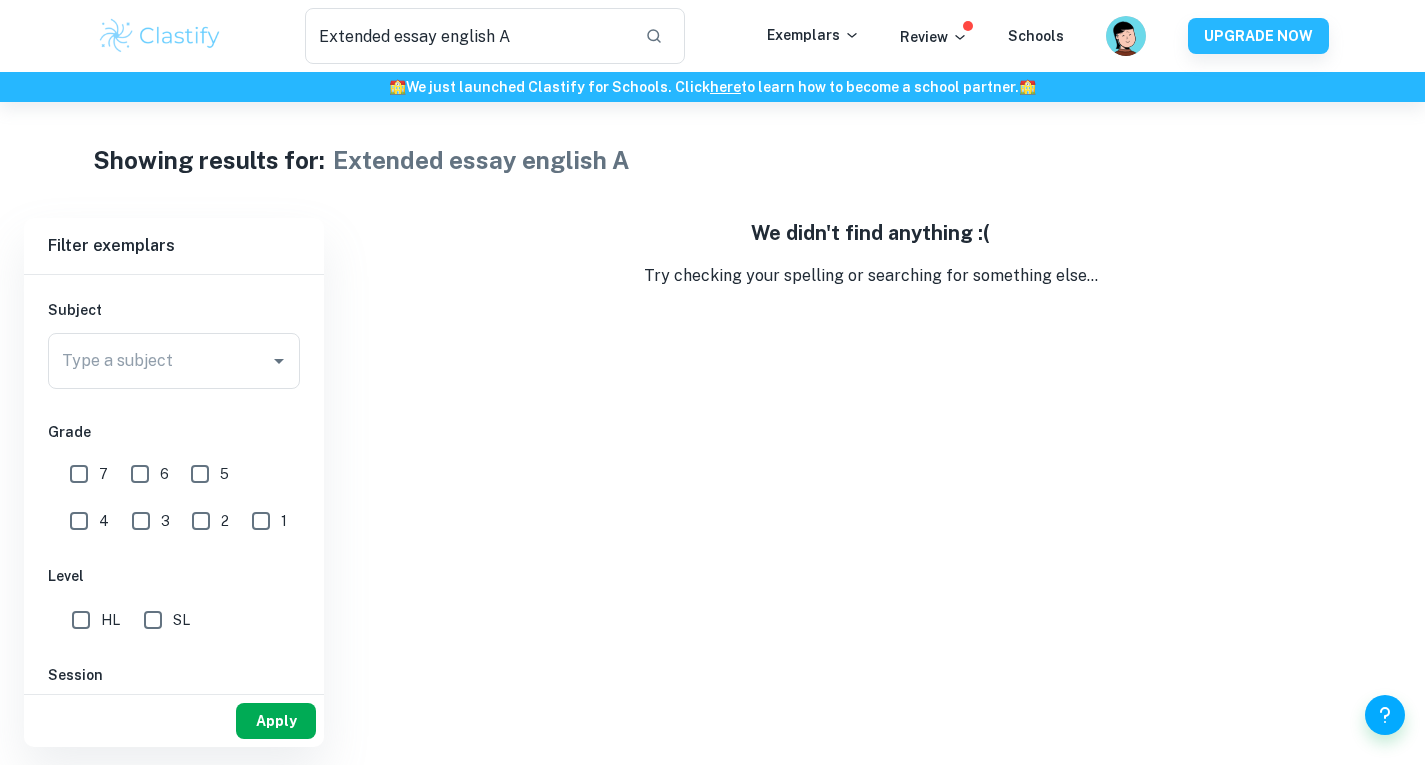 click on "Apply" at bounding box center [276, 721] 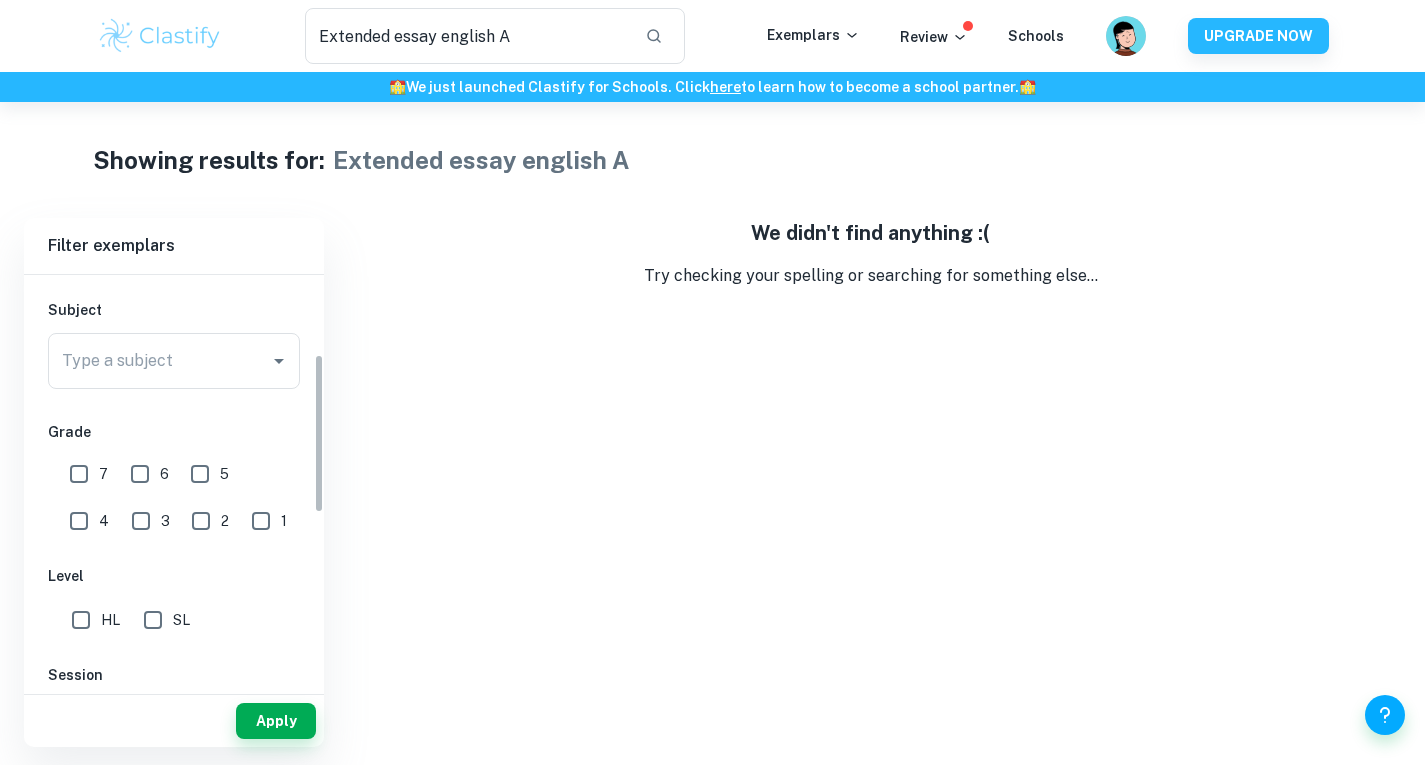scroll, scrollTop: 0, scrollLeft: 0, axis: both 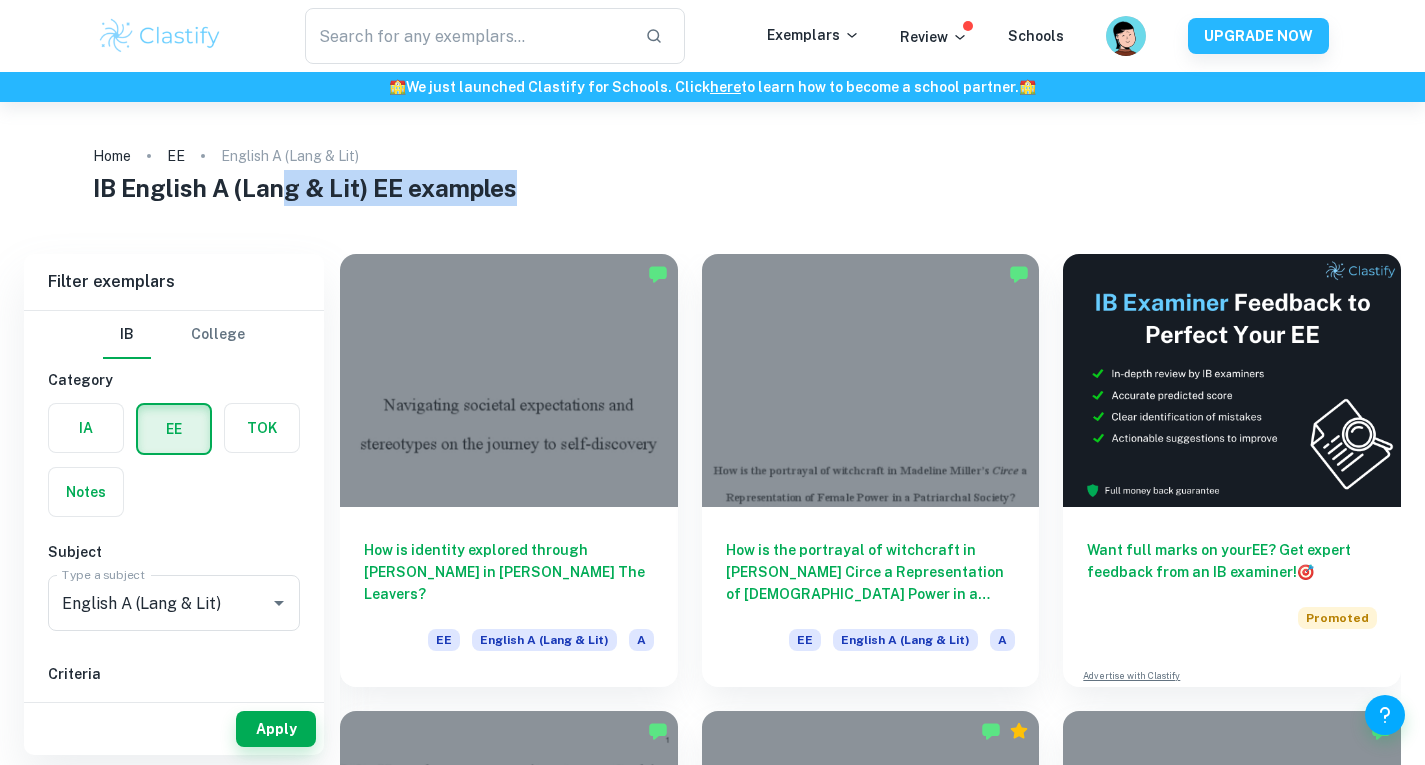 drag, startPoint x: 287, startPoint y: 174, endPoint x: 587, endPoint y: 181, distance: 300.08167 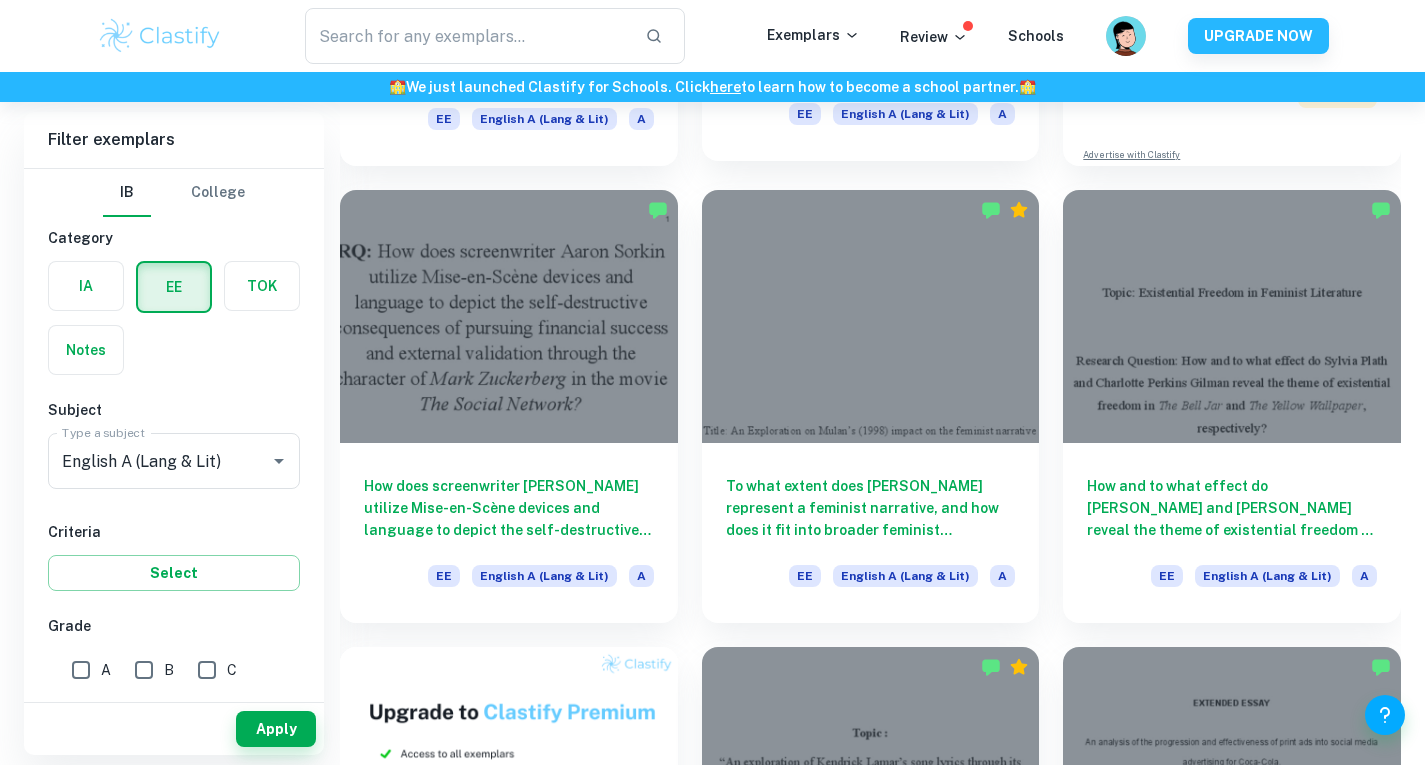 scroll, scrollTop: 514, scrollLeft: 0, axis: vertical 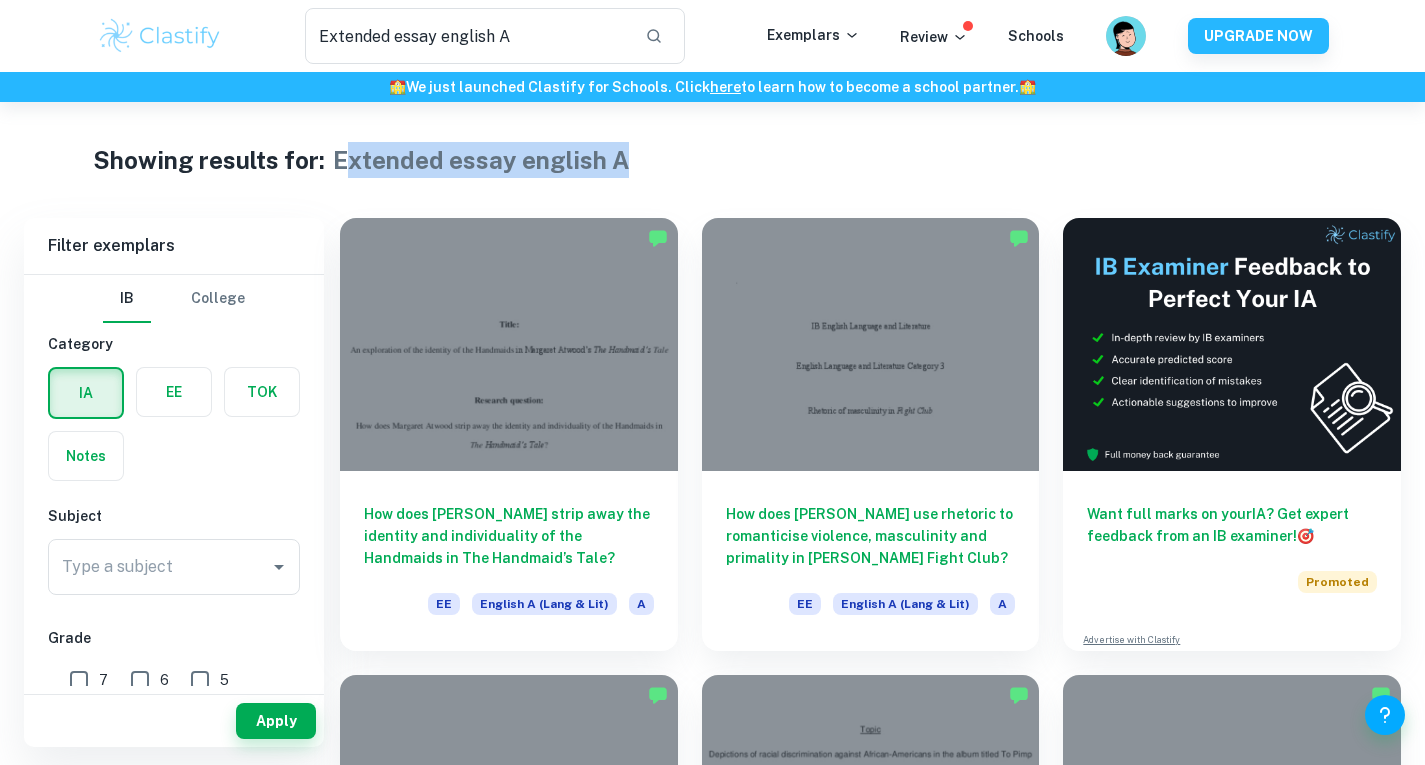 drag, startPoint x: 350, startPoint y: 173, endPoint x: 637, endPoint y: 150, distance: 287.92014 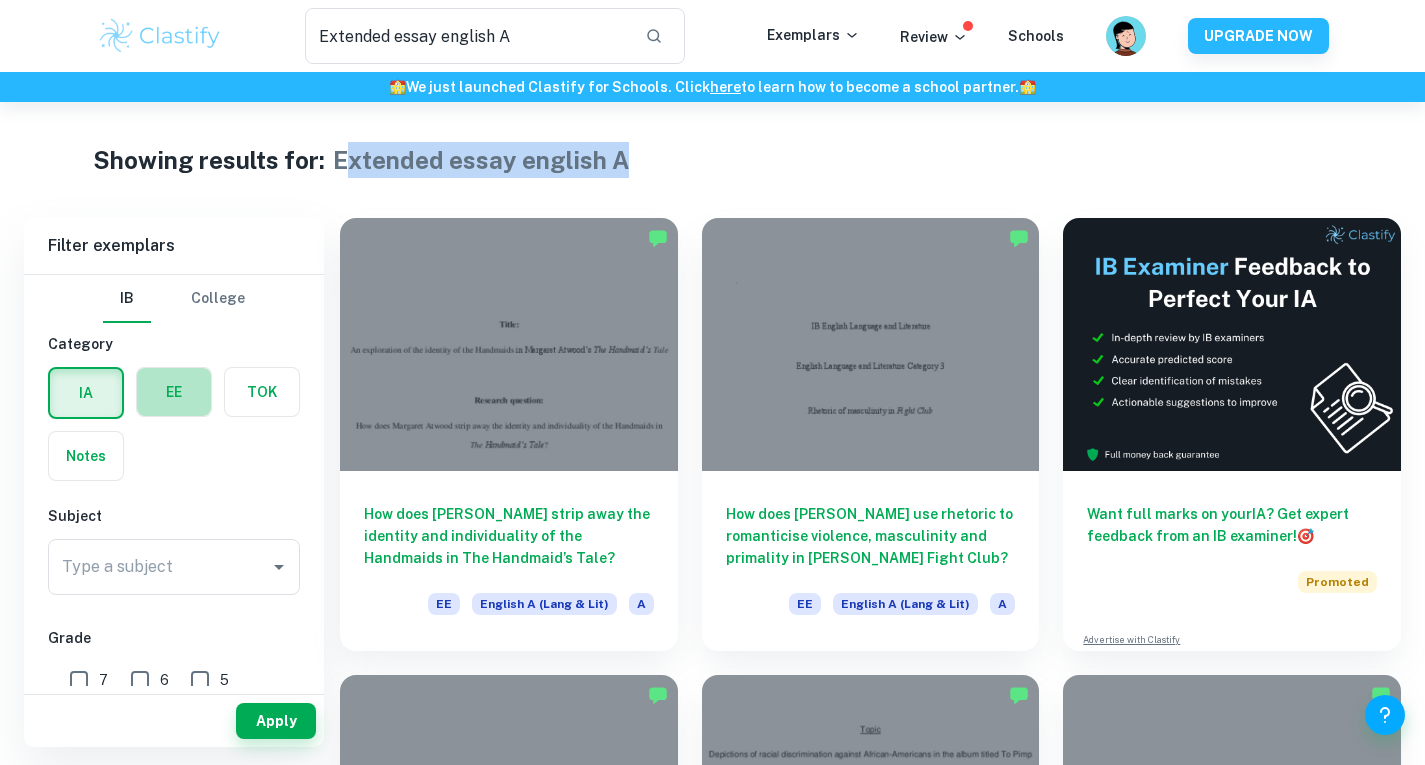 click at bounding box center (174, 392) 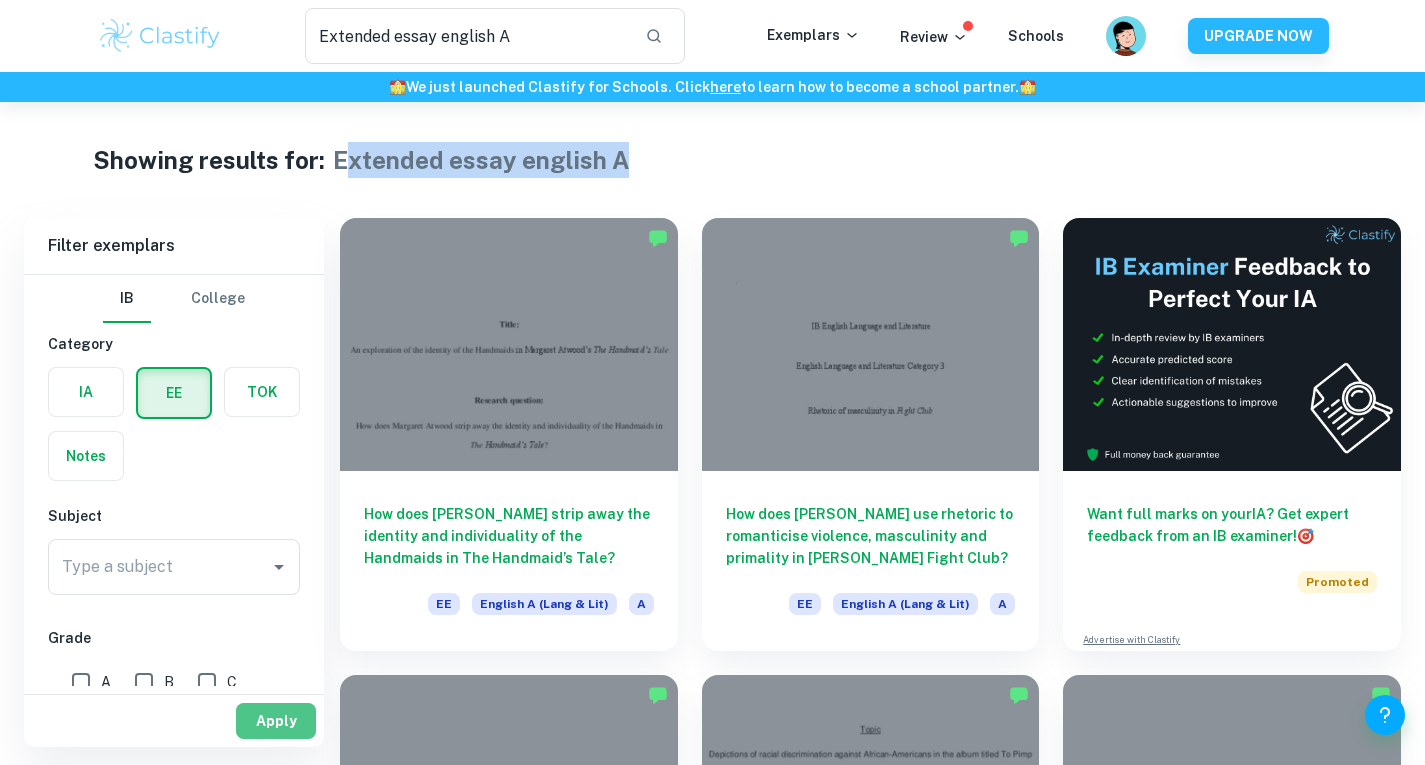 click on "Apply" at bounding box center (276, 721) 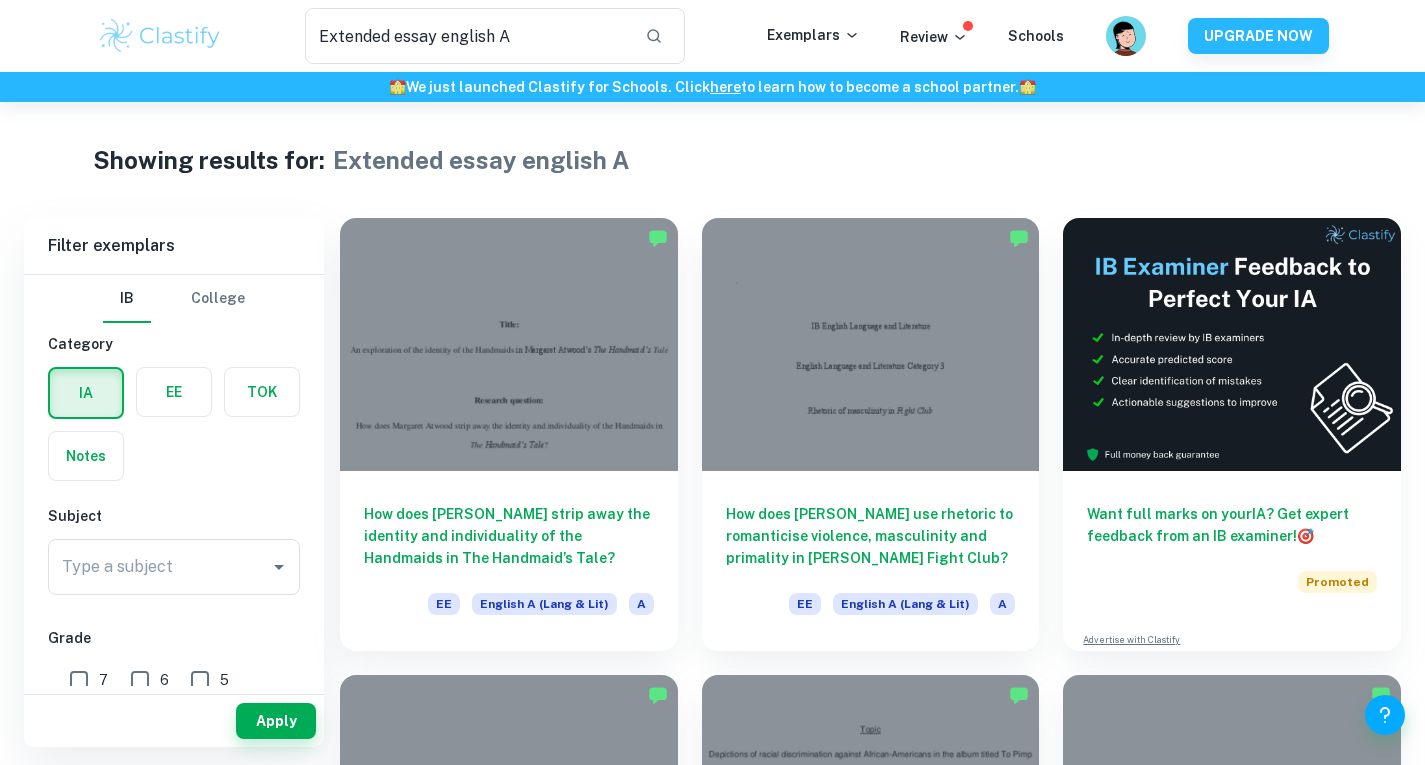 scroll, scrollTop: 0, scrollLeft: 0, axis: both 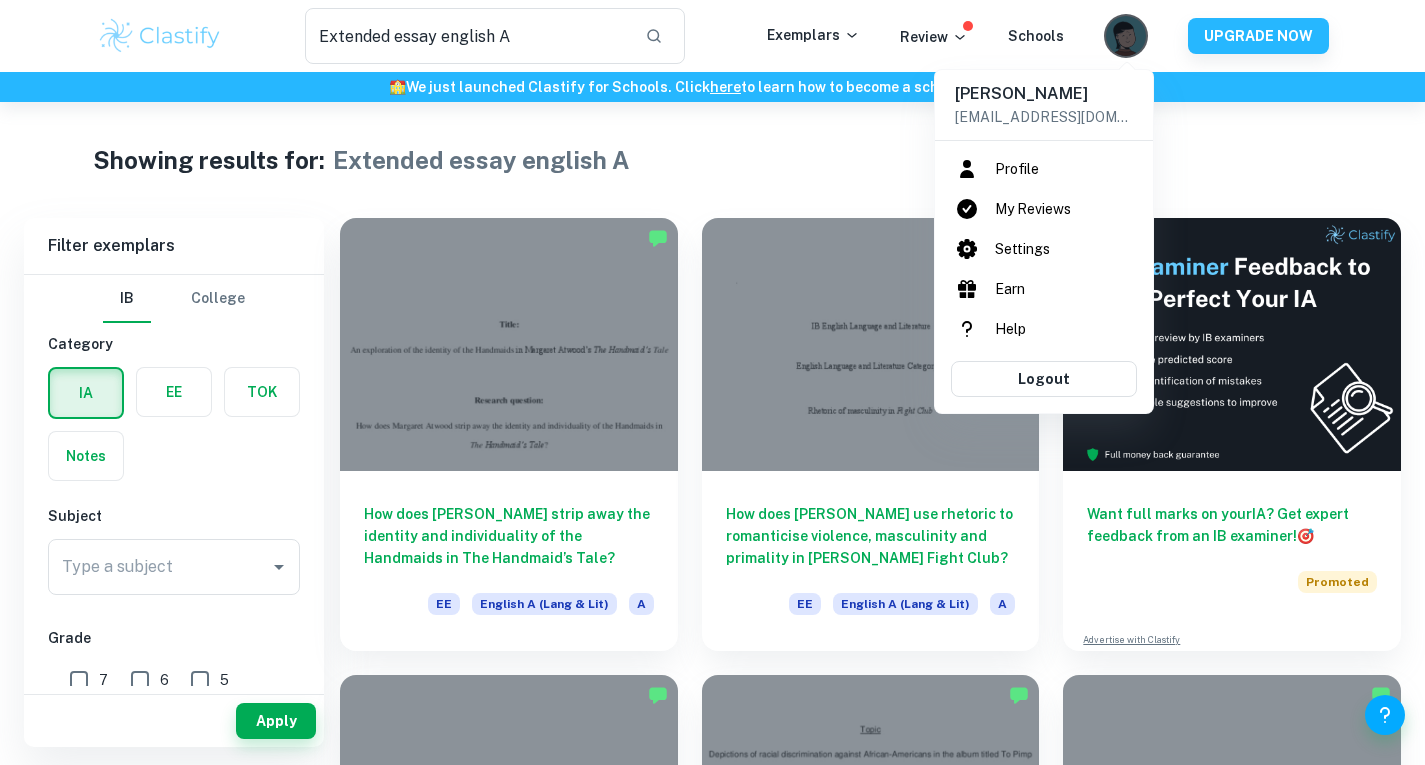 click at bounding box center [712, 382] 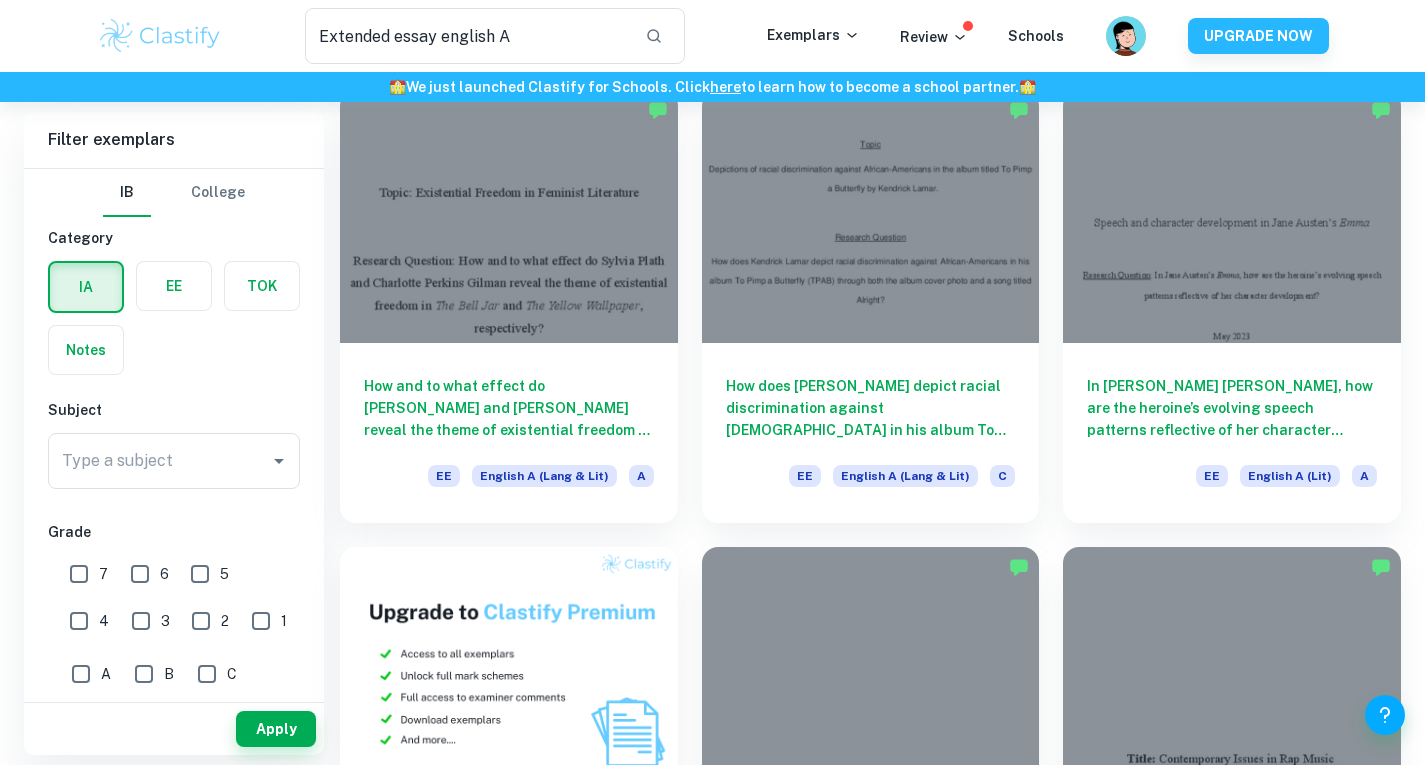 scroll, scrollTop: 594, scrollLeft: 0, axis: vertical 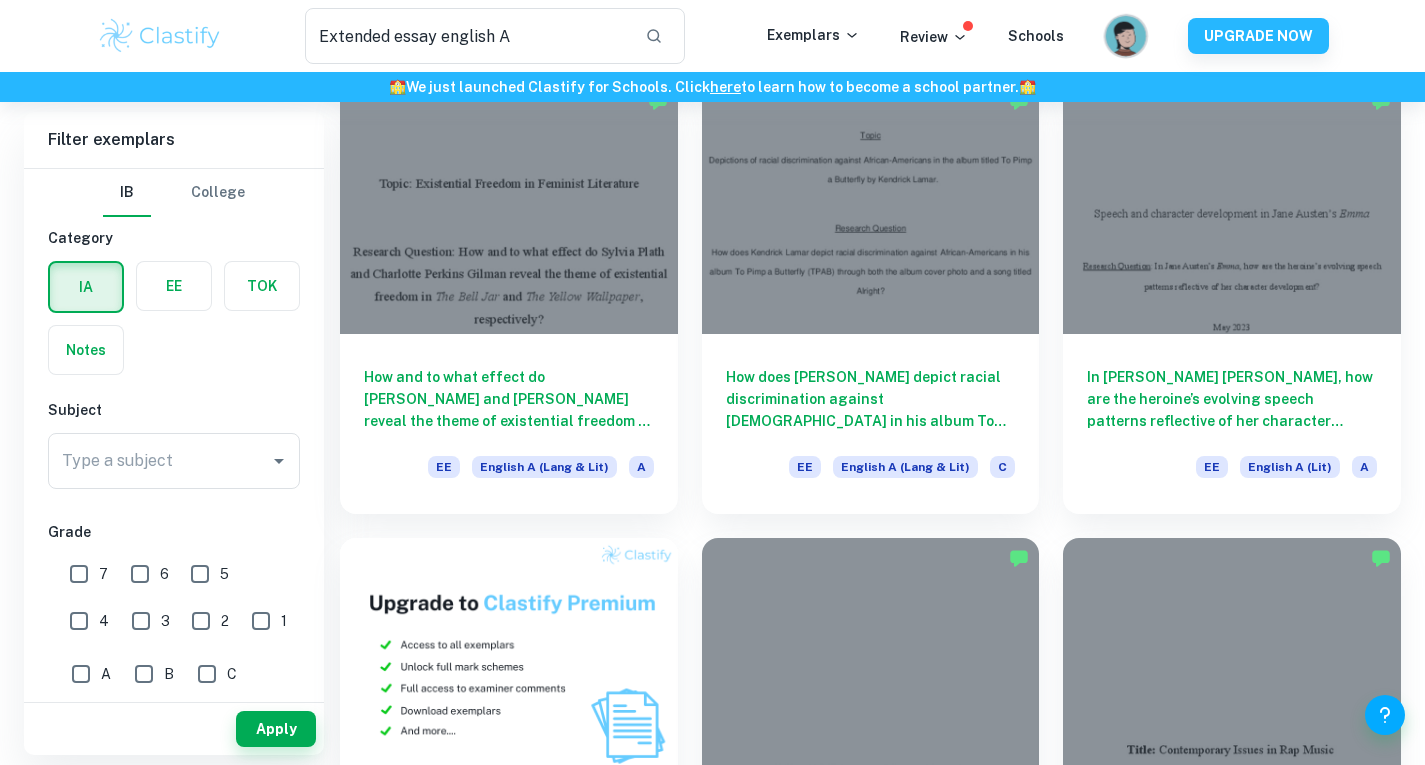 click at bounding box center [1125, 38] 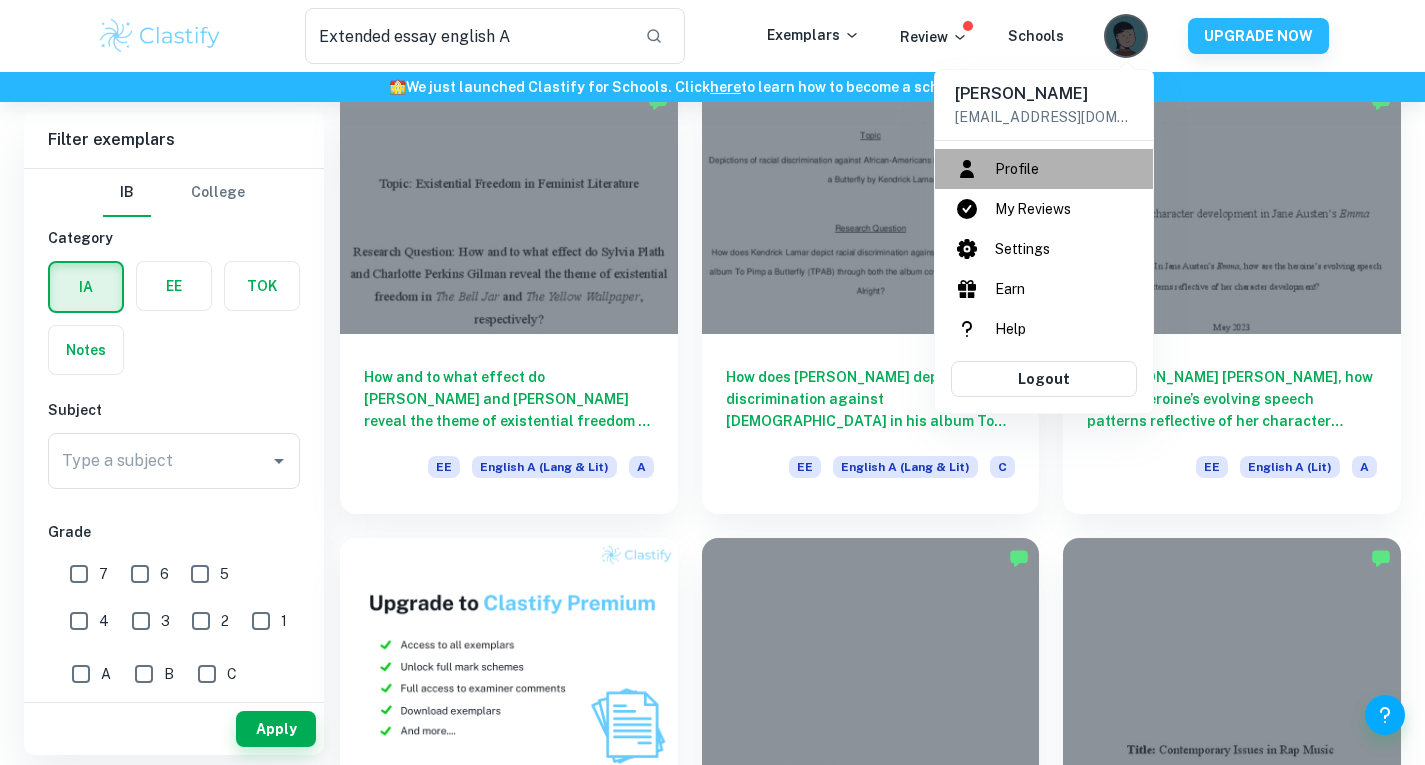 click on "Profile" at bounding box center (1044, 169) 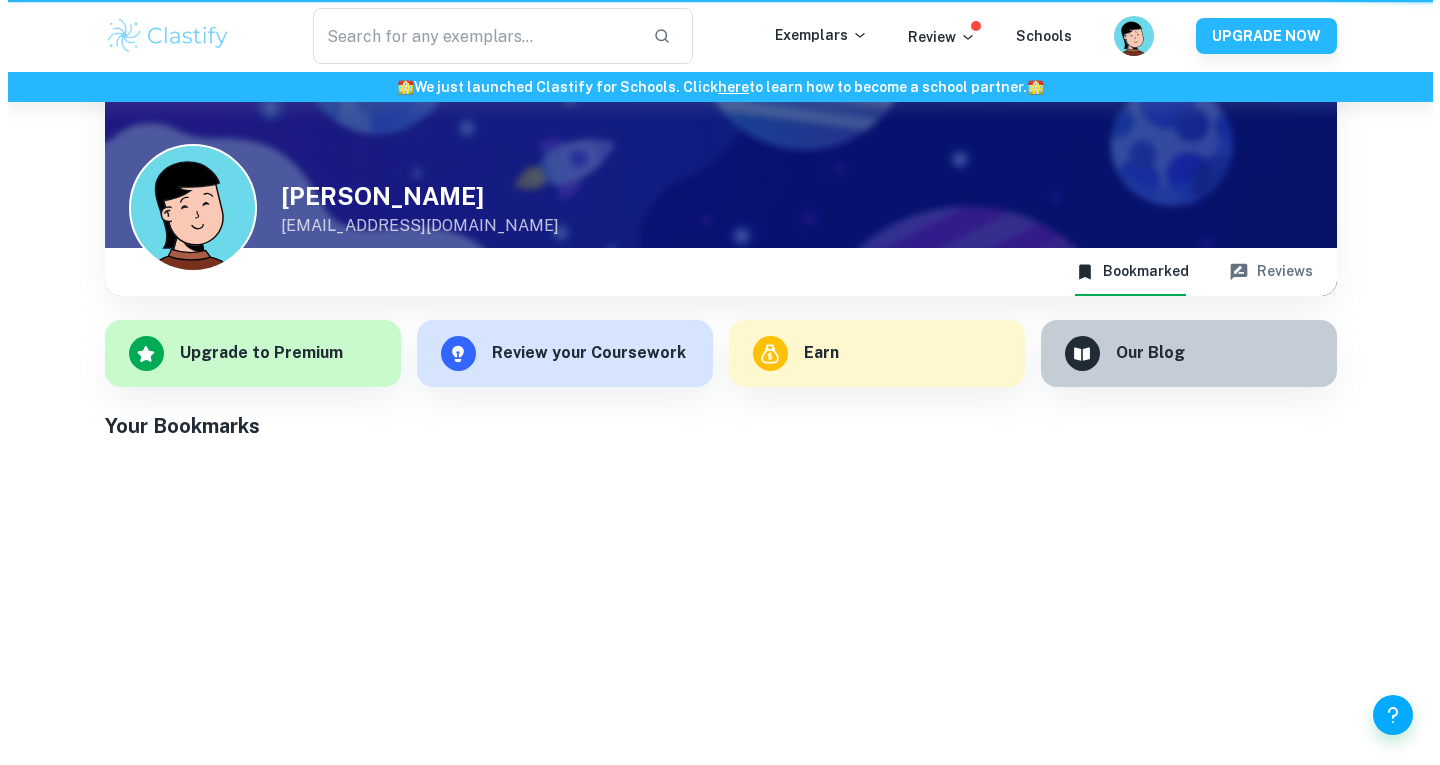 scroll, scrollTop: 0, scrollLeft: 0, axis: both 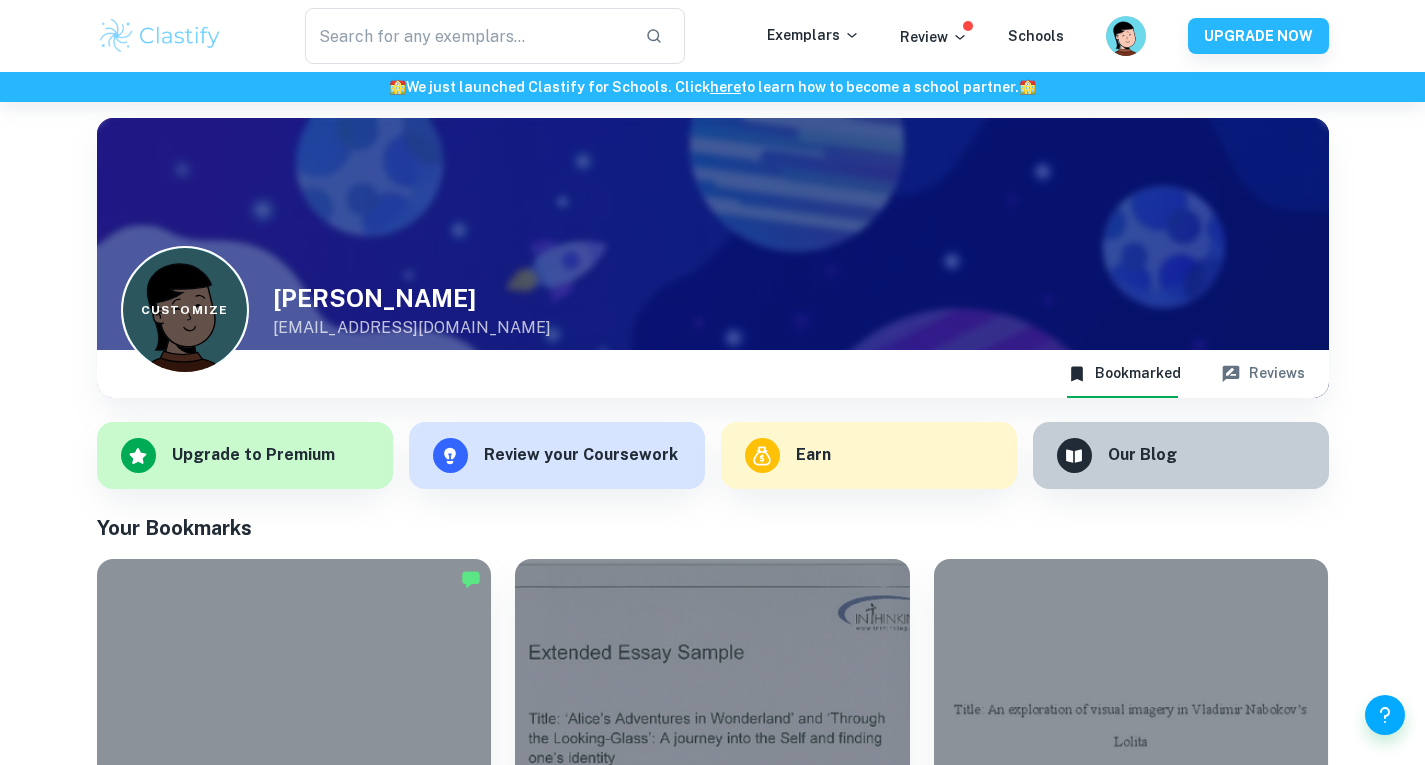 click on "Customize" at bounding box center (185, 310) 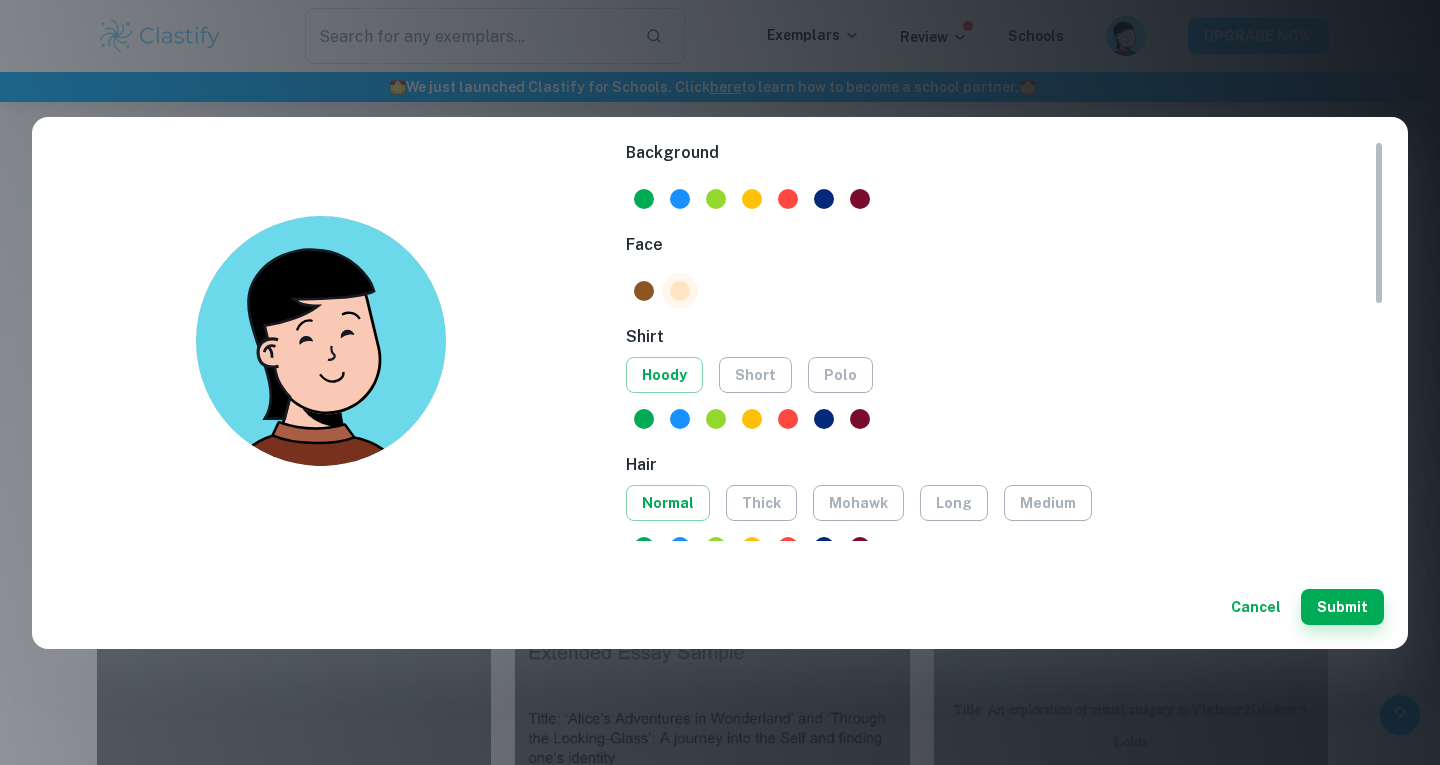 click at bounding box center (680, 291) 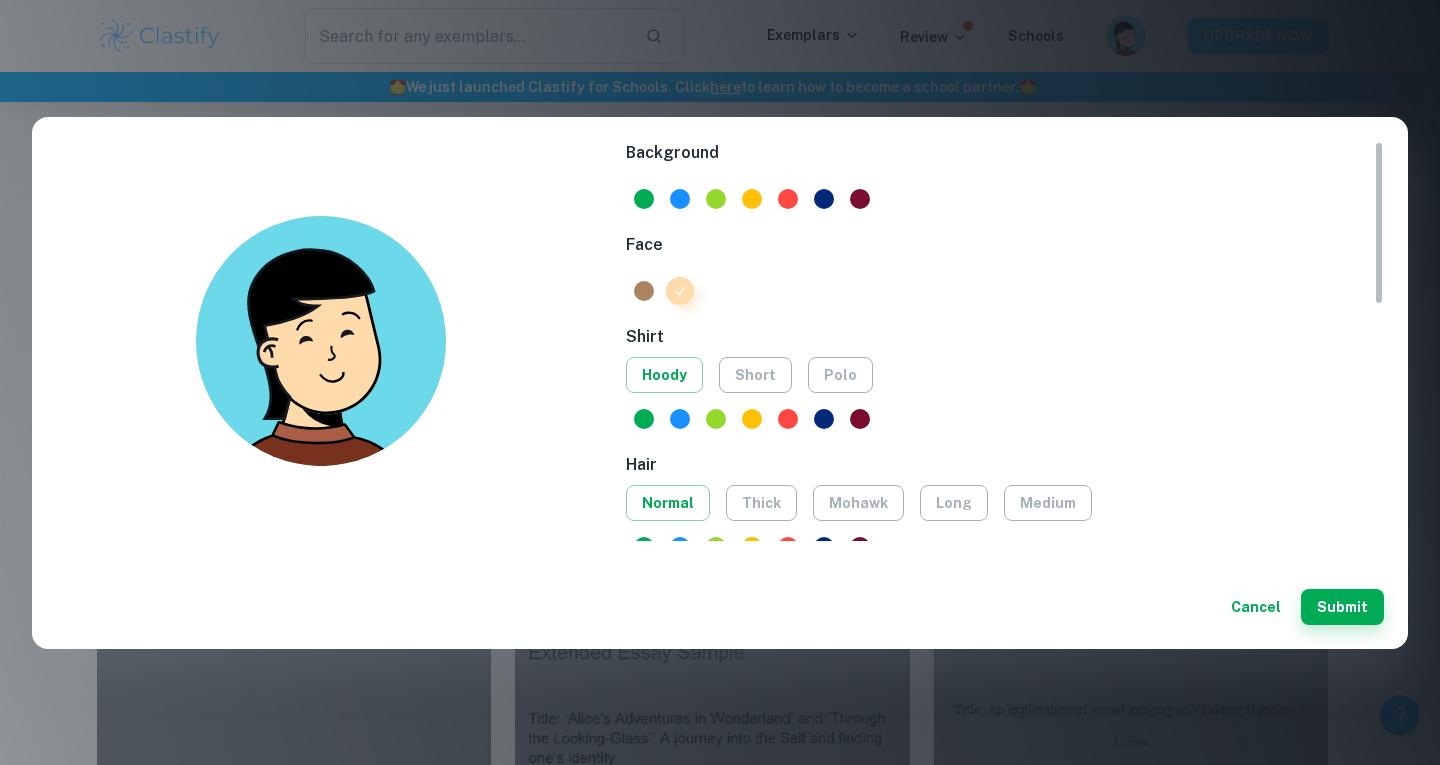 click at bounding box center [644, 291] 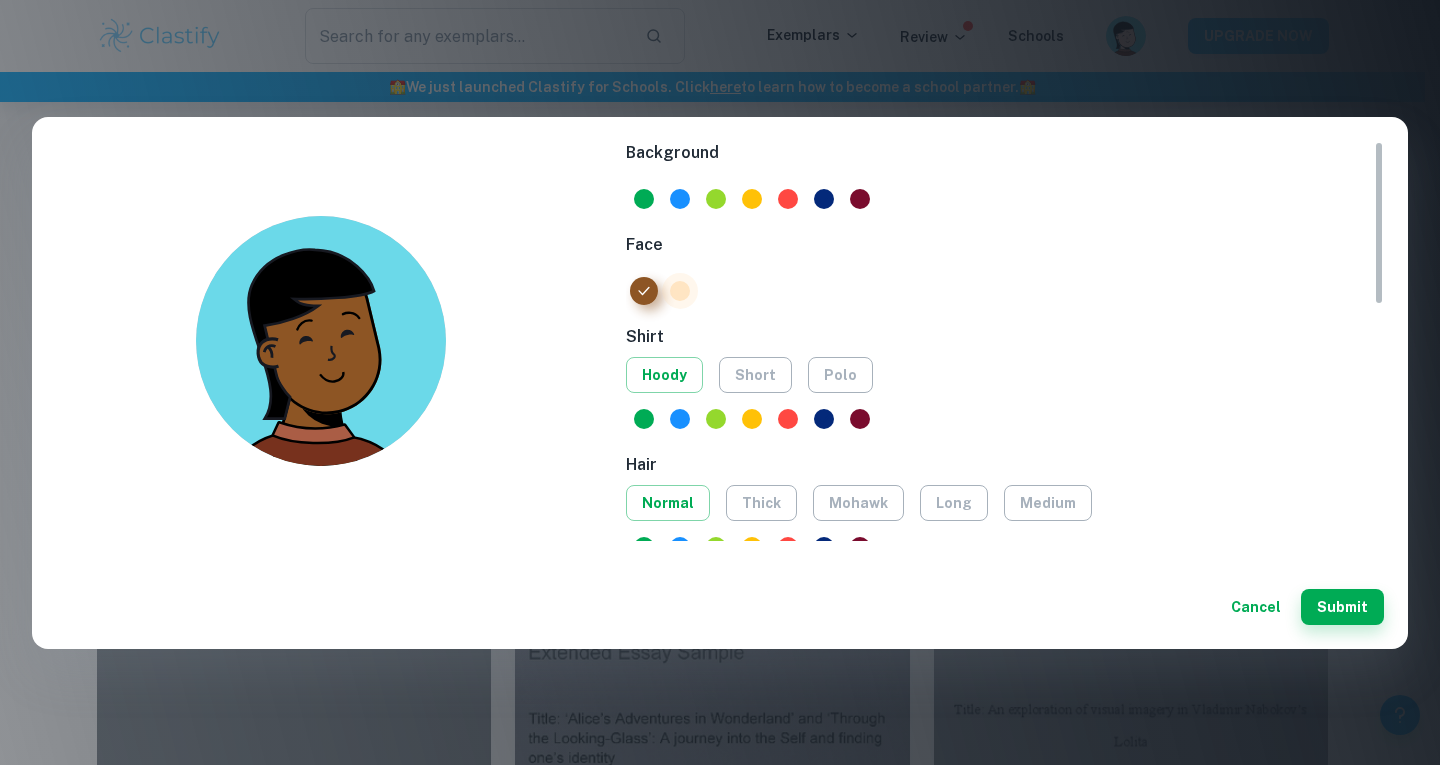 click at bounding box center (680, 291) 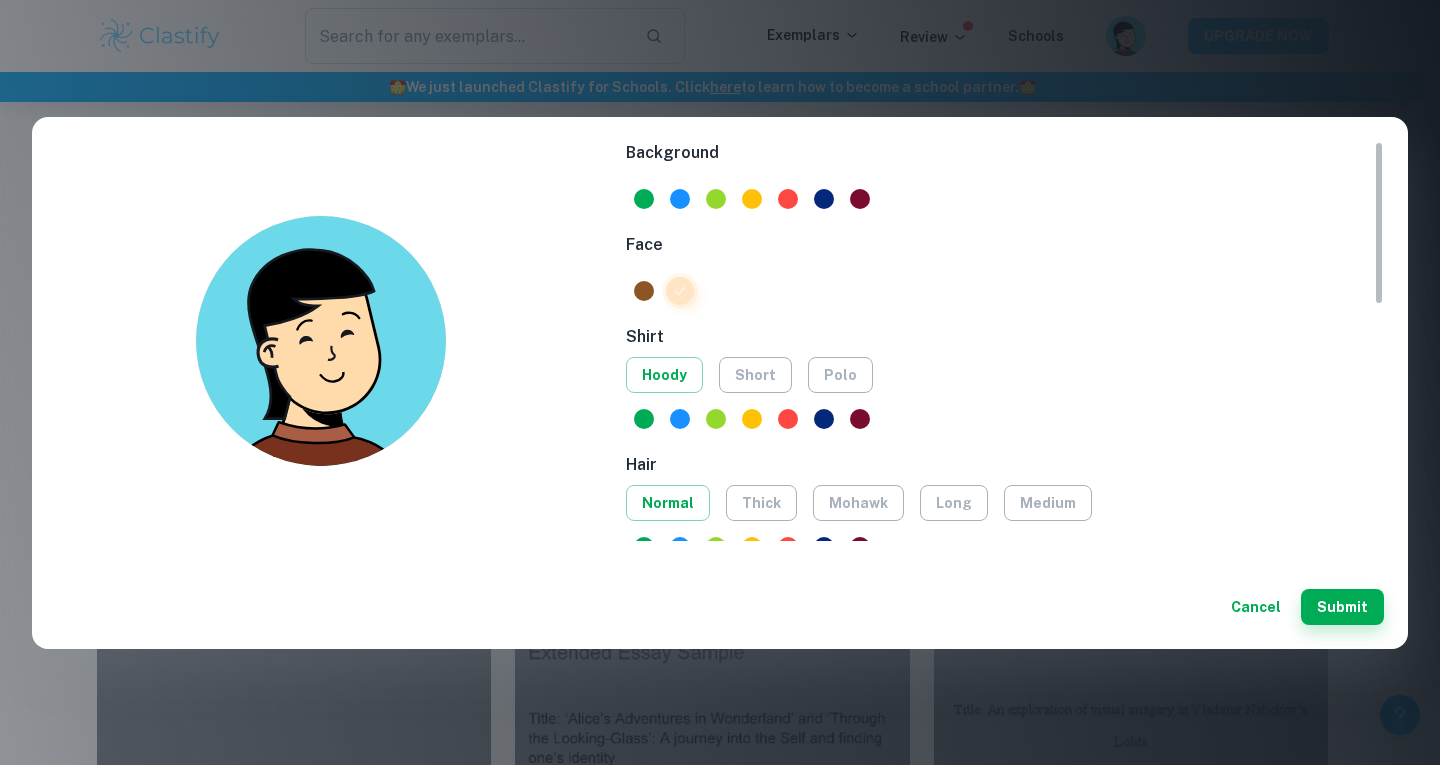 click at bounding box center [680, 291] 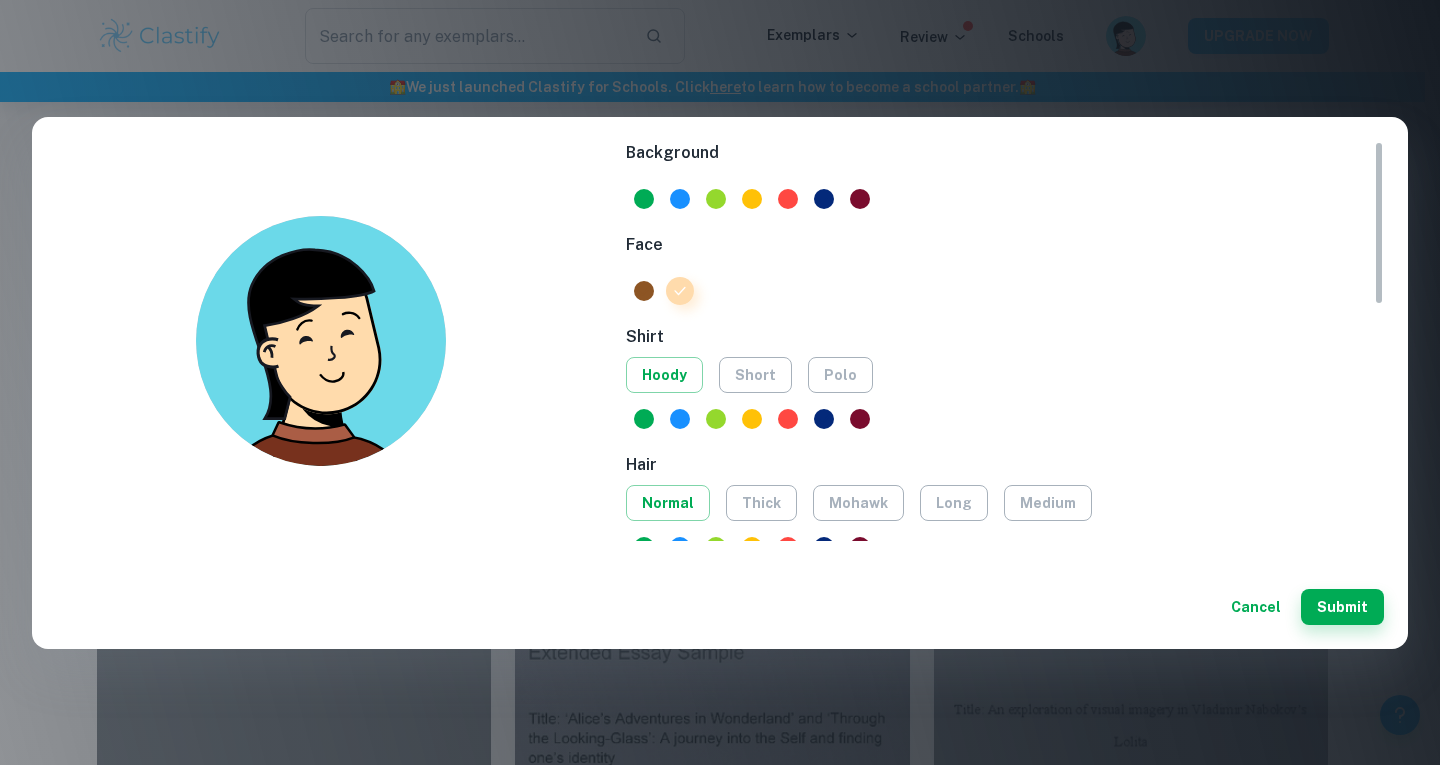 click on "Cancel Submit" at bounding box center (720, 607) 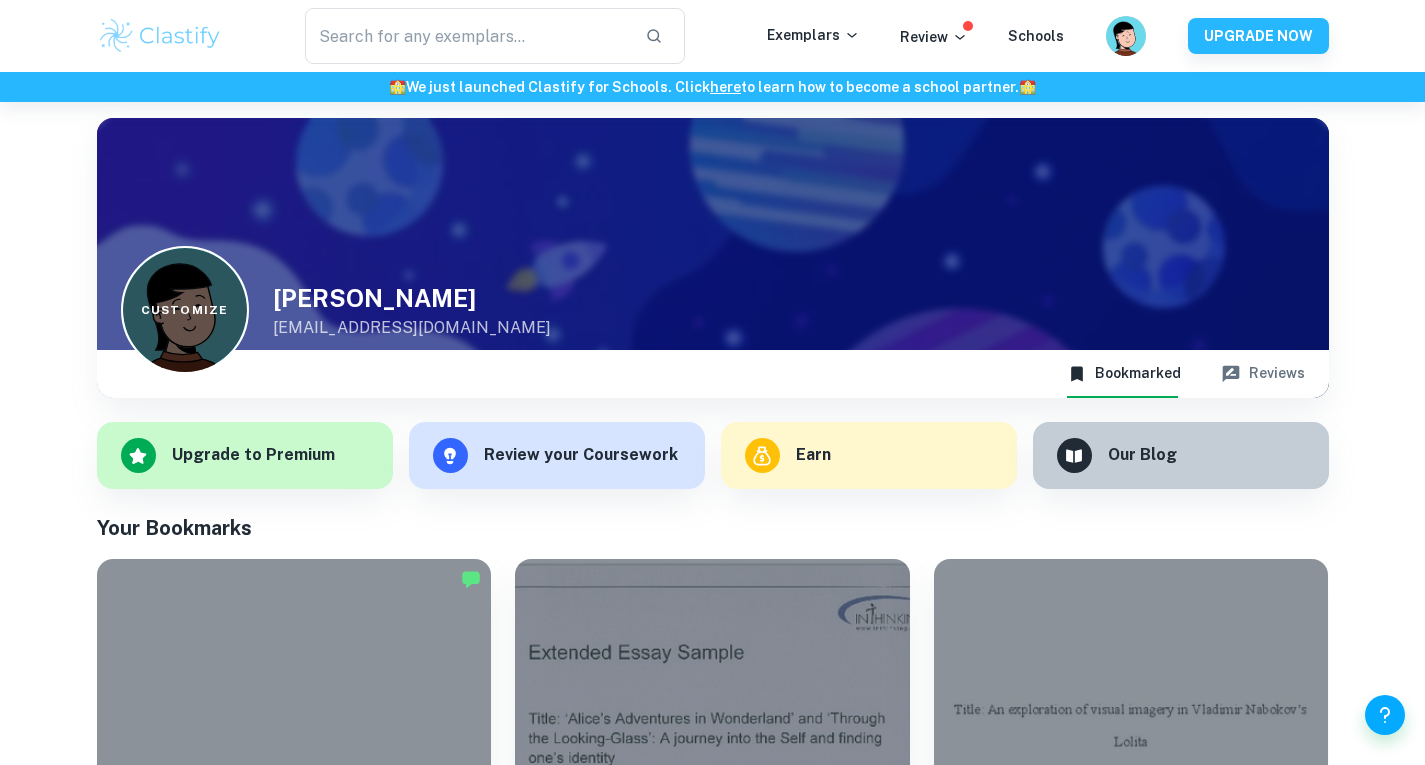 click on "Customize" at bounding box center [185, 310] 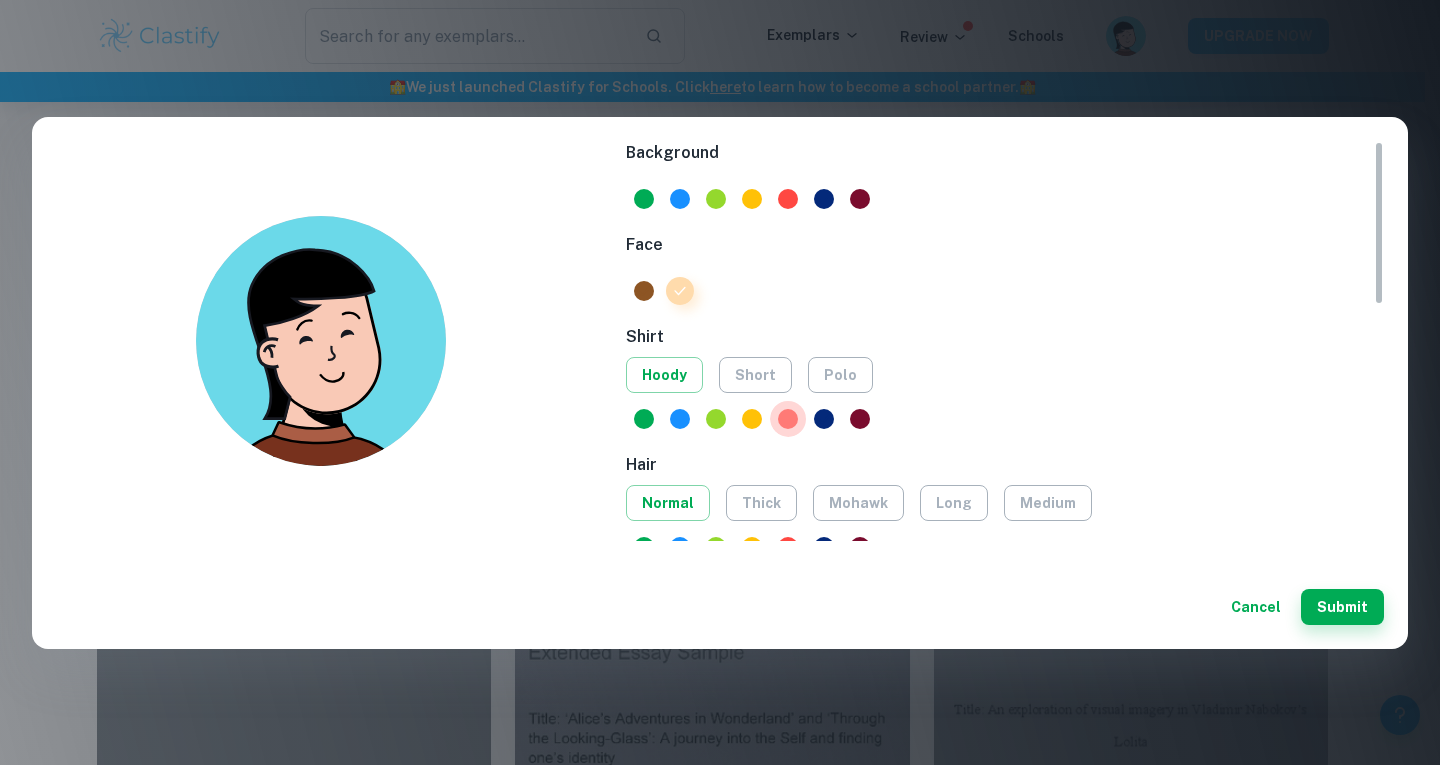click at bounding box center (788, 419) 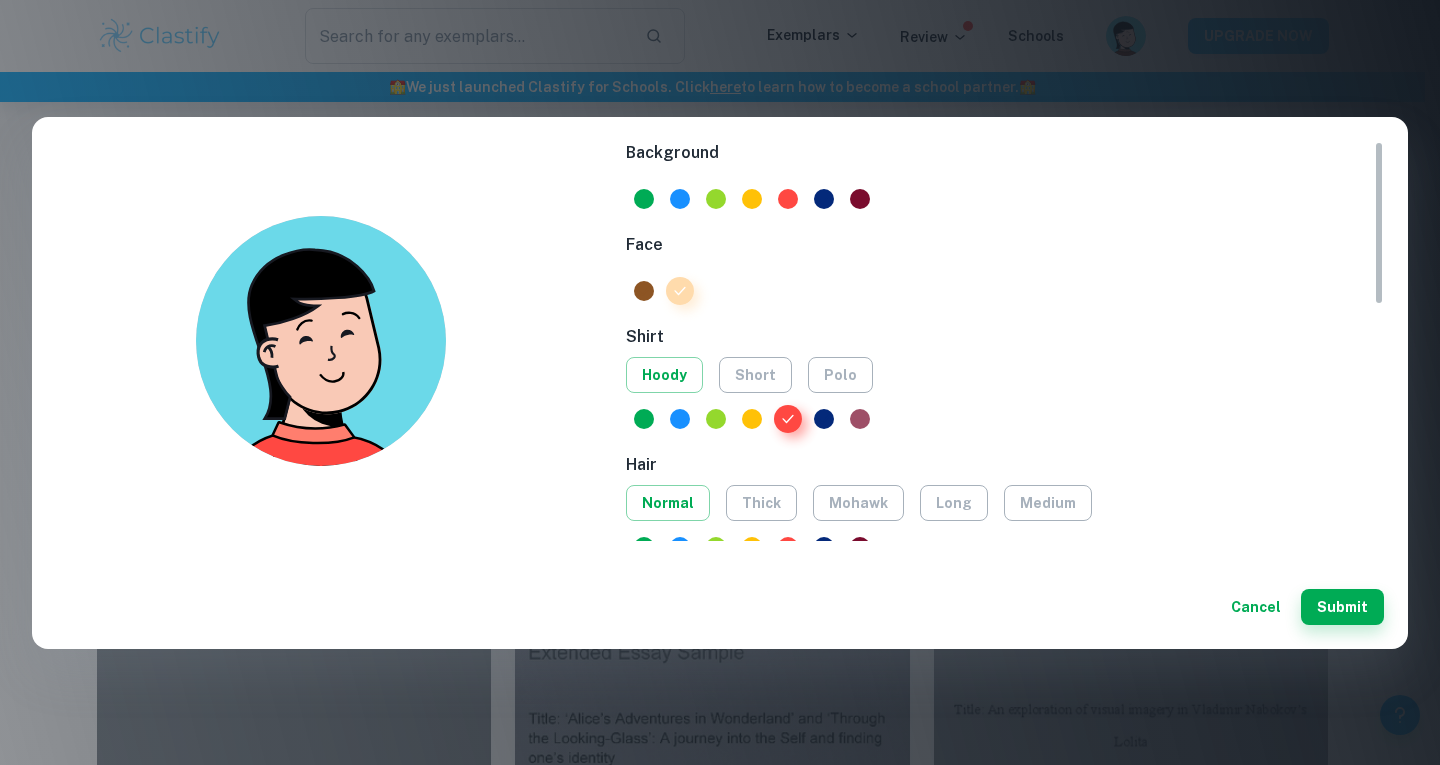 click at bounding box center [860, 419] 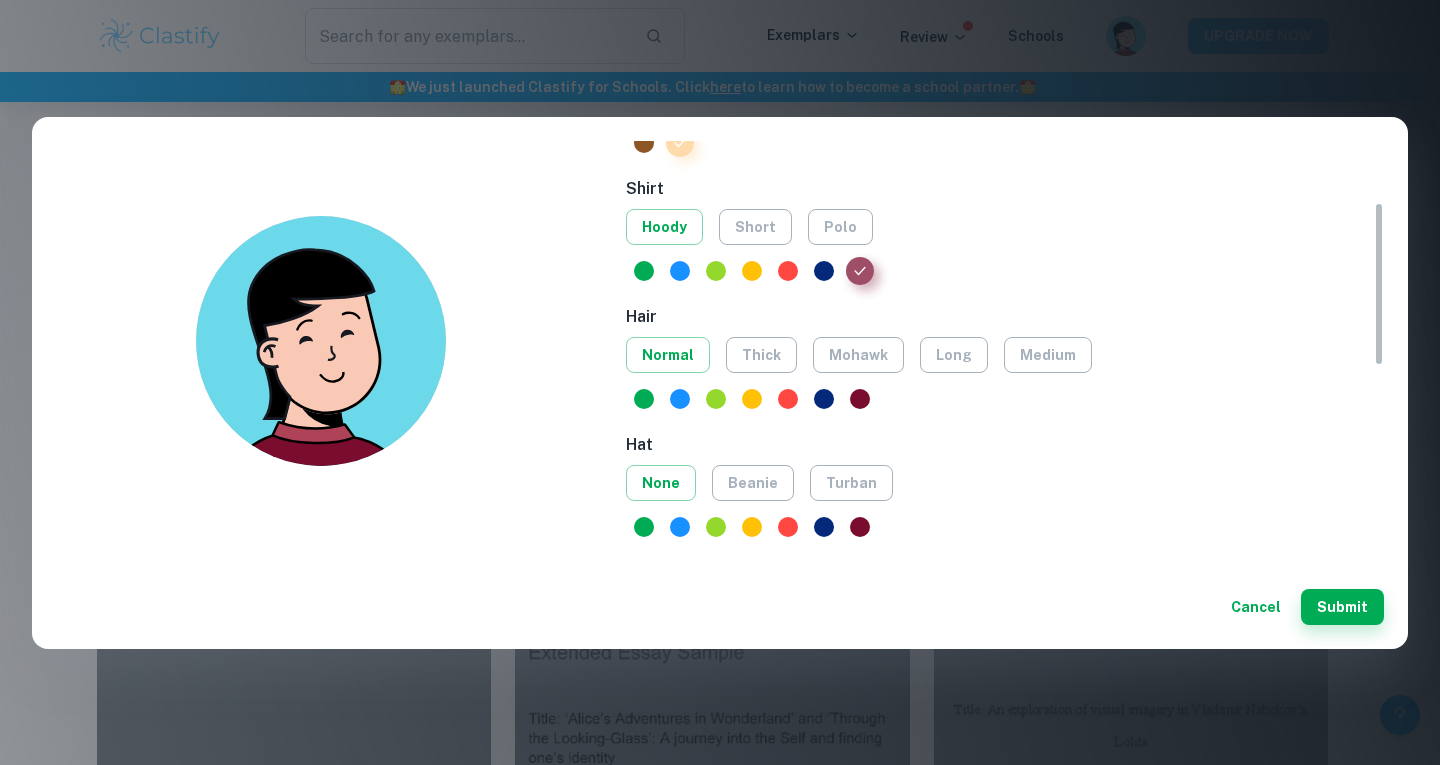 scroll, scrollTop: 156, scrollLeft: 0, axis: vertical 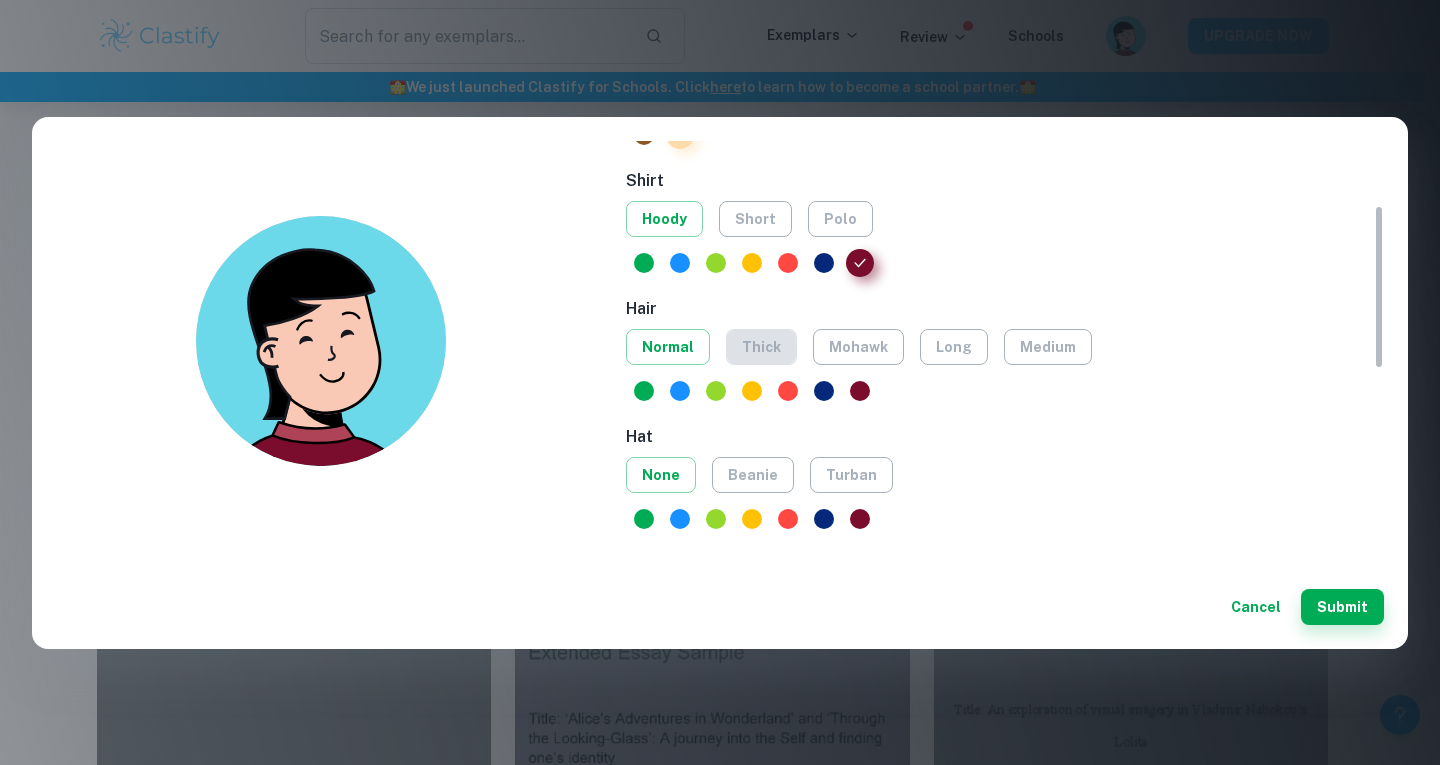 click on "thick" at bounding box center (761, 347) 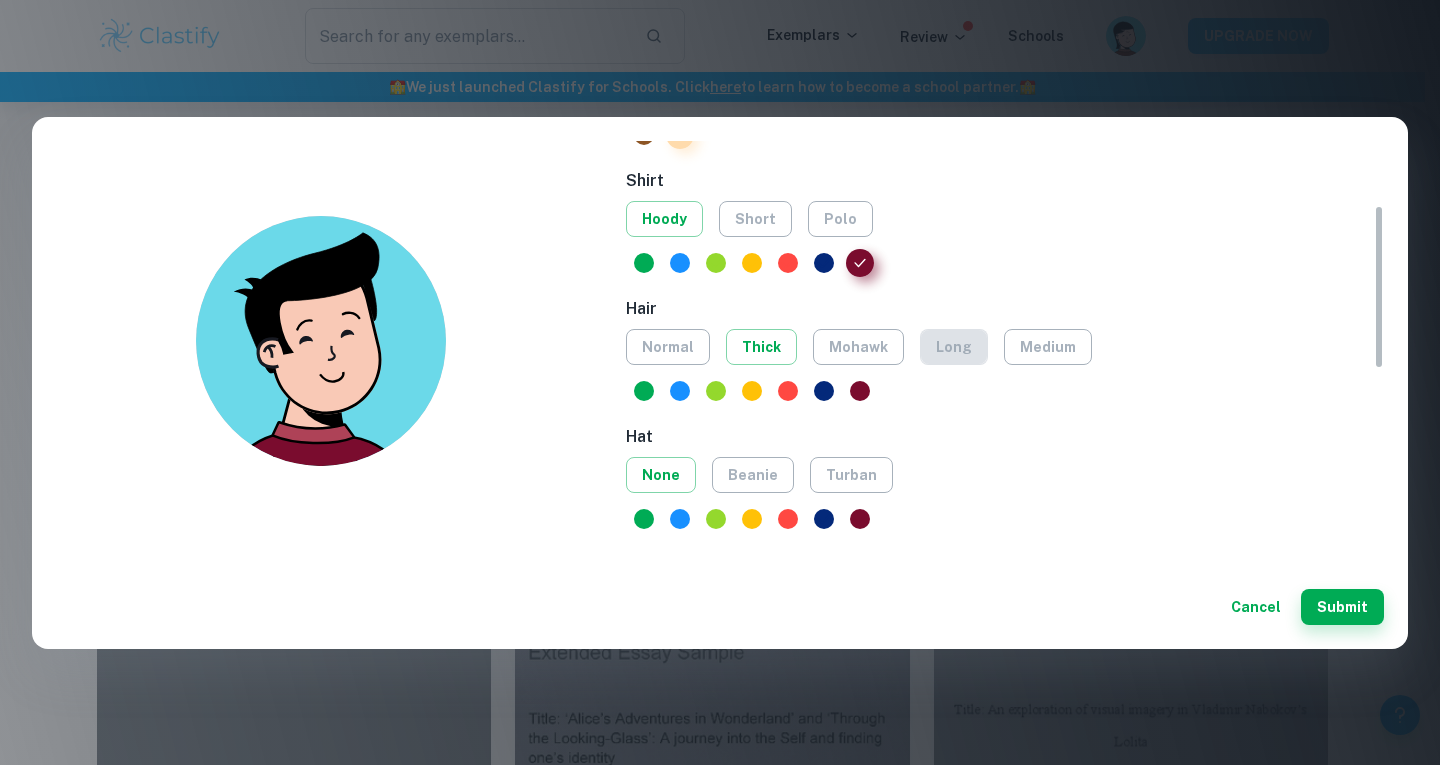 click on "long" at bounding box center [954, 347] 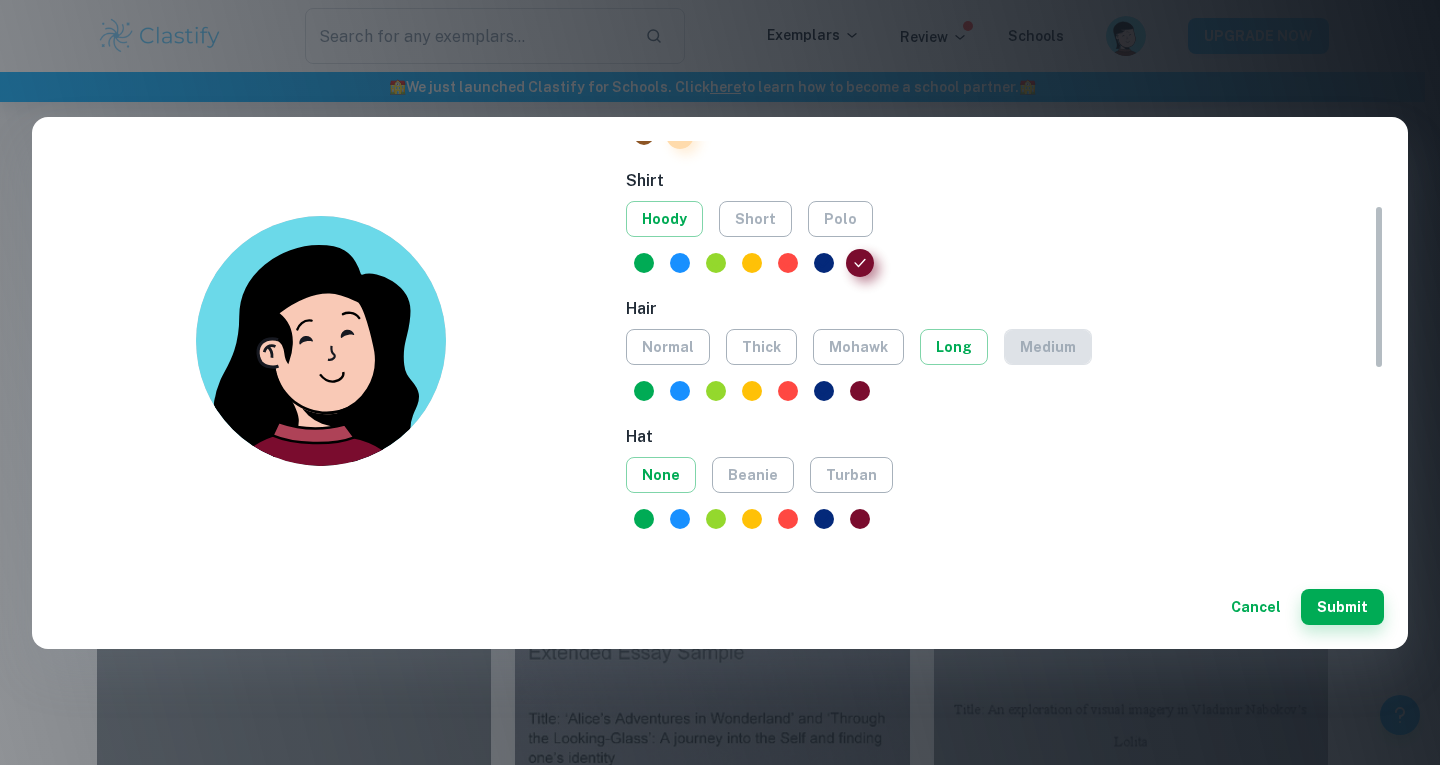 click on "medium" at bounding box center (1048, 347) 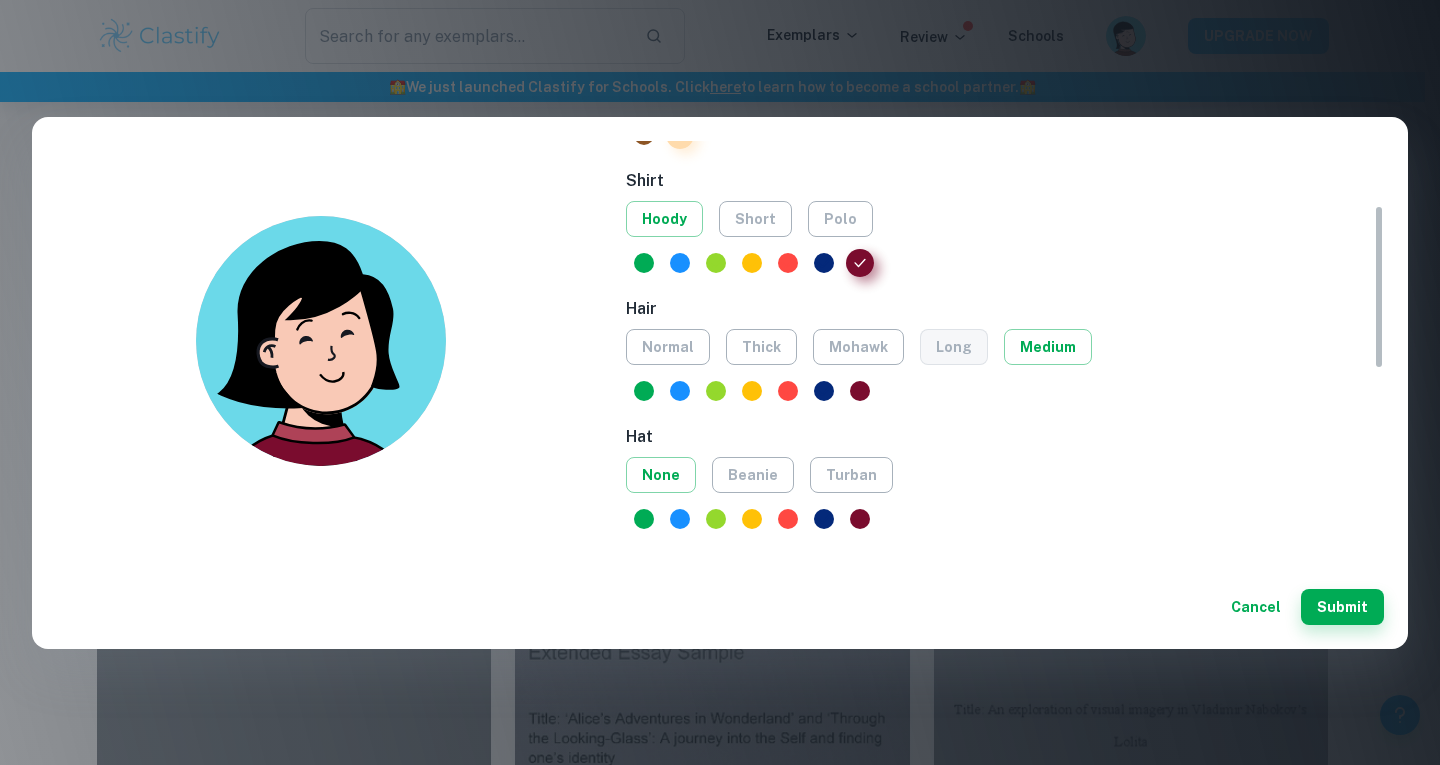 click on "long" at bounding box center (954, 347) 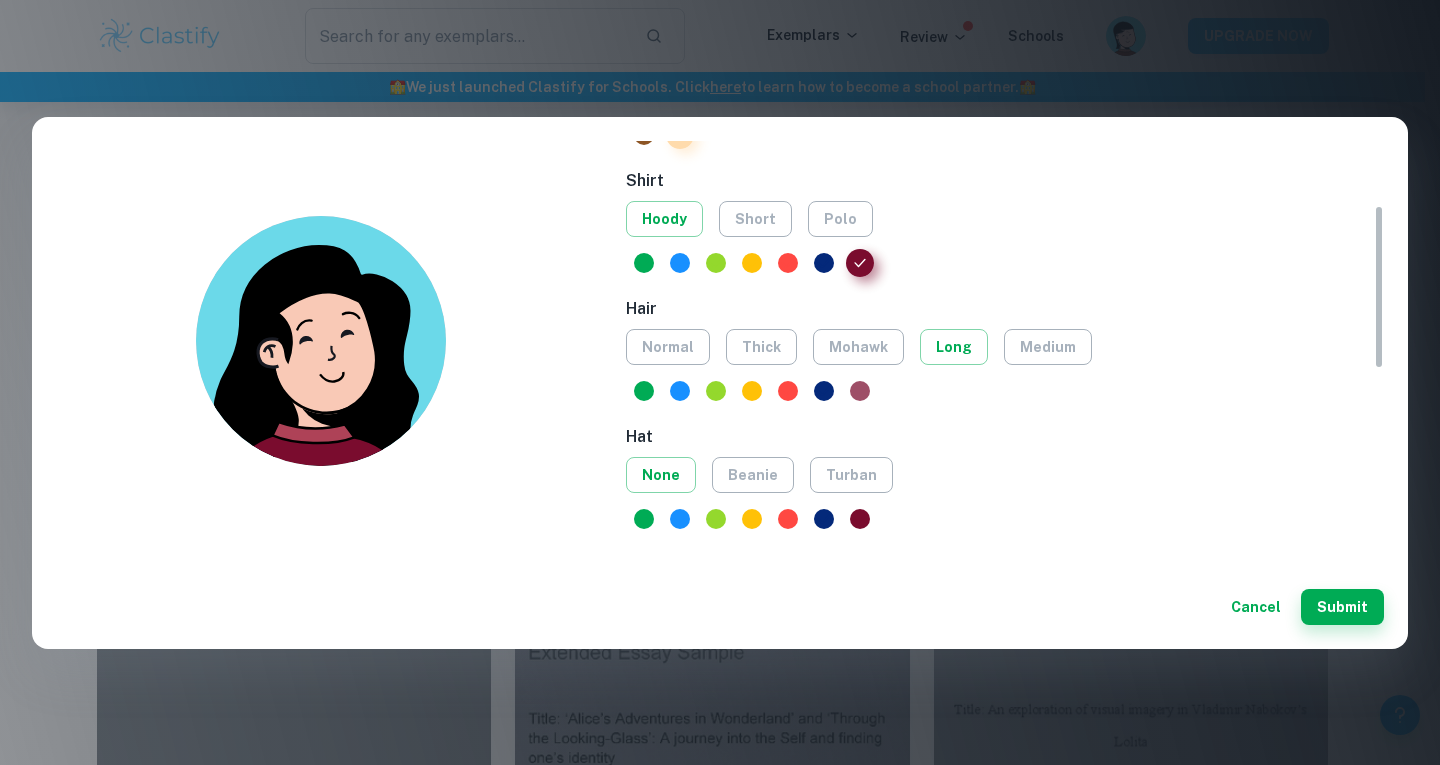 click at bounding box center (860, 391) 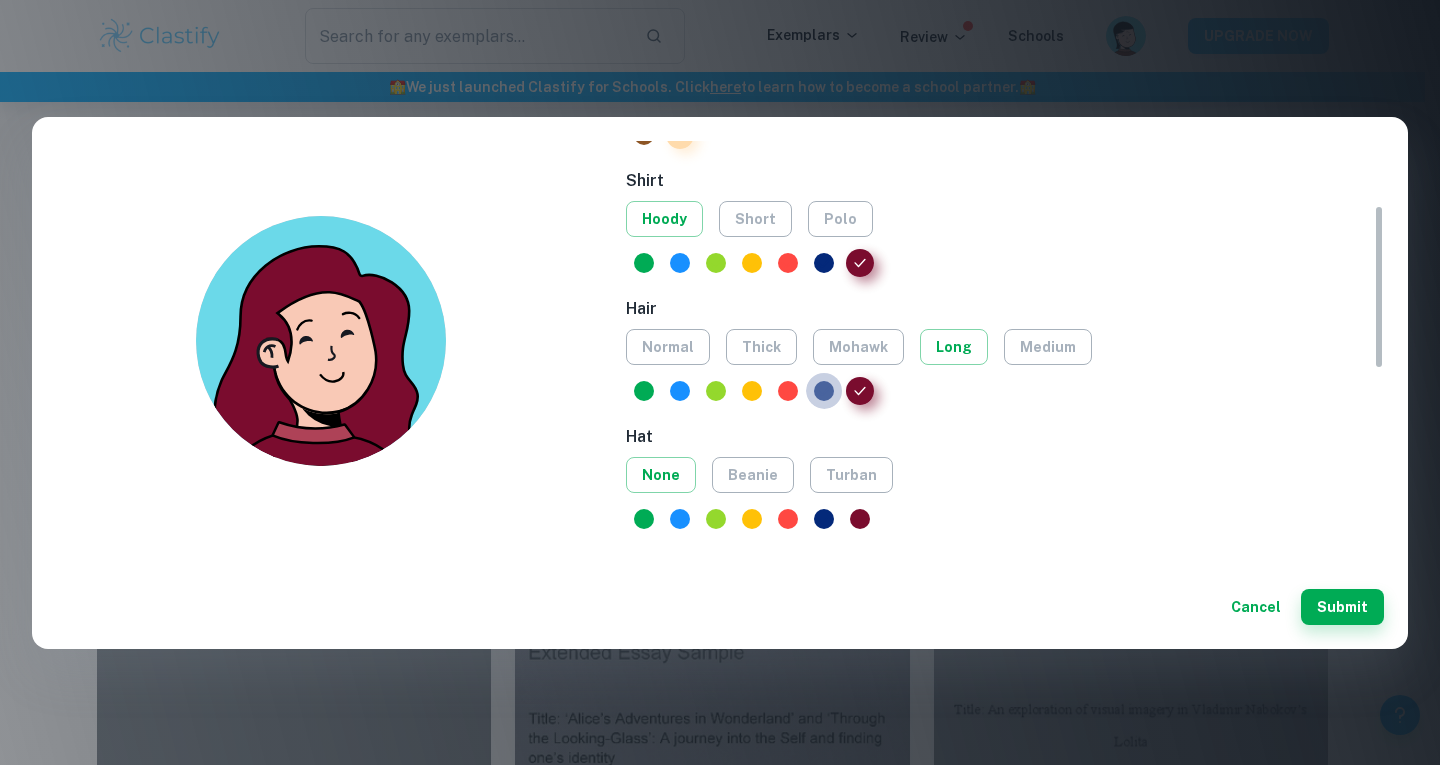 click at bounding box center (824, 391) 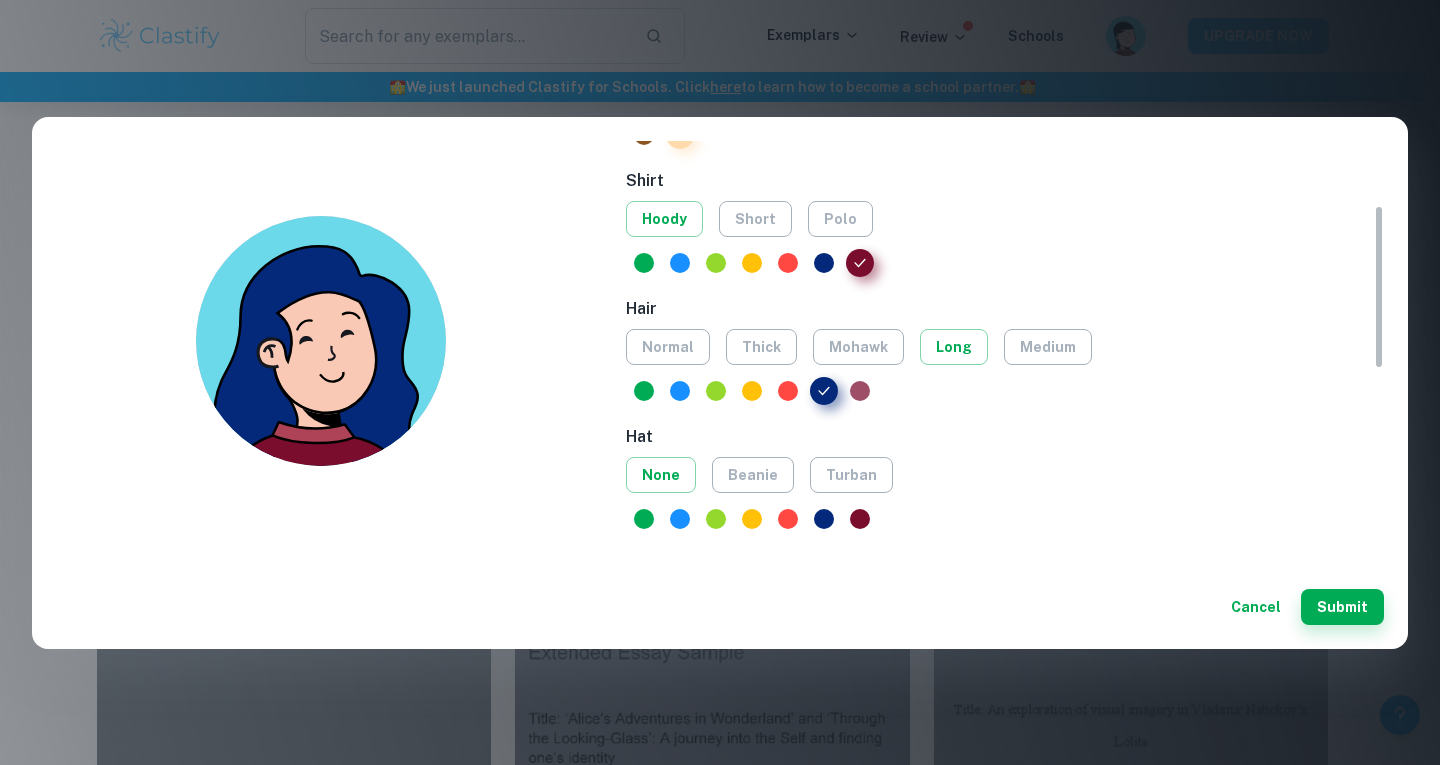 click at bounding box center [860, 391] 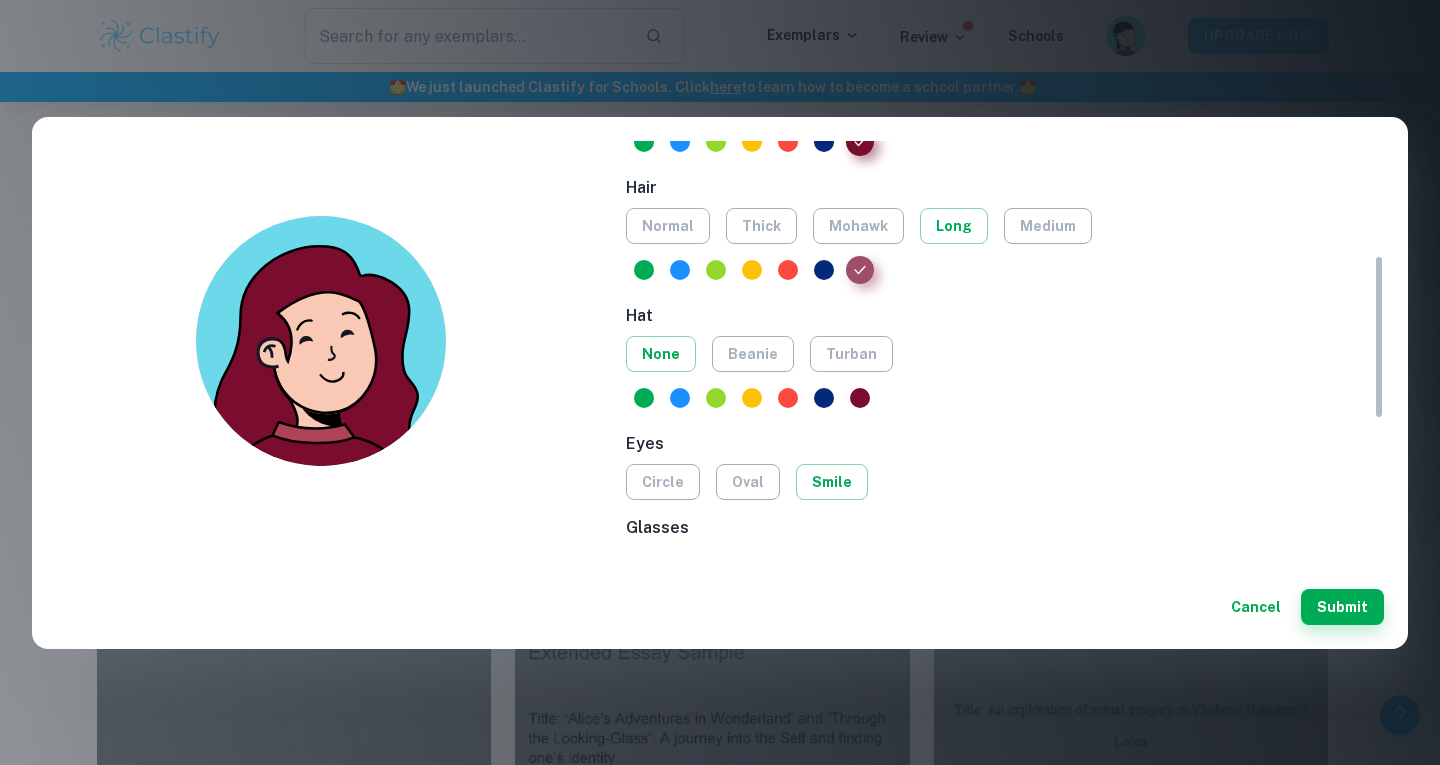 scroll, scrollTop: 278, scrollLeft: 0, axis: vertical 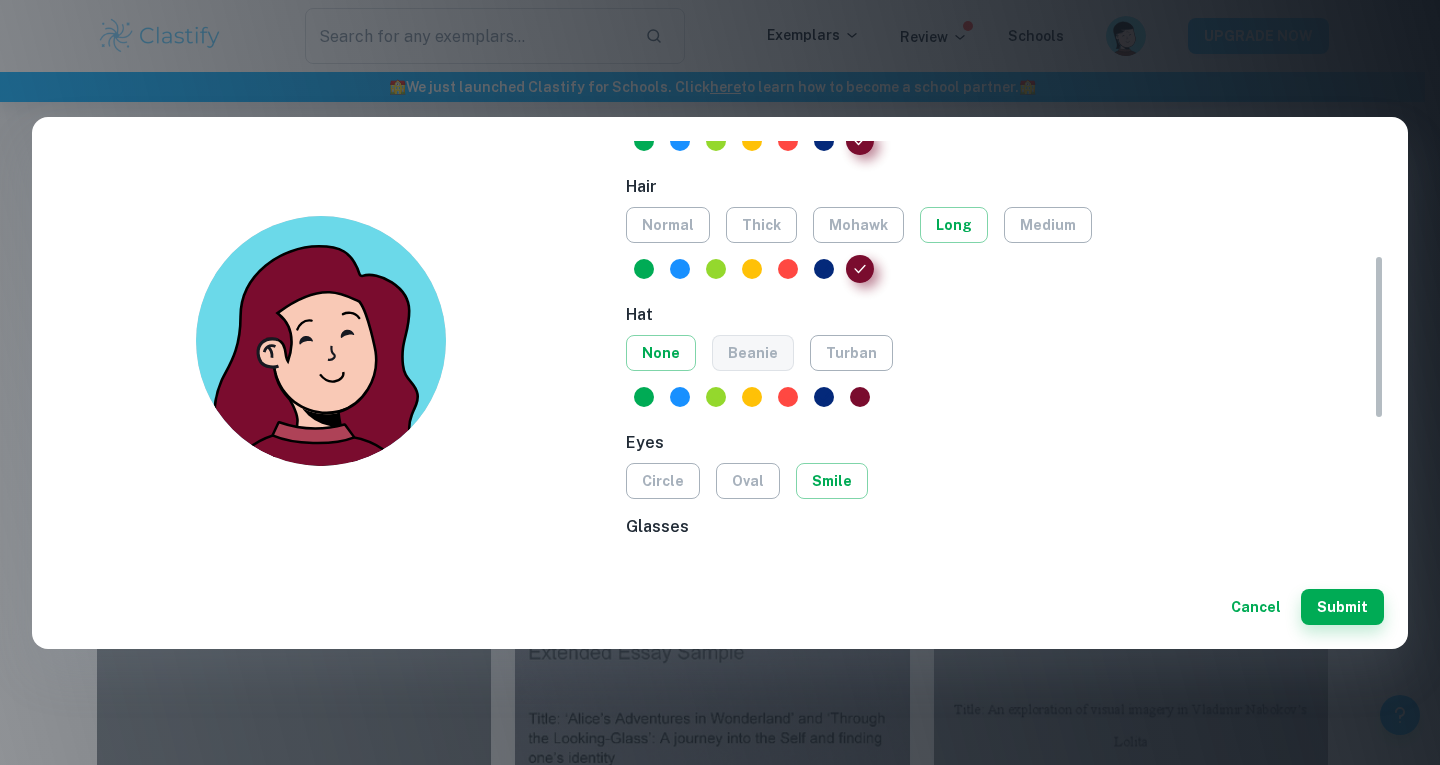 click on "beanie" at bounding box center (753, 353) 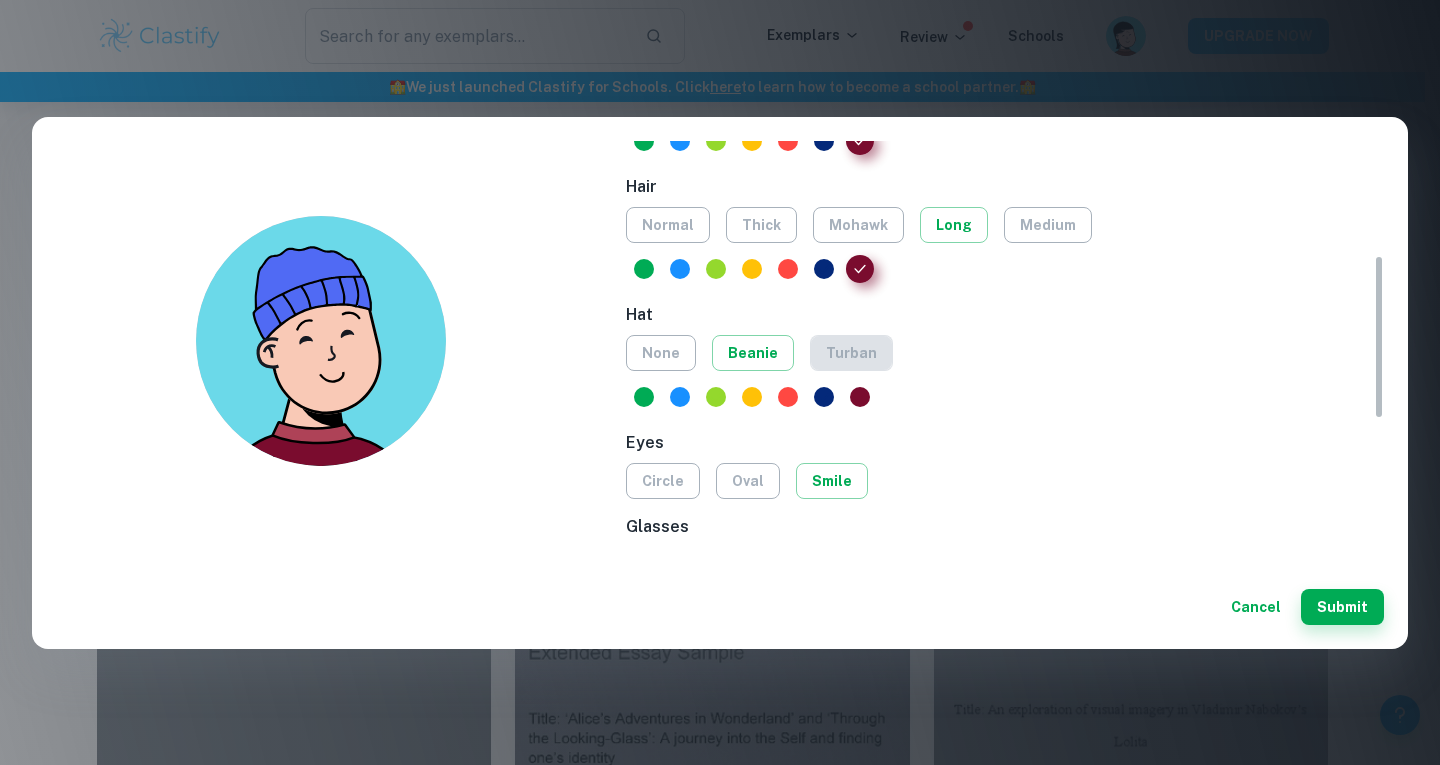 click on "turban" at bounding box center [851, 353] 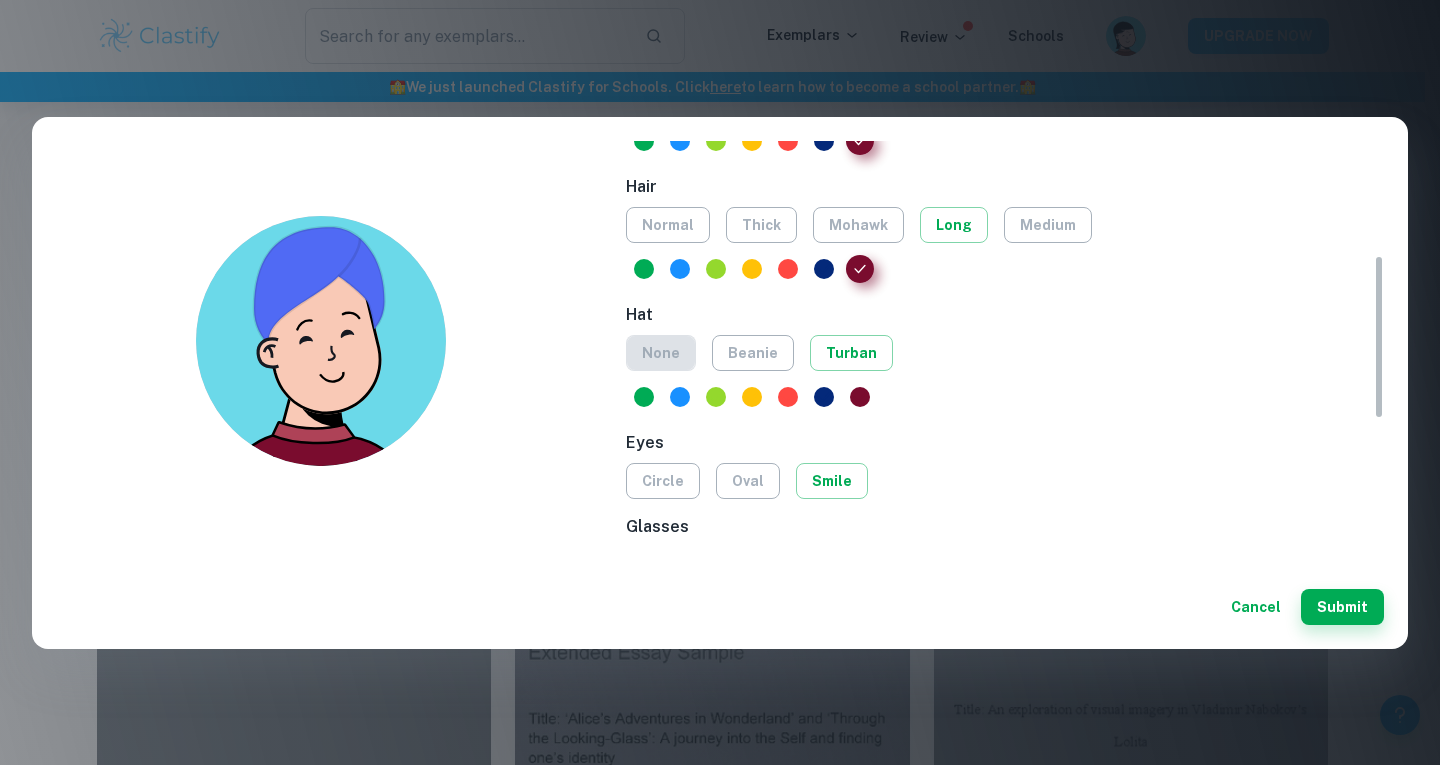 click on "none" at bounding box center (661, 353) 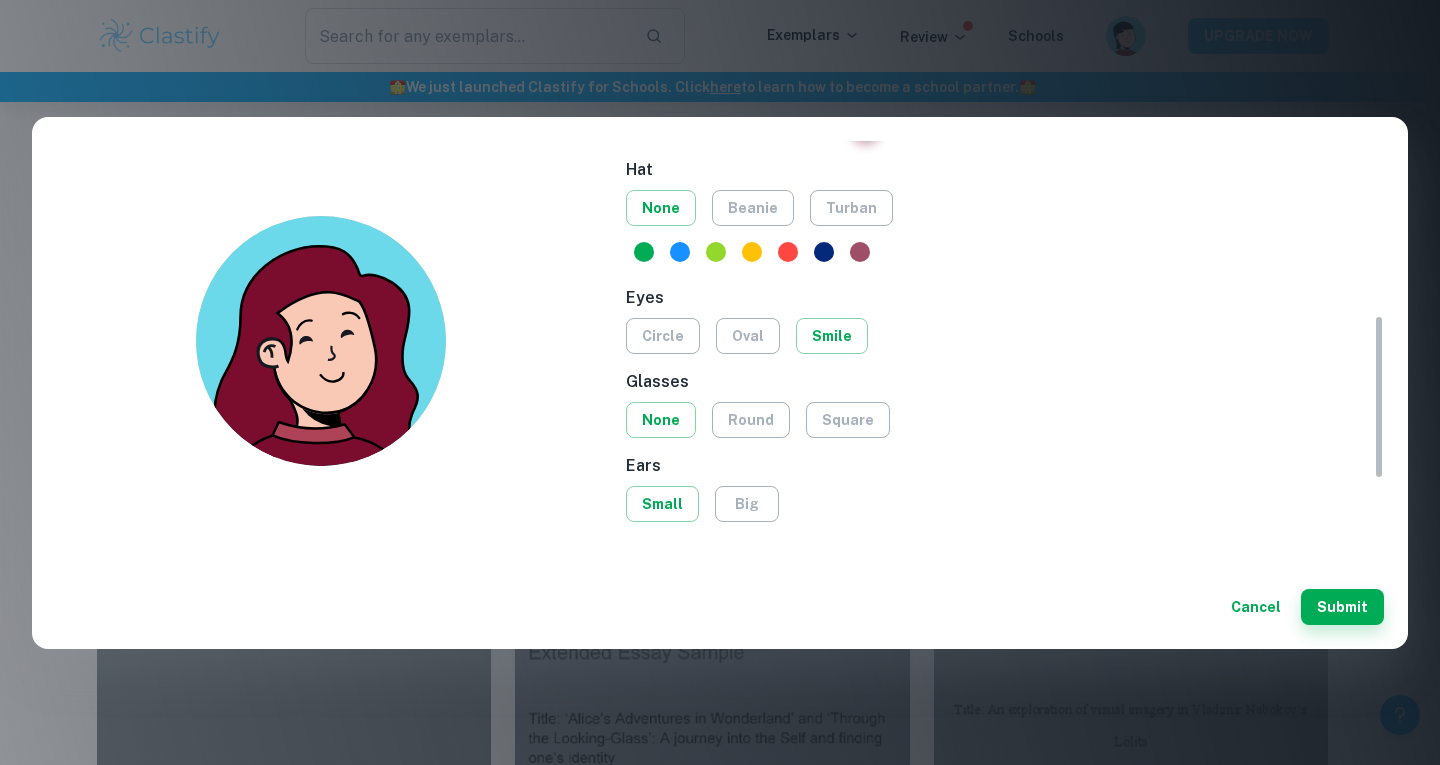 scroll, scrollTop: 424, scrollLeft: 0, axis: vertical 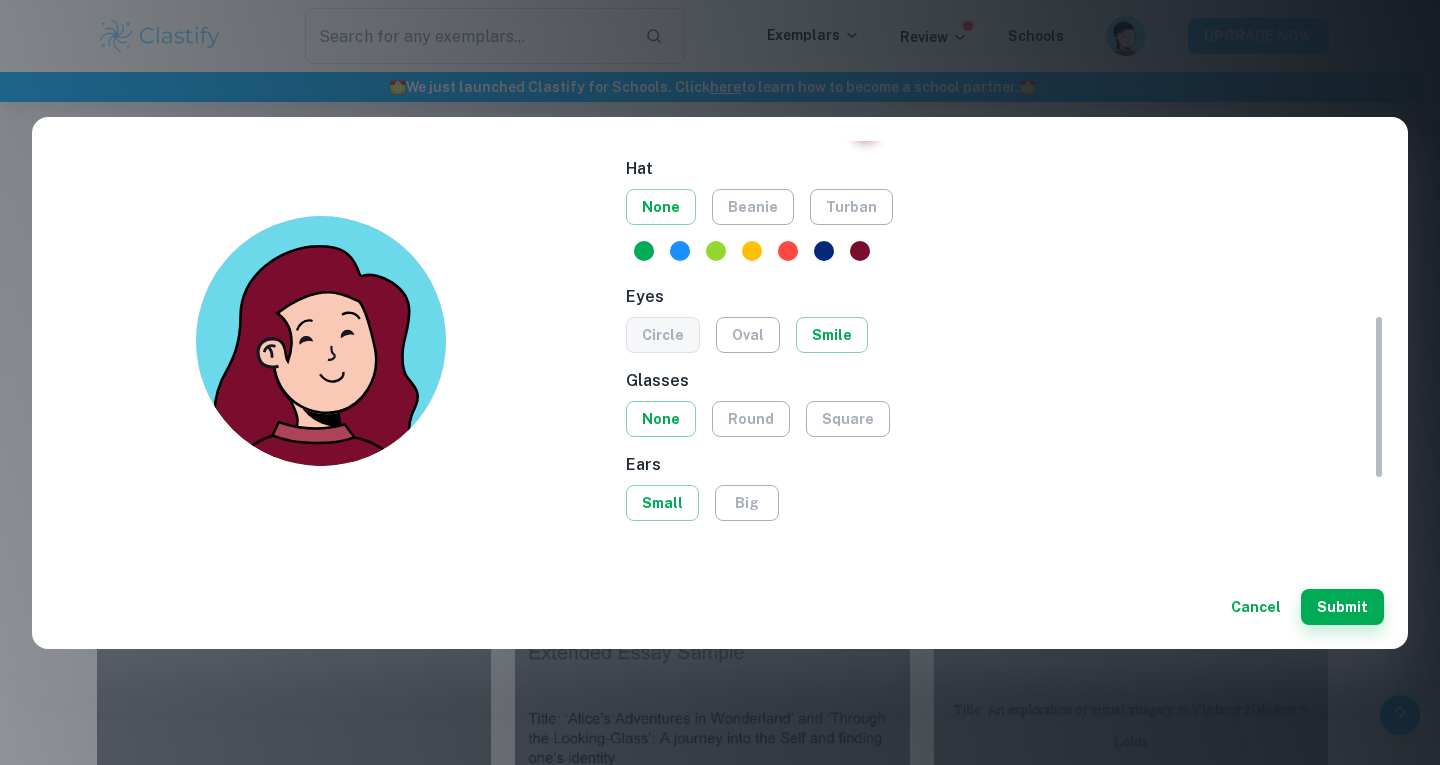 click on "circle" at bounding box center [663, 335] 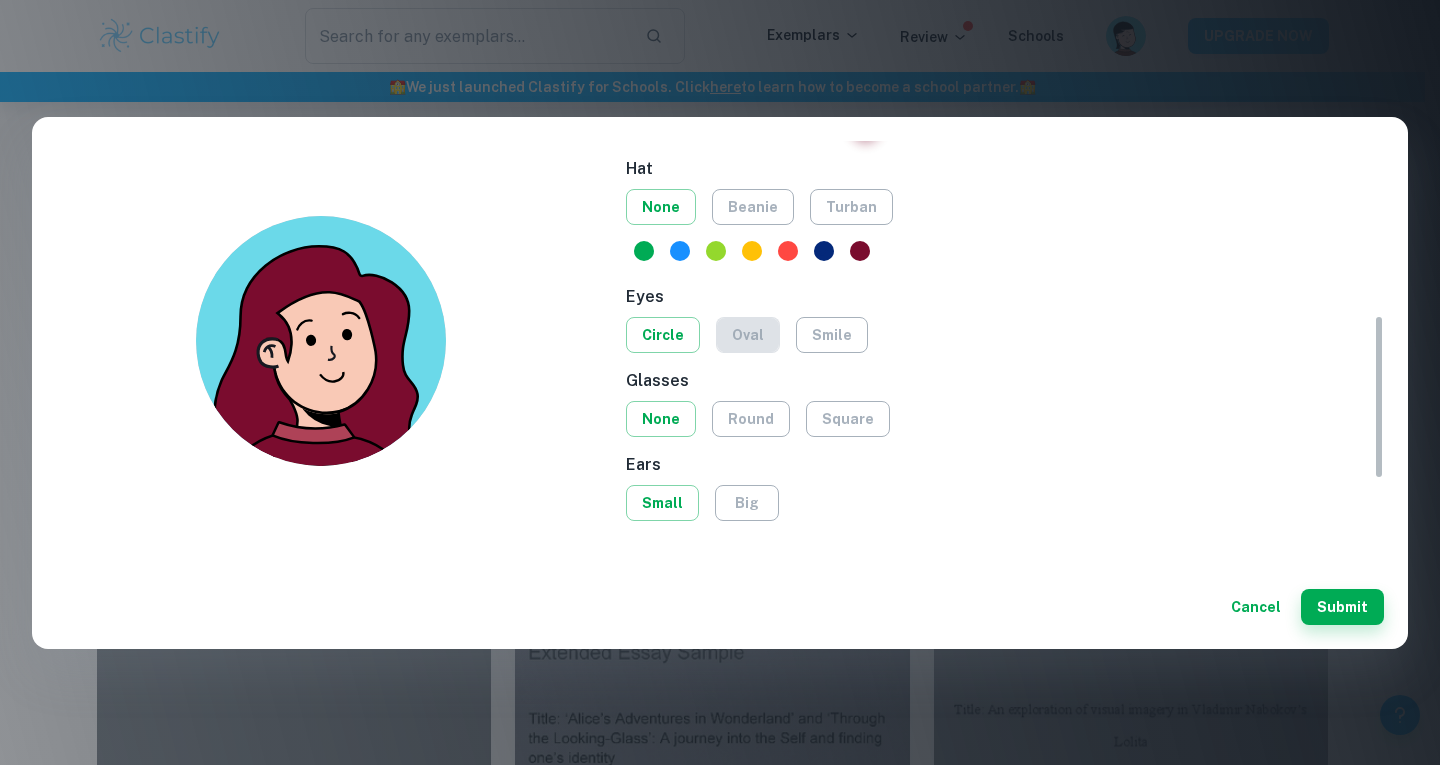 click on "oval" at bounding box center (748, 335) 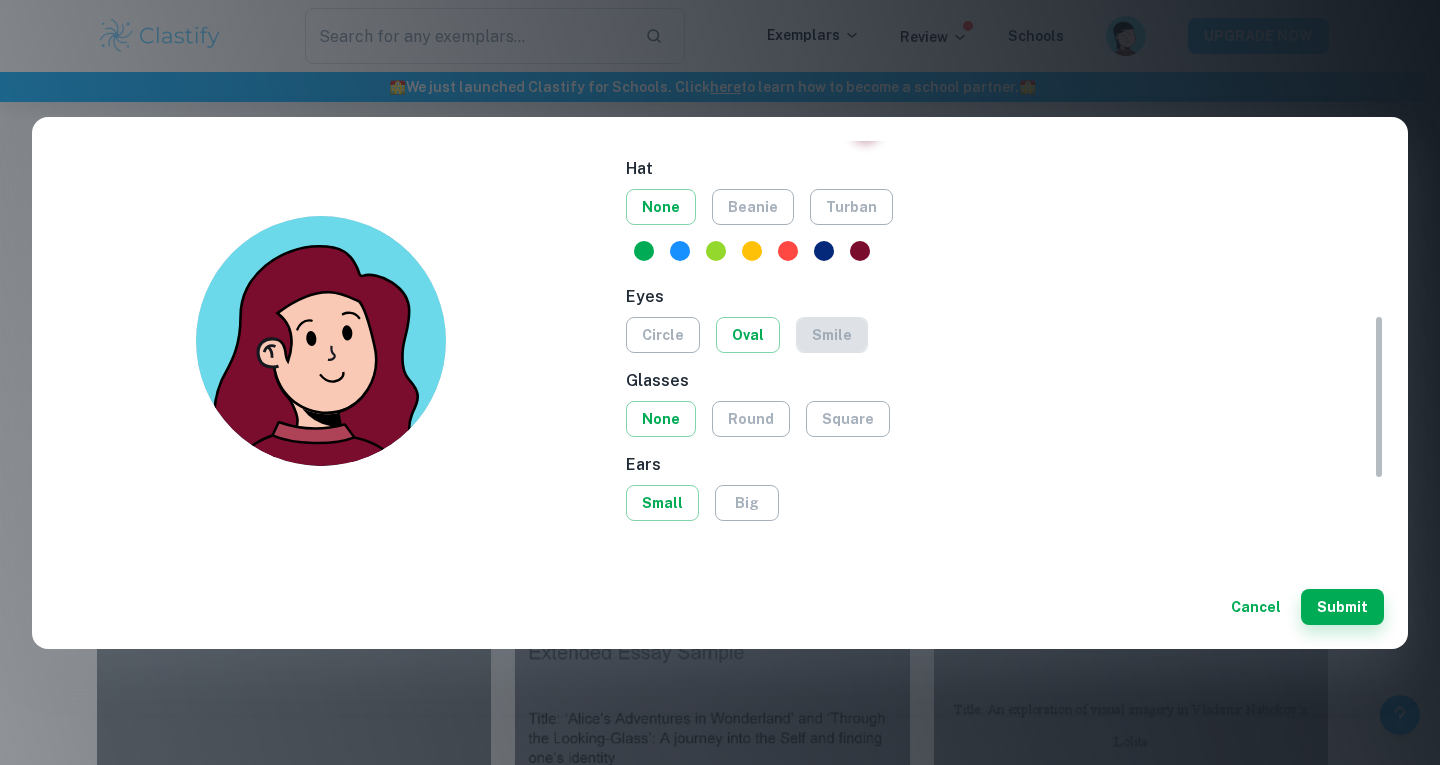 click on "smile" at bounding box center [832, 335] 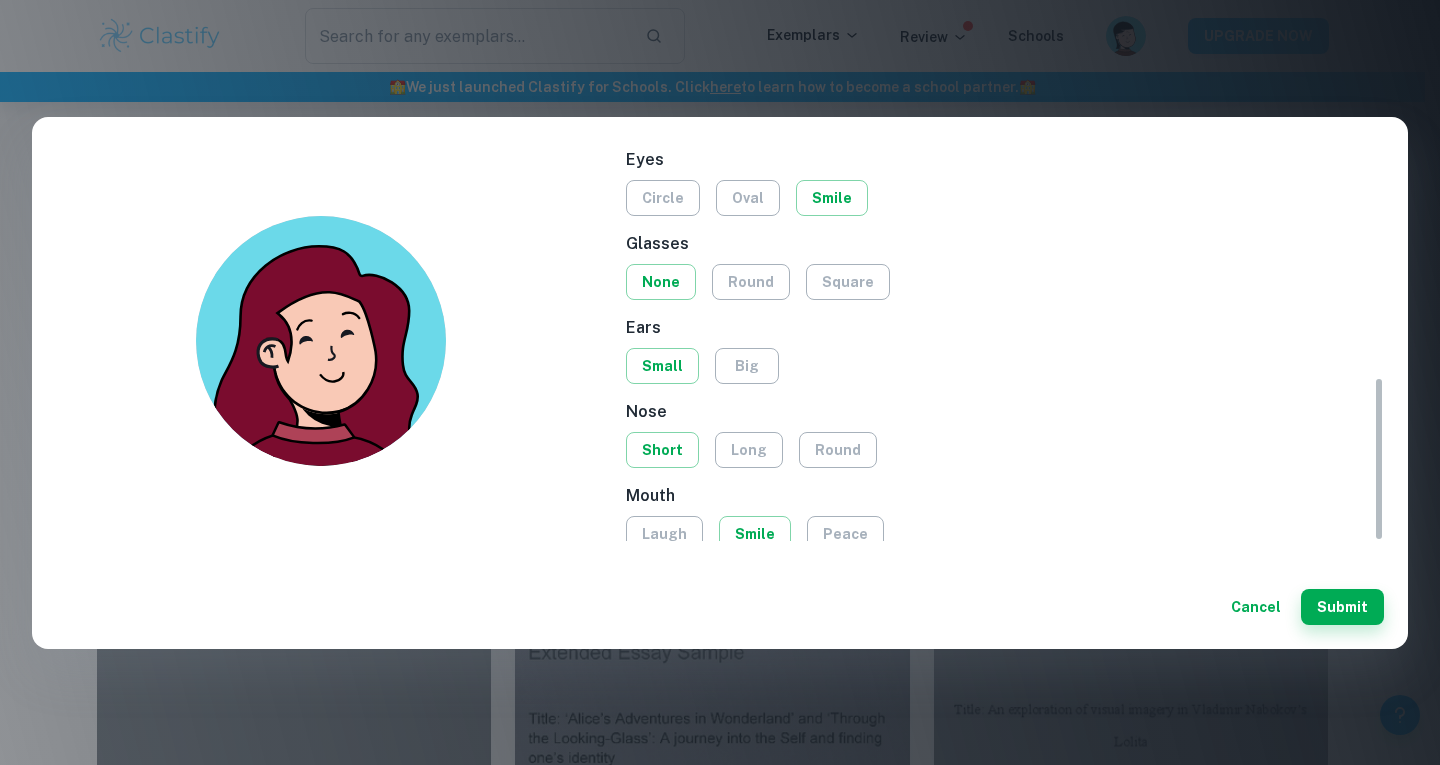 scroll, scrollTop: 572, scrollLeft: 0, axis: vertical 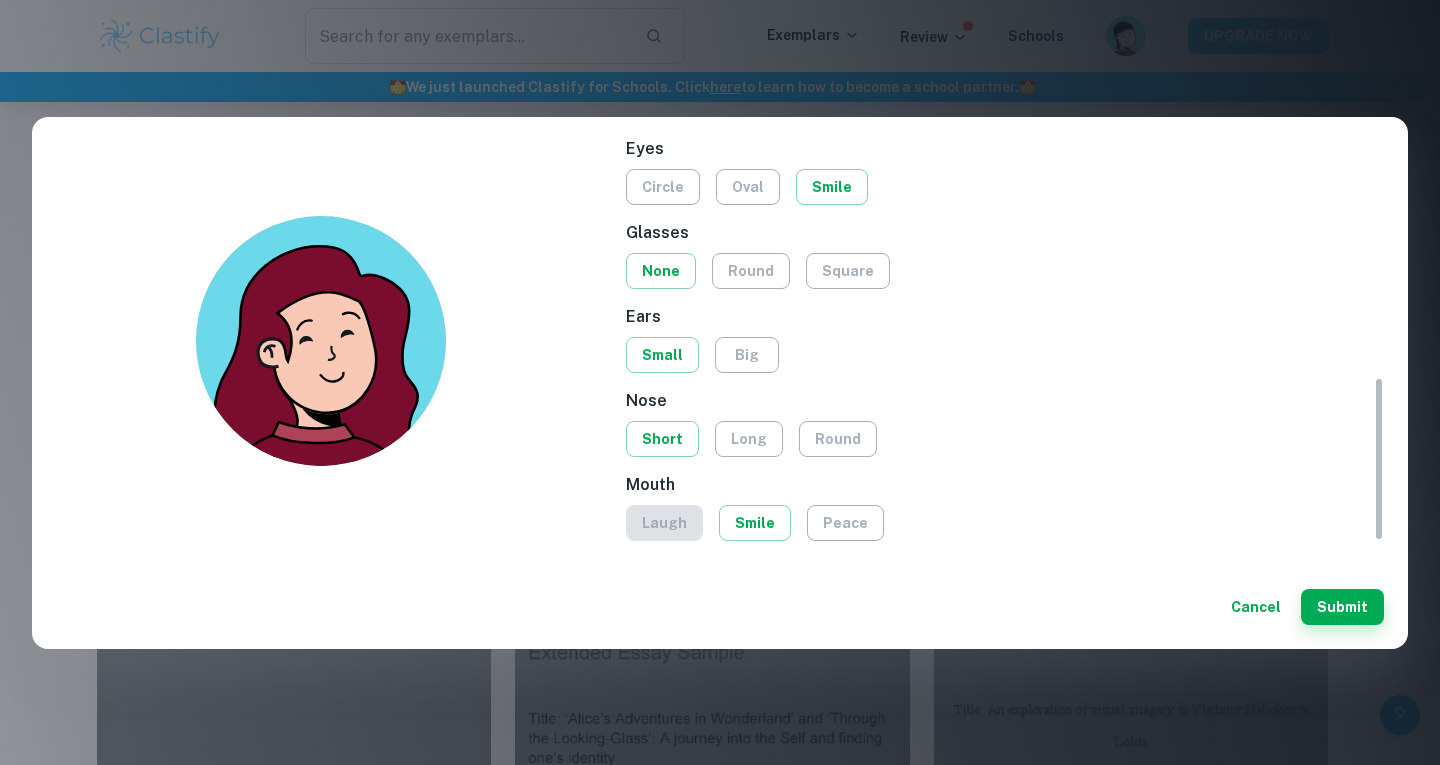 click on "laugh" at bounding box center (664, 523) 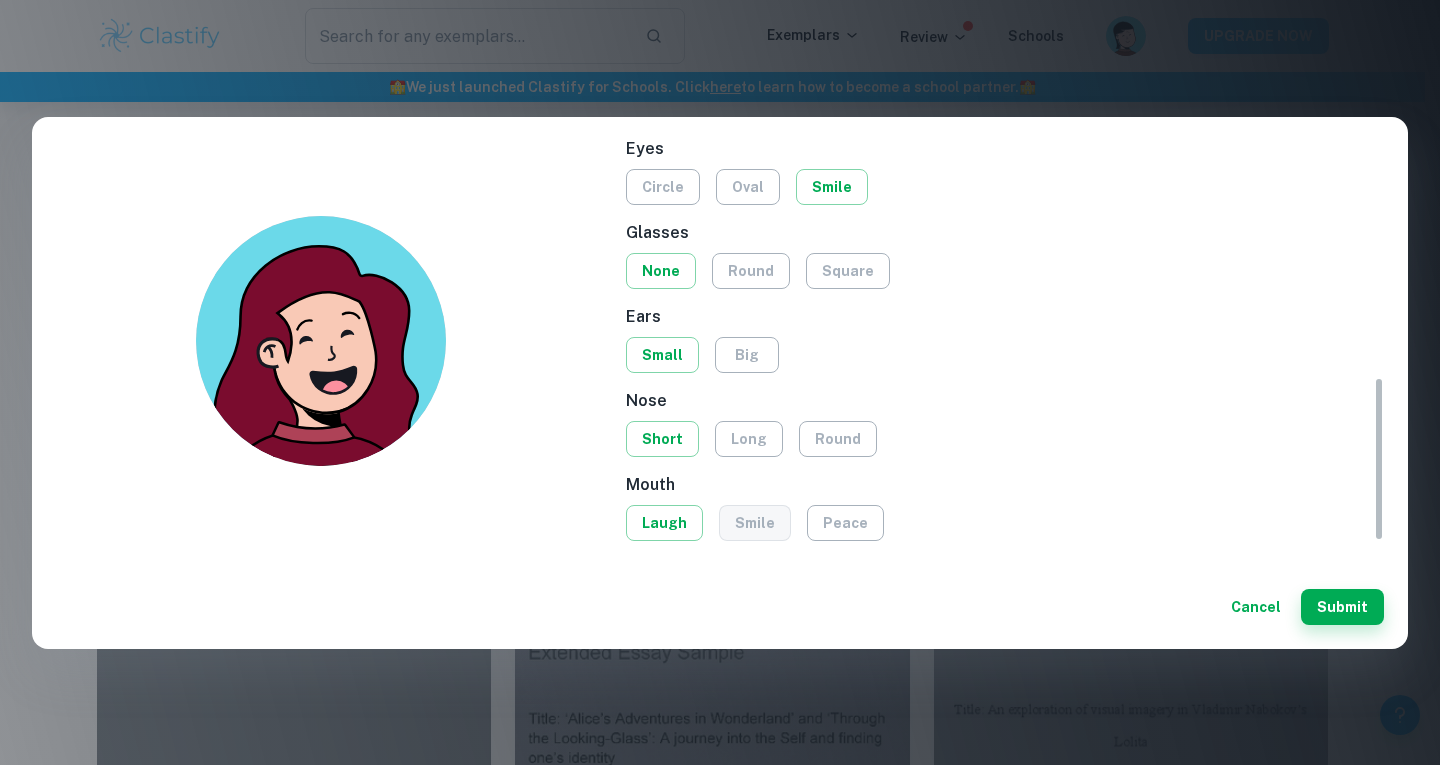 click on "smile" at bounding box center [755, 523] 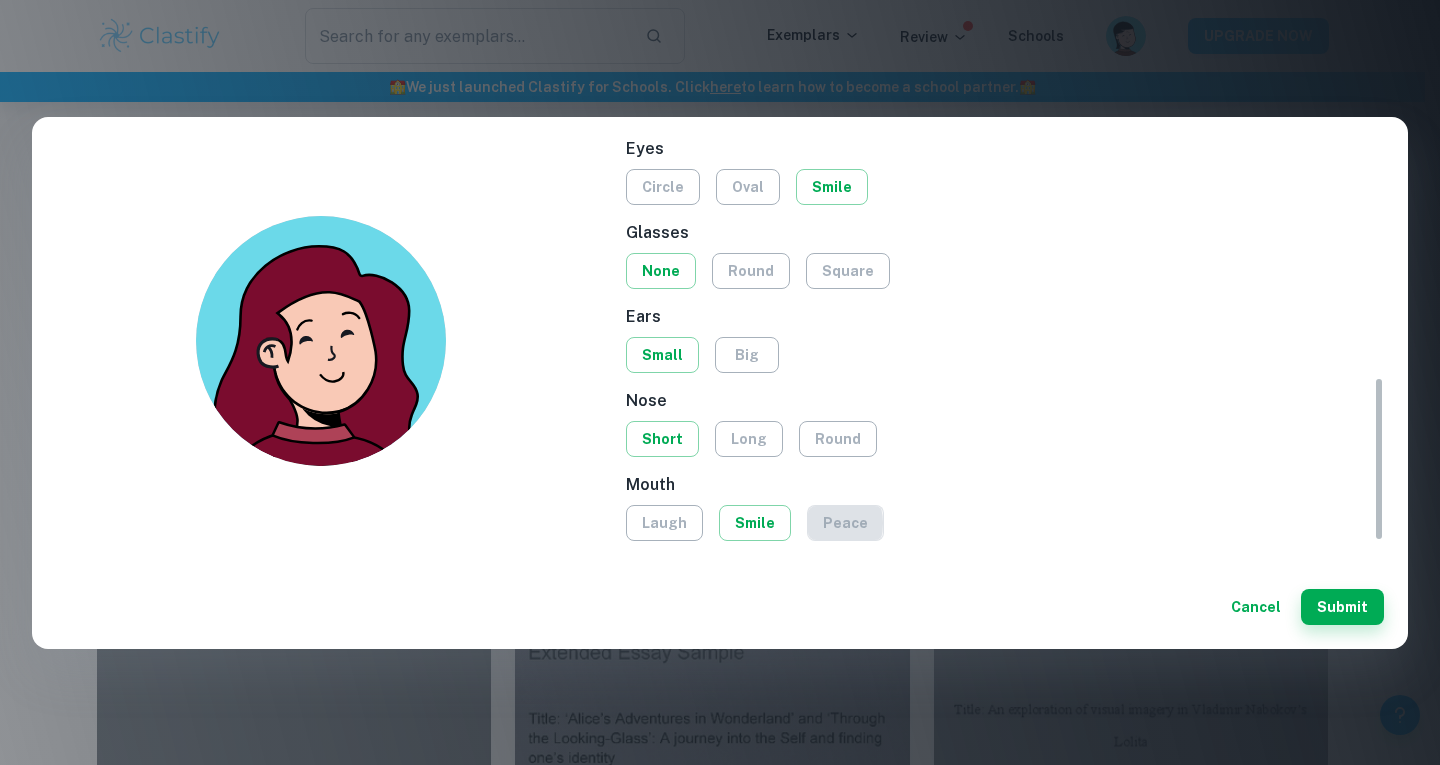 click on "peace" at bounding box center (845, 523) 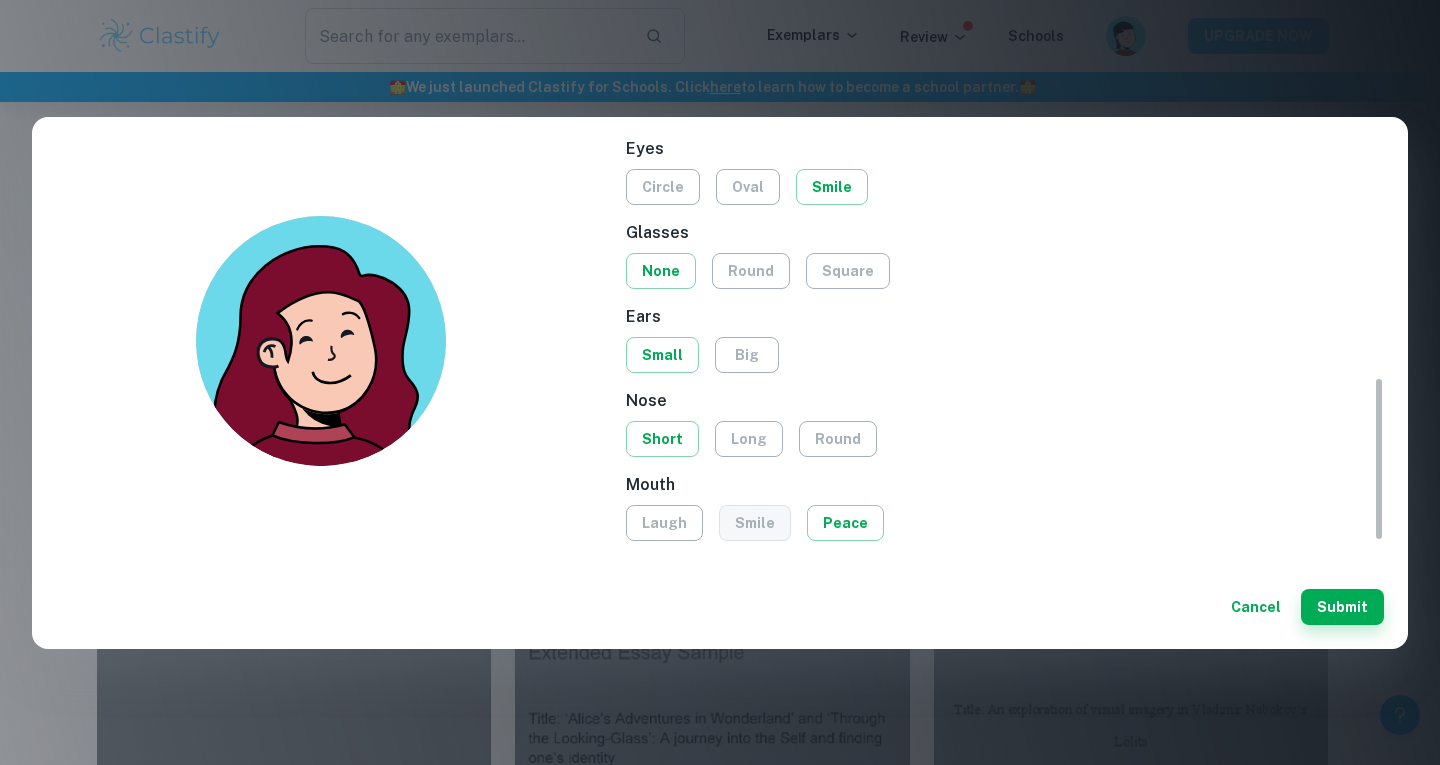 click on "smile" at bounding box center (755, 523) 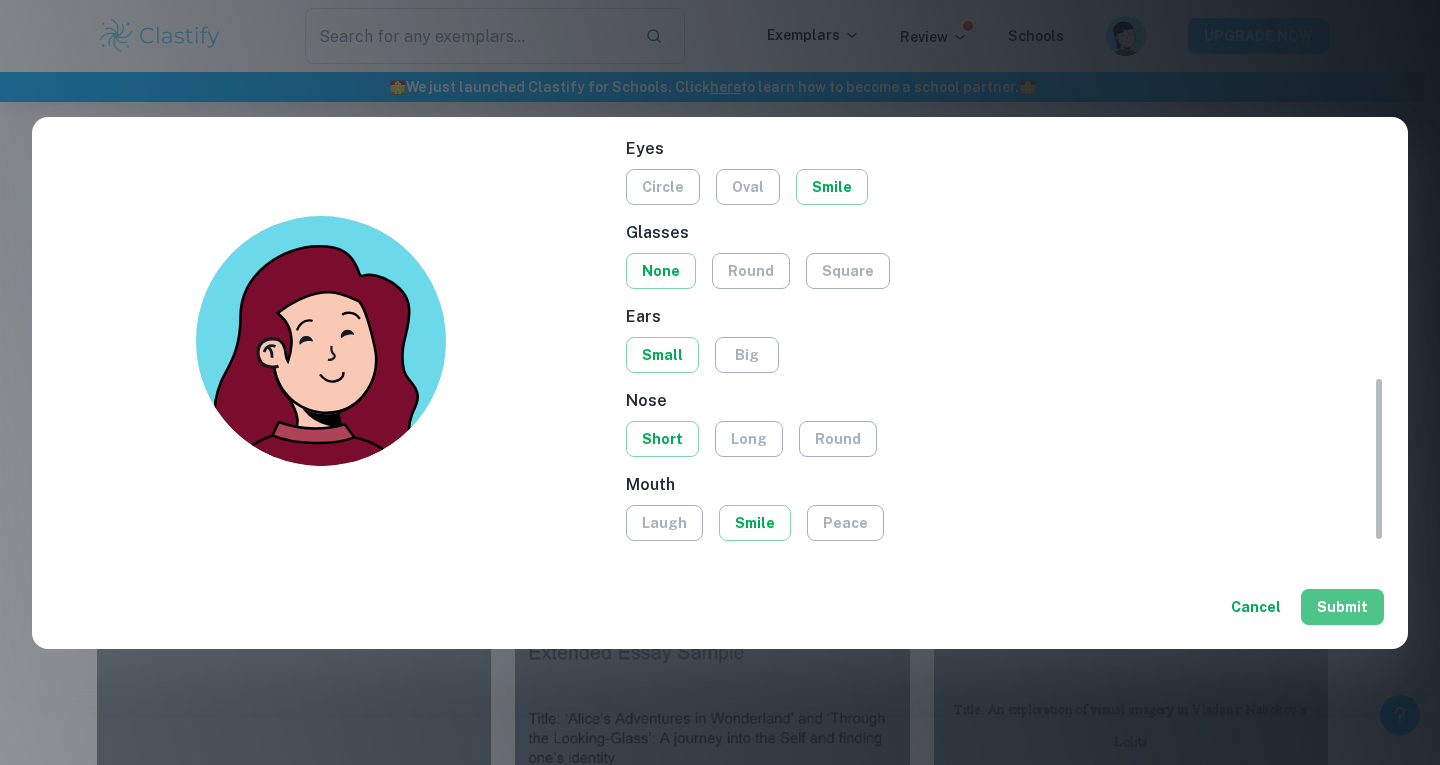 click on "Submit" at bounding box center (1342, 607) 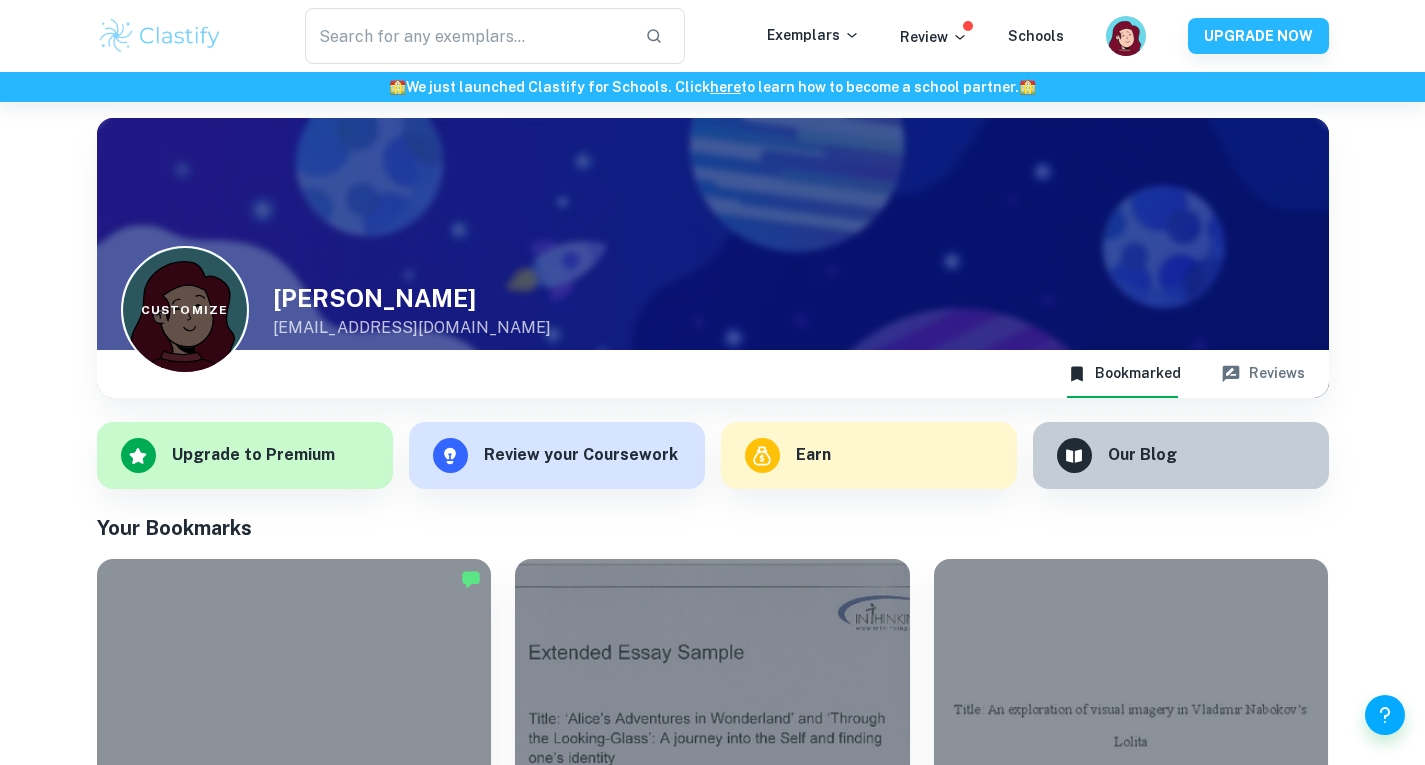 click on "Customize" at bounding box center [185, 310] 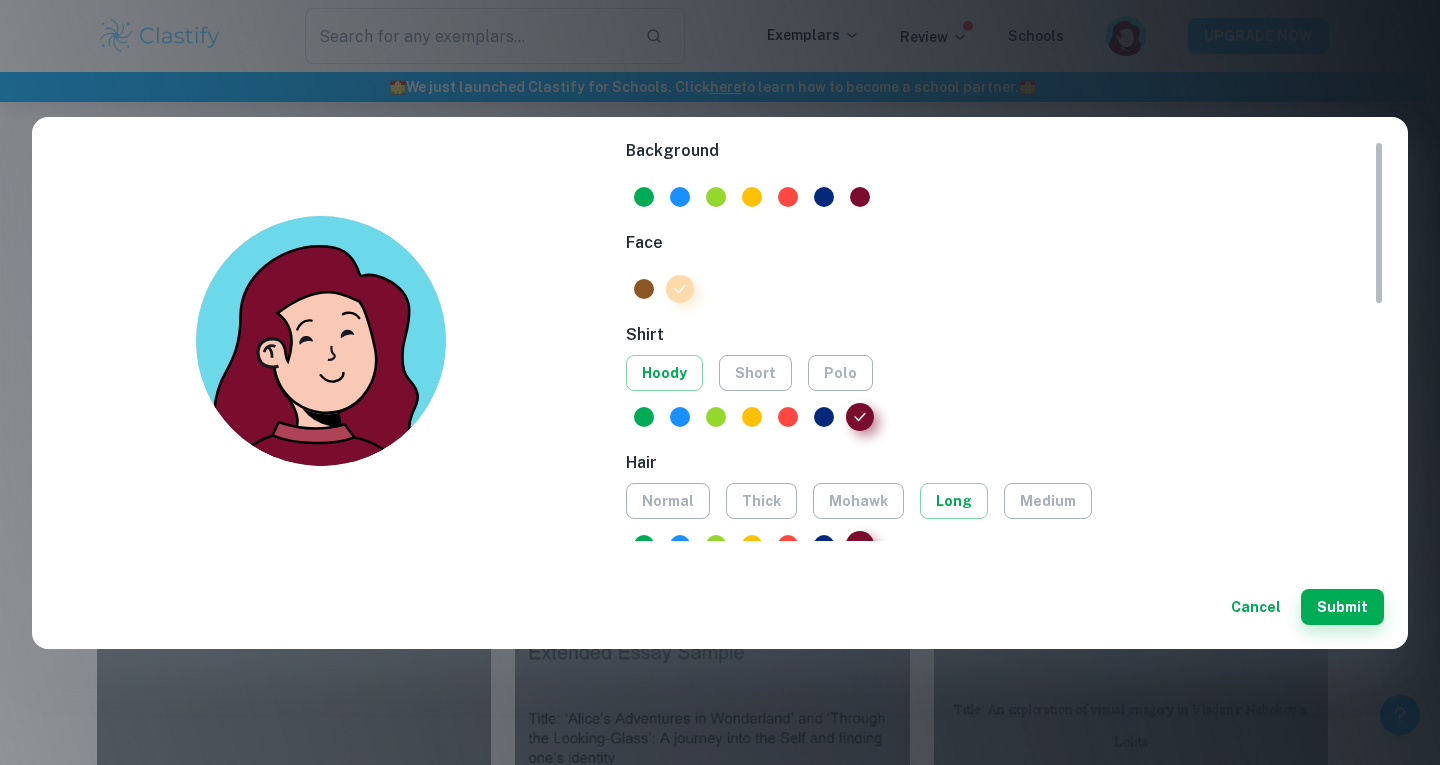 scroll, scrollTop: 10, scrollLeft: 0, axis: vertical 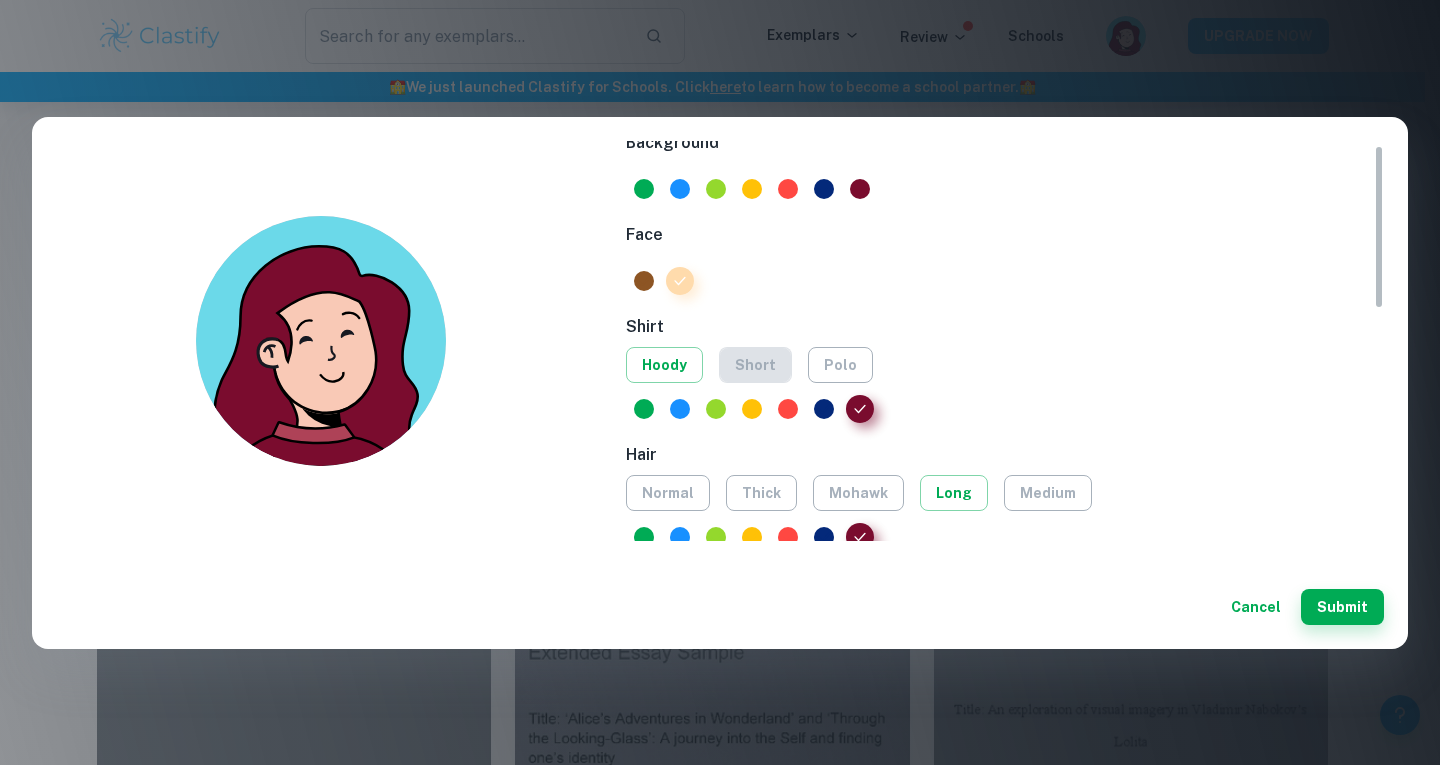 click on "short" at bounding box center [755, 365] 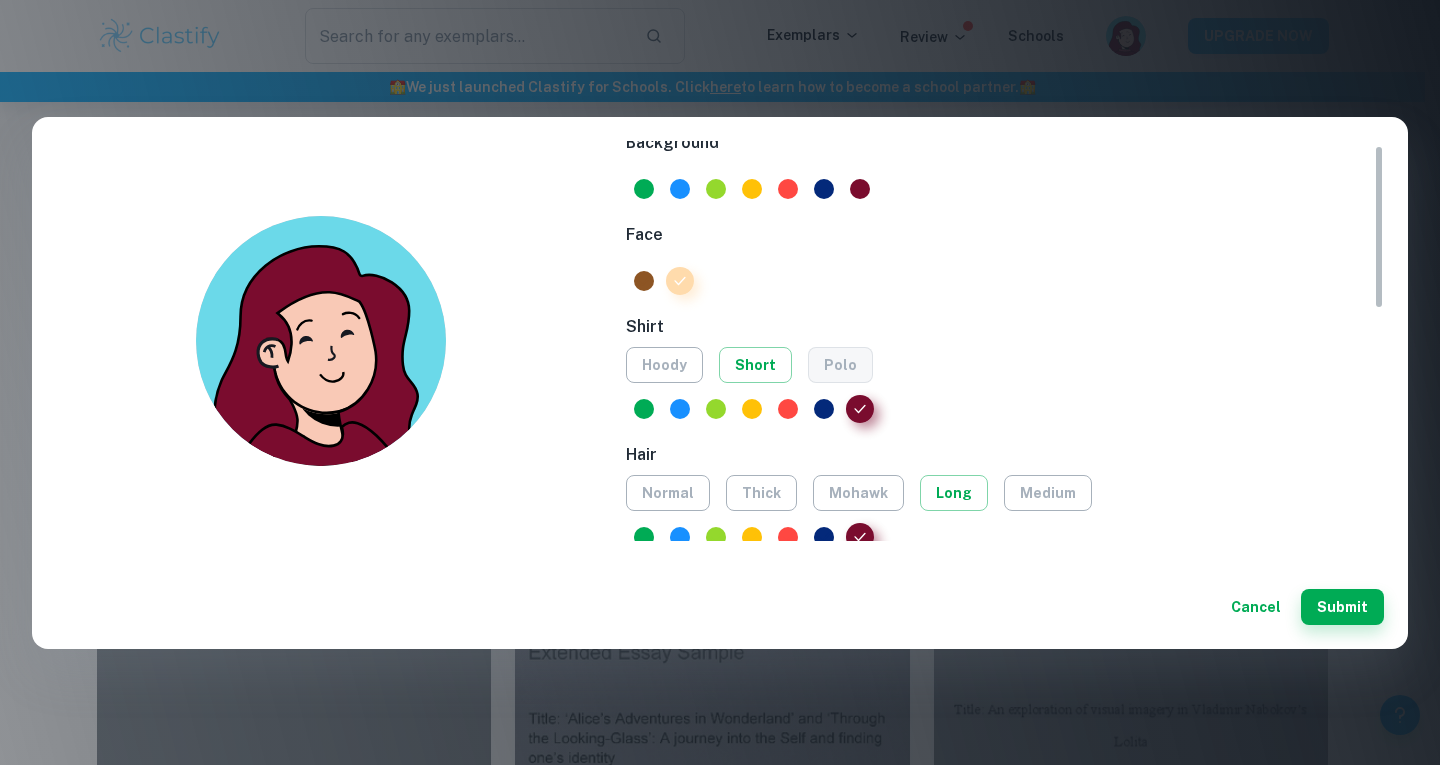 click on "polo" at bounding box center (840, 365) 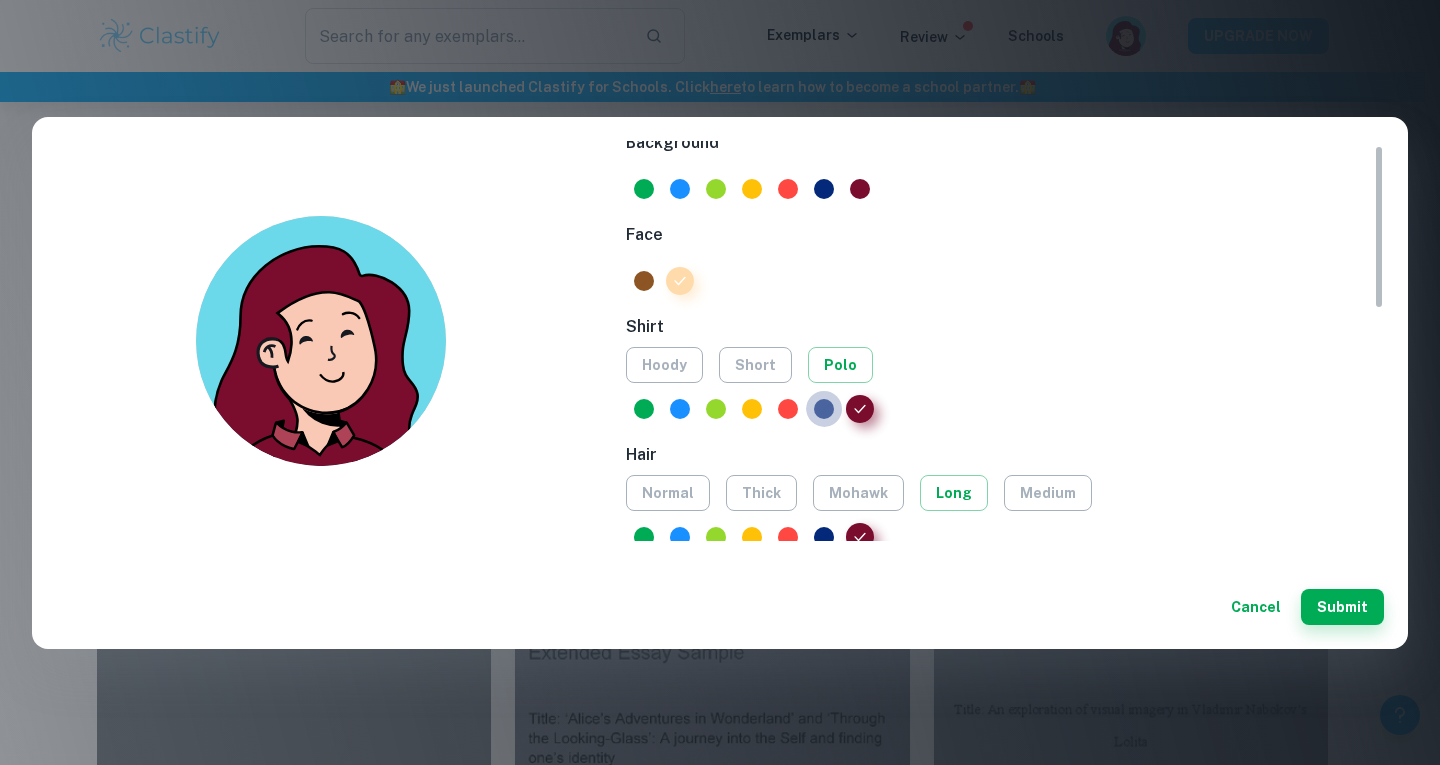click at bounding box center [824, 409] 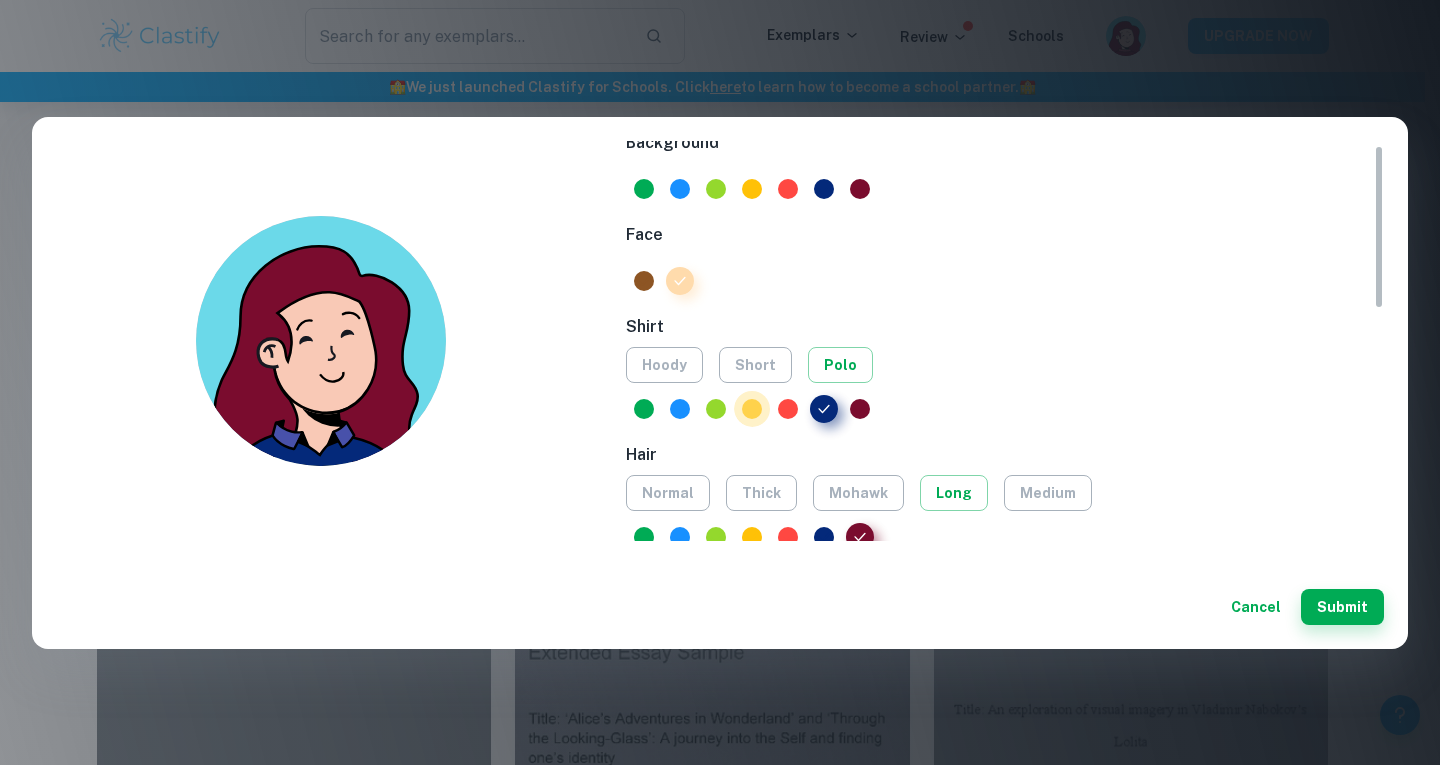 click at bounding box center [752, 409] 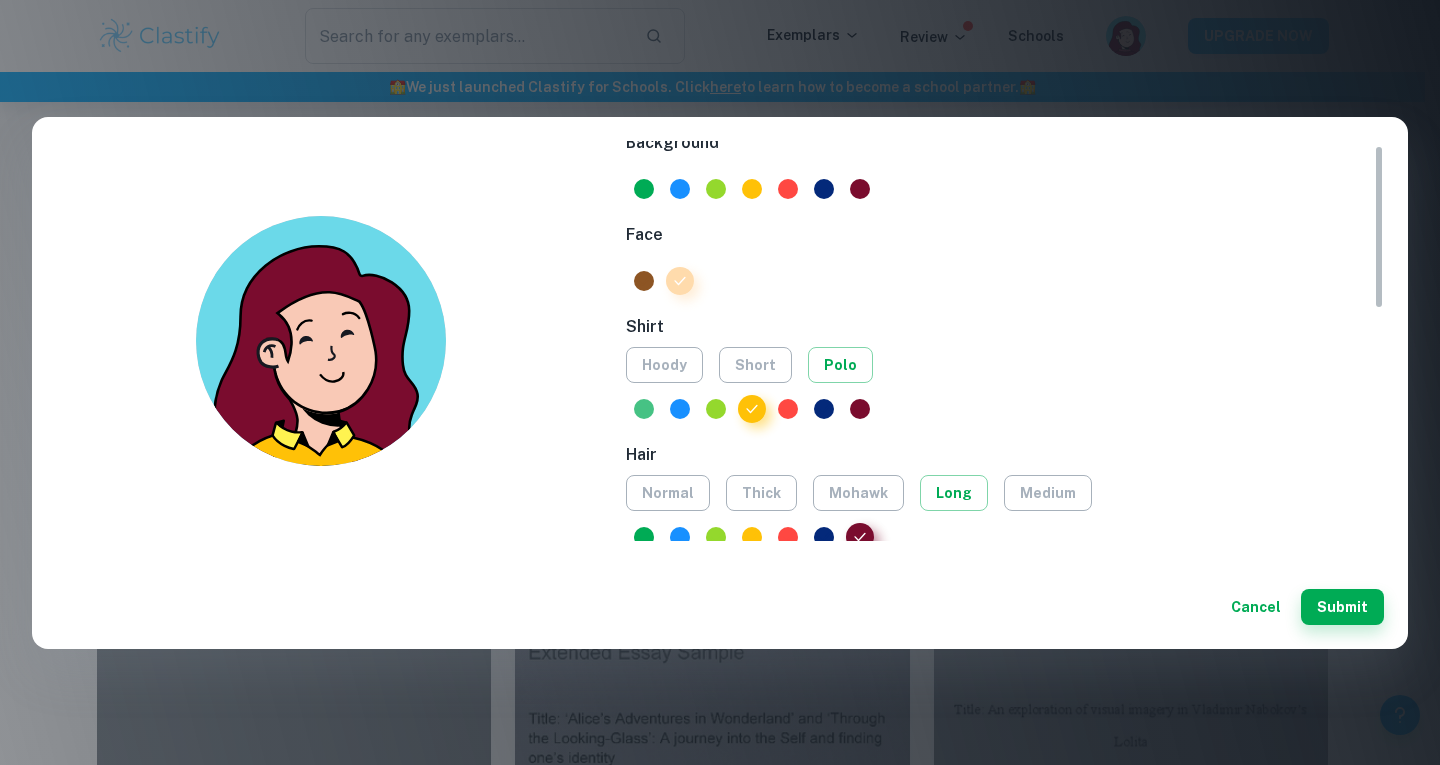 click at bounding box center (644, 409) 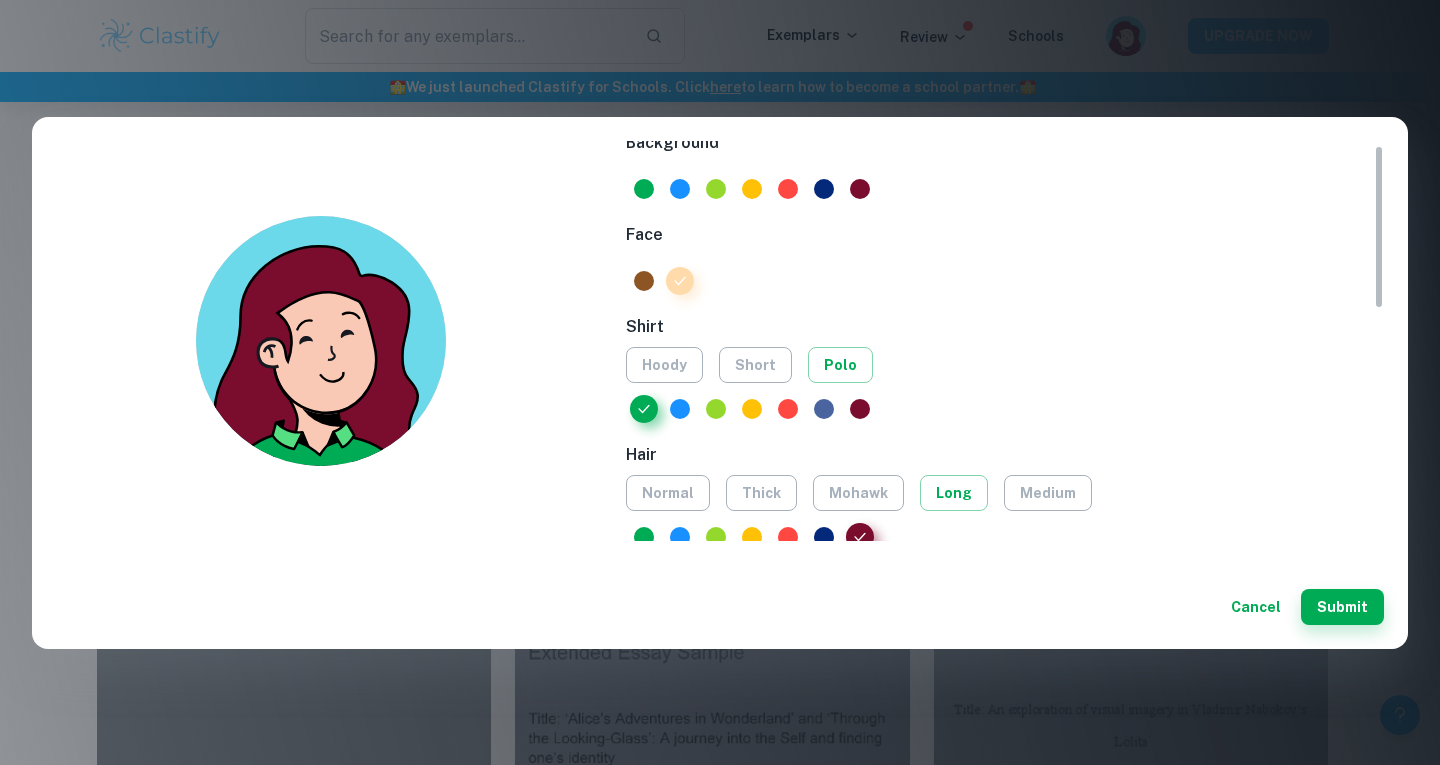 click at bounding box center (824, 409) 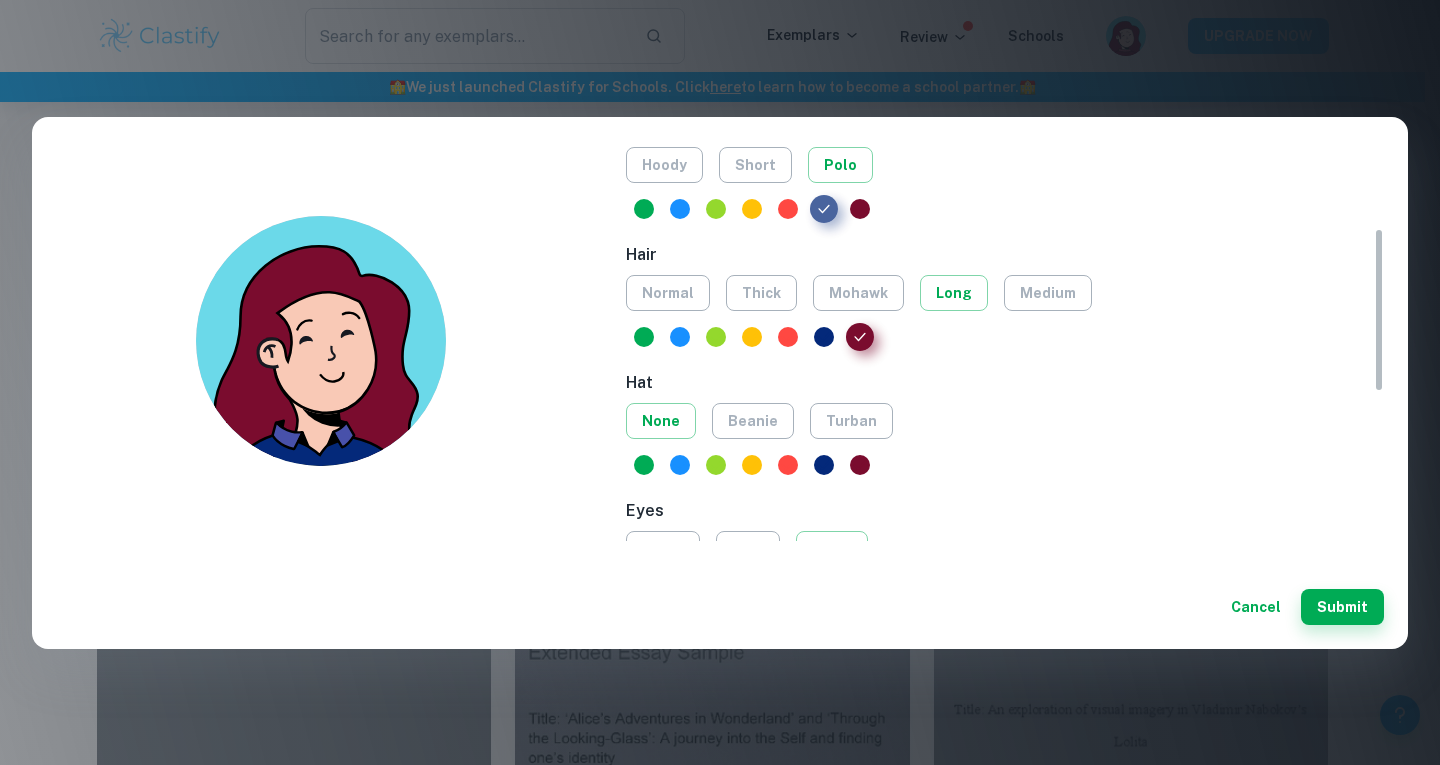 scroll, scrollTop: 211, scrollLeft: 0, axis: vertical 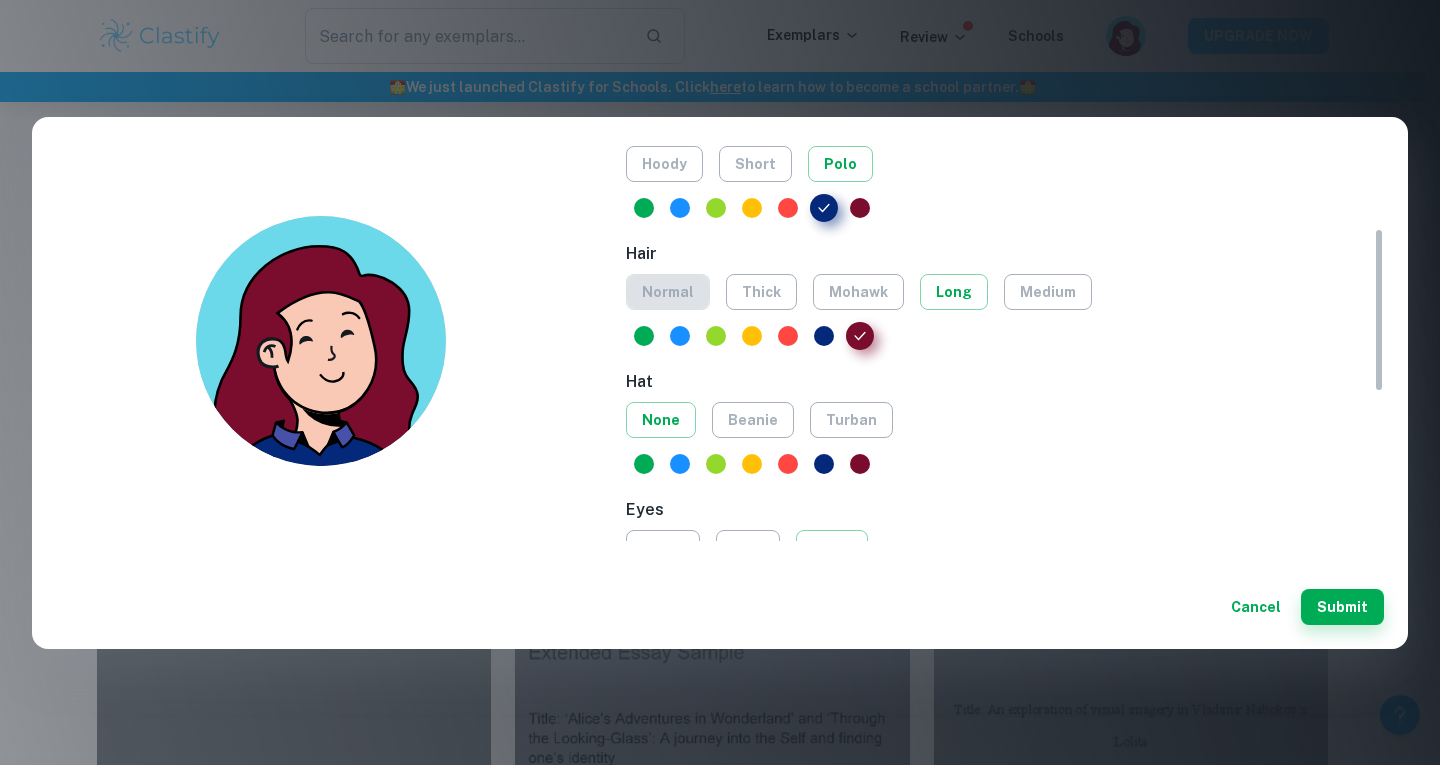 click on "normal" at bounding box center (668, 292) 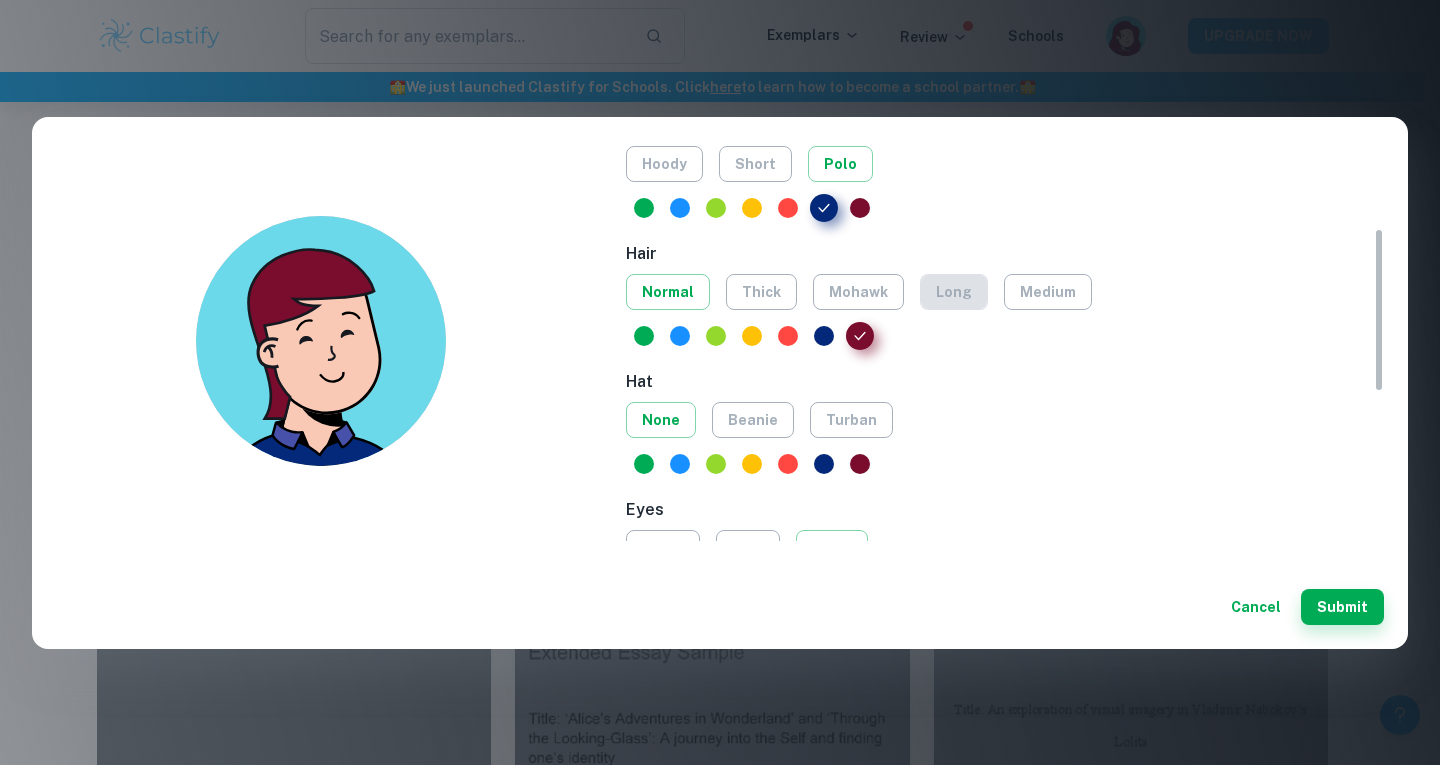 click on "long" at bounding box center [954, 292] 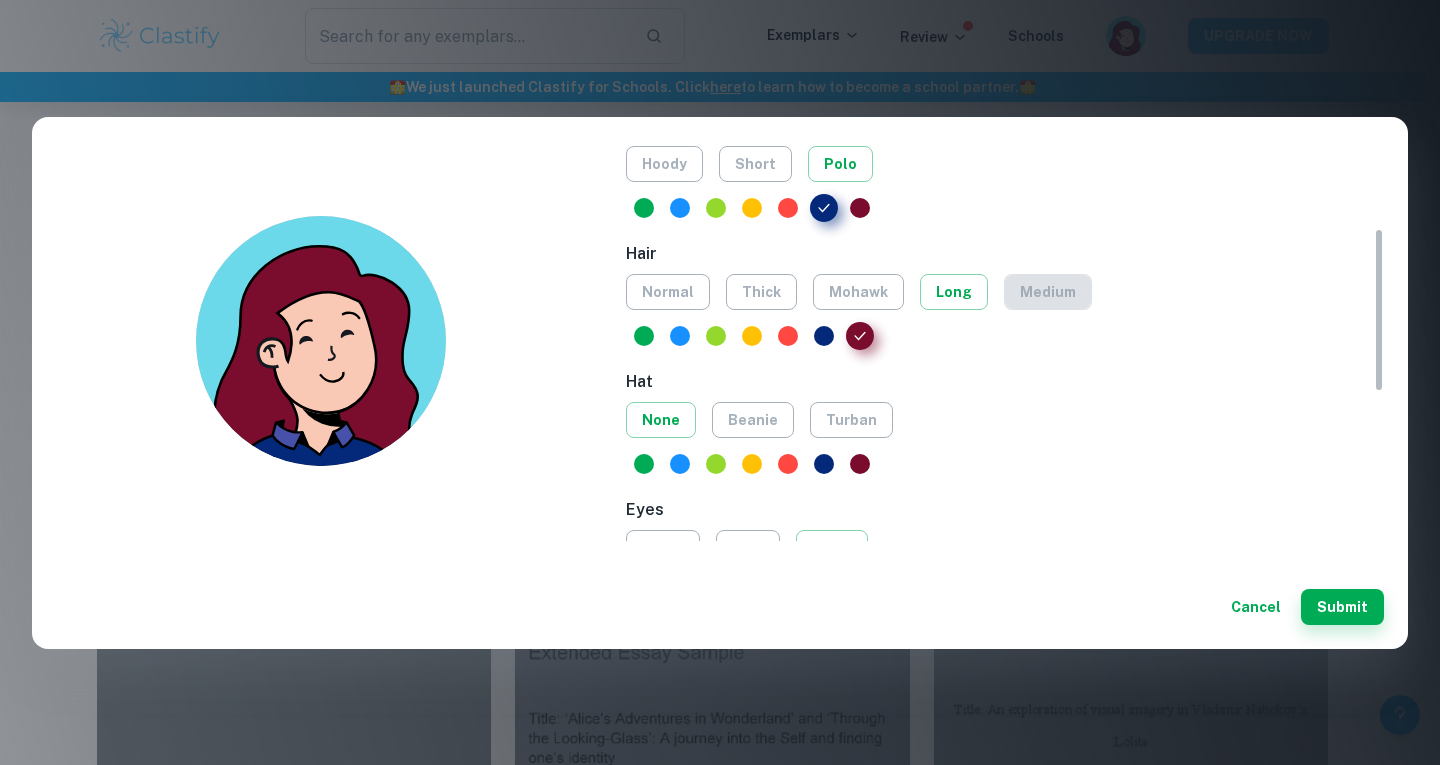 click on "medium" at bounding box center (1048, 292) 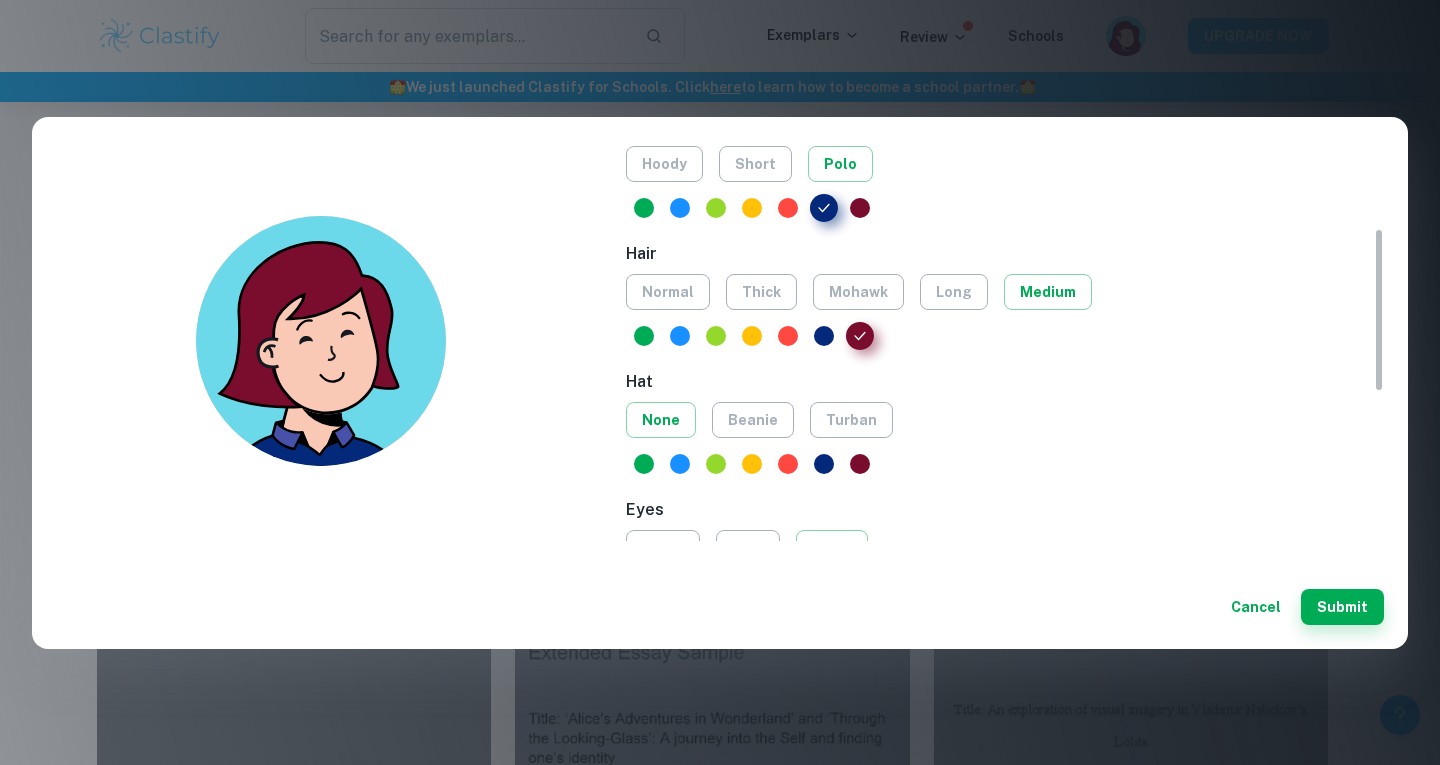 click on "normal thick mohawk long medium" at bounding box center [1005, 292] 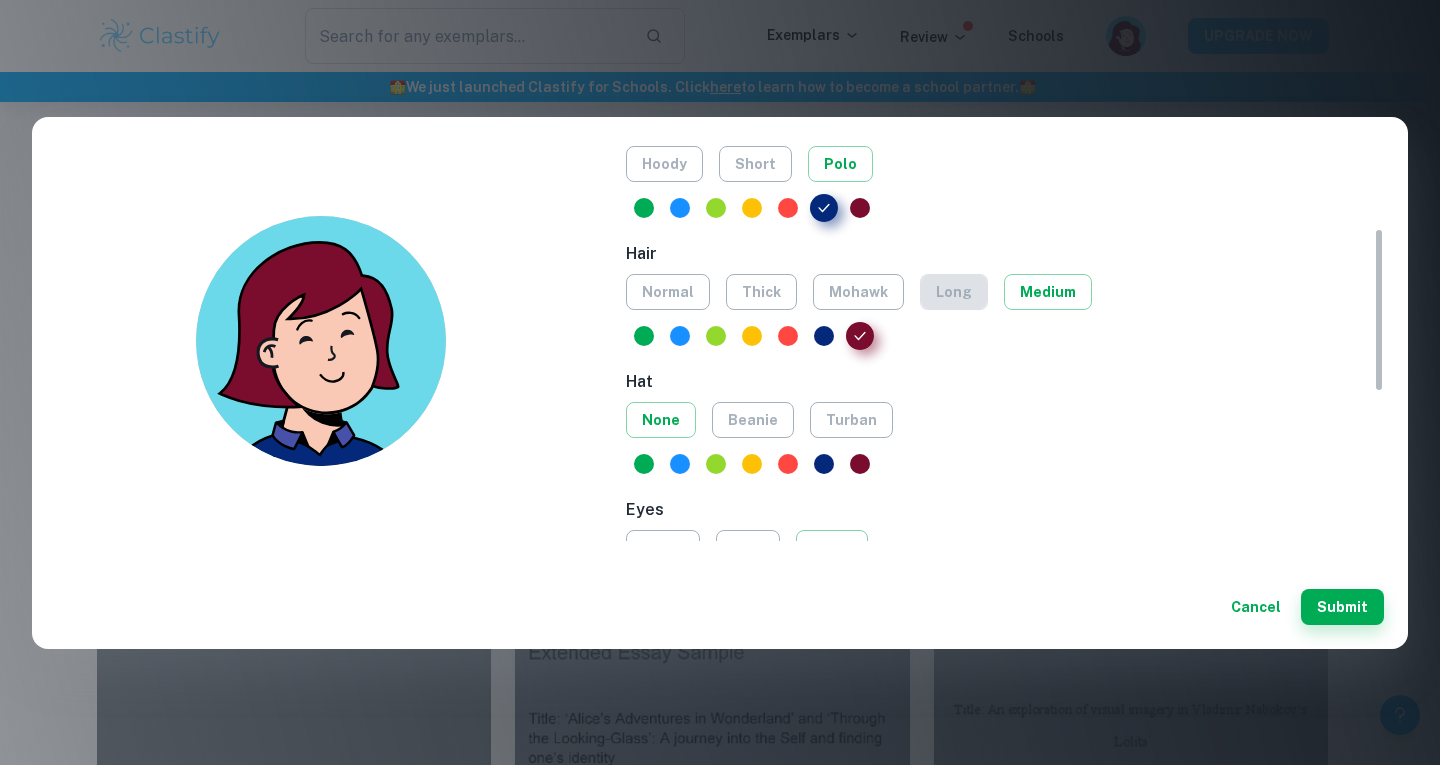 click on "long" at bounding box center (954, 292) 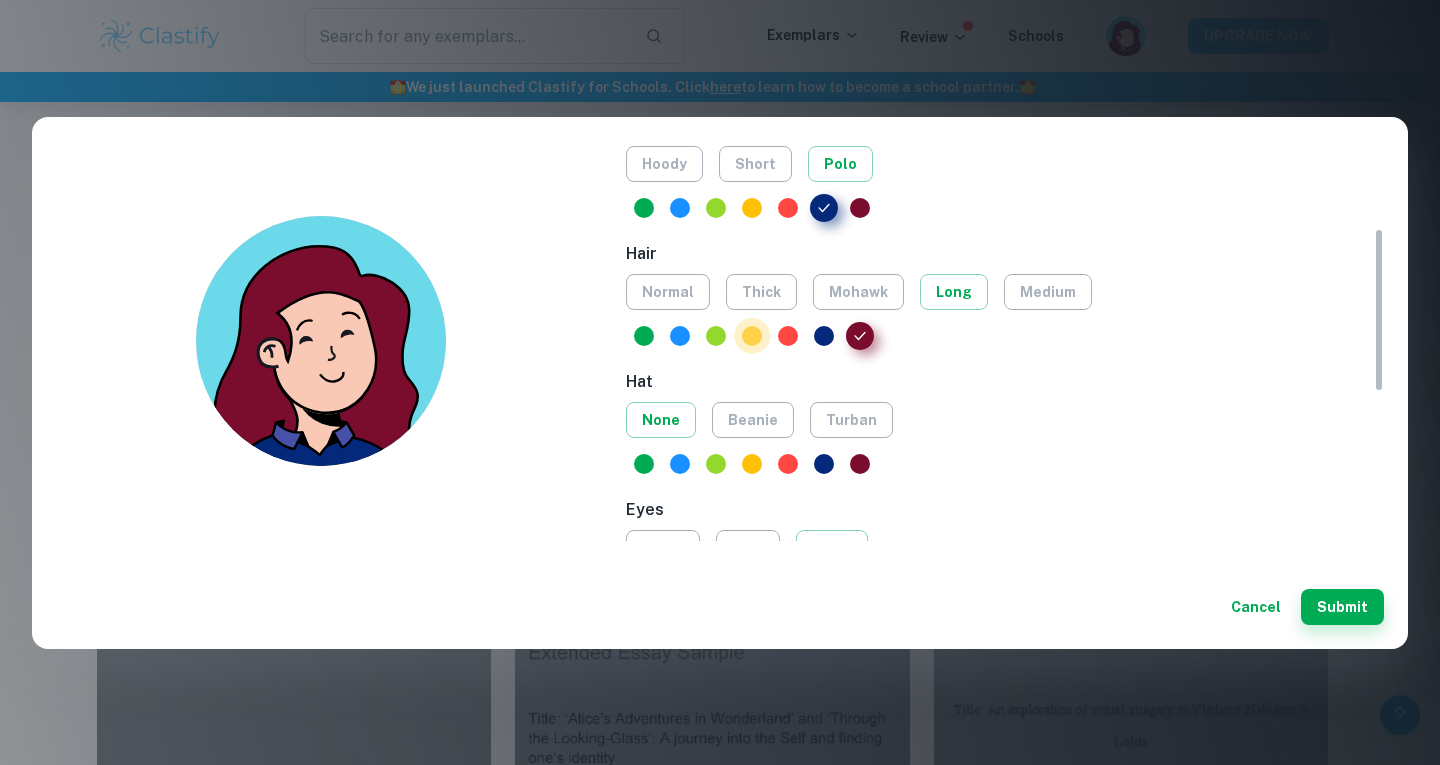 click at bounding box center [752, 336] 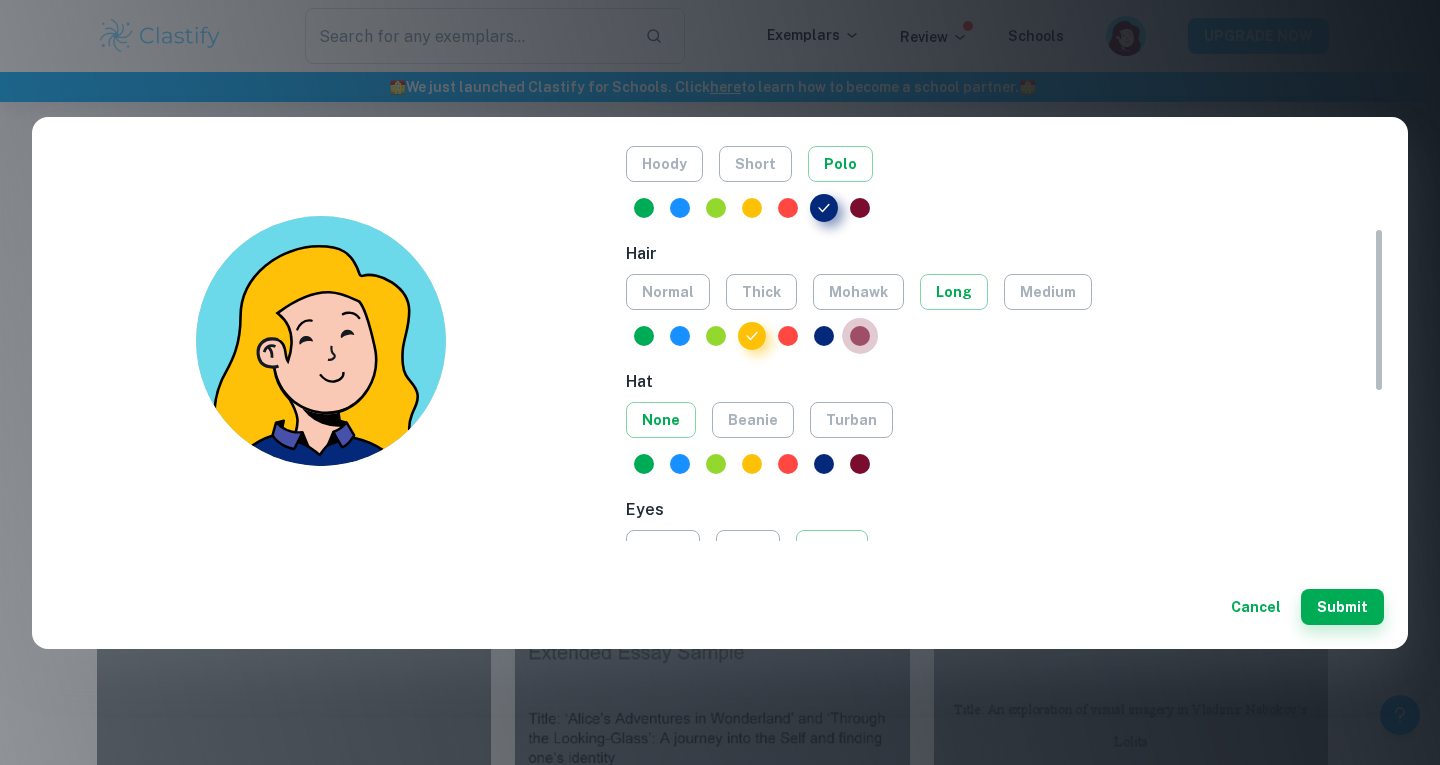 click at bounding box center (860, 336) 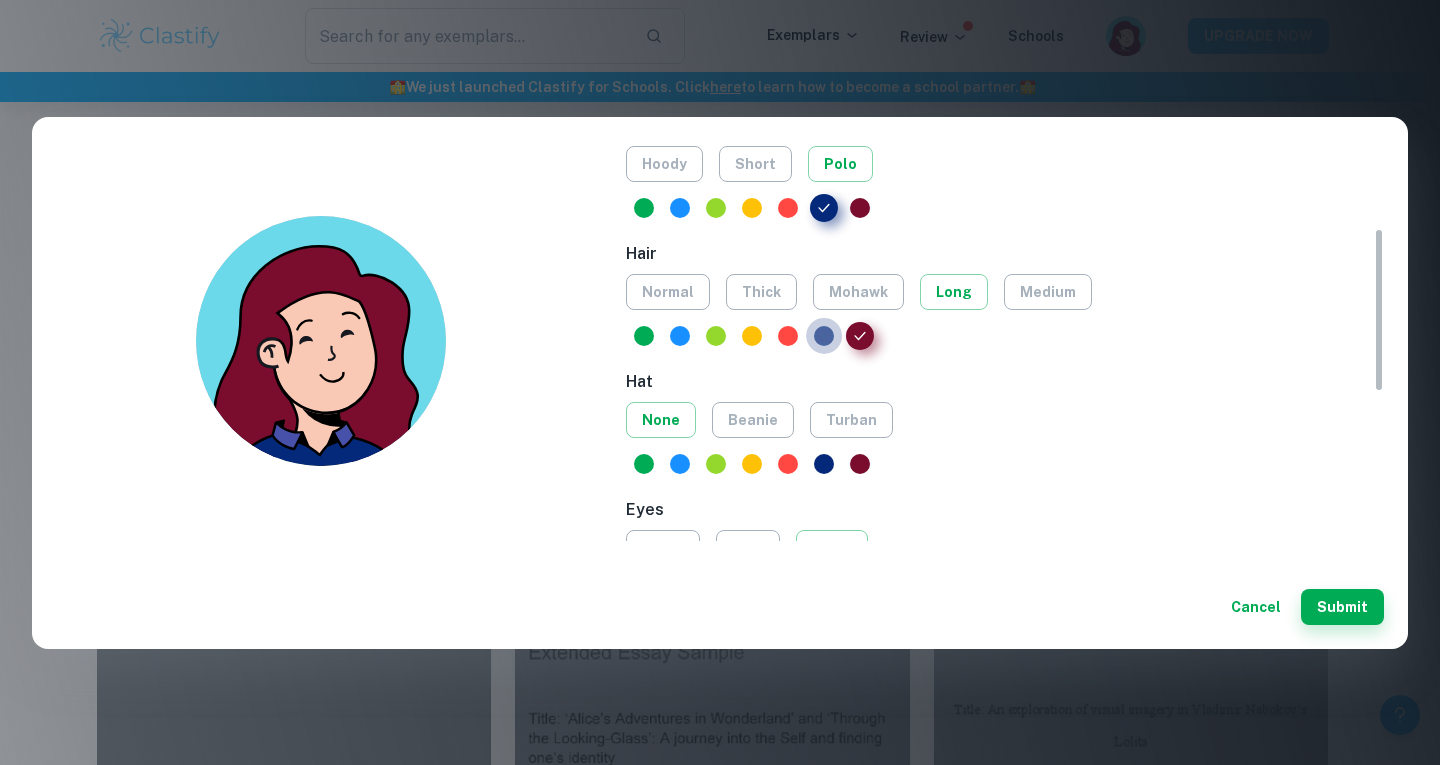 click at bounding box center [824, 336] 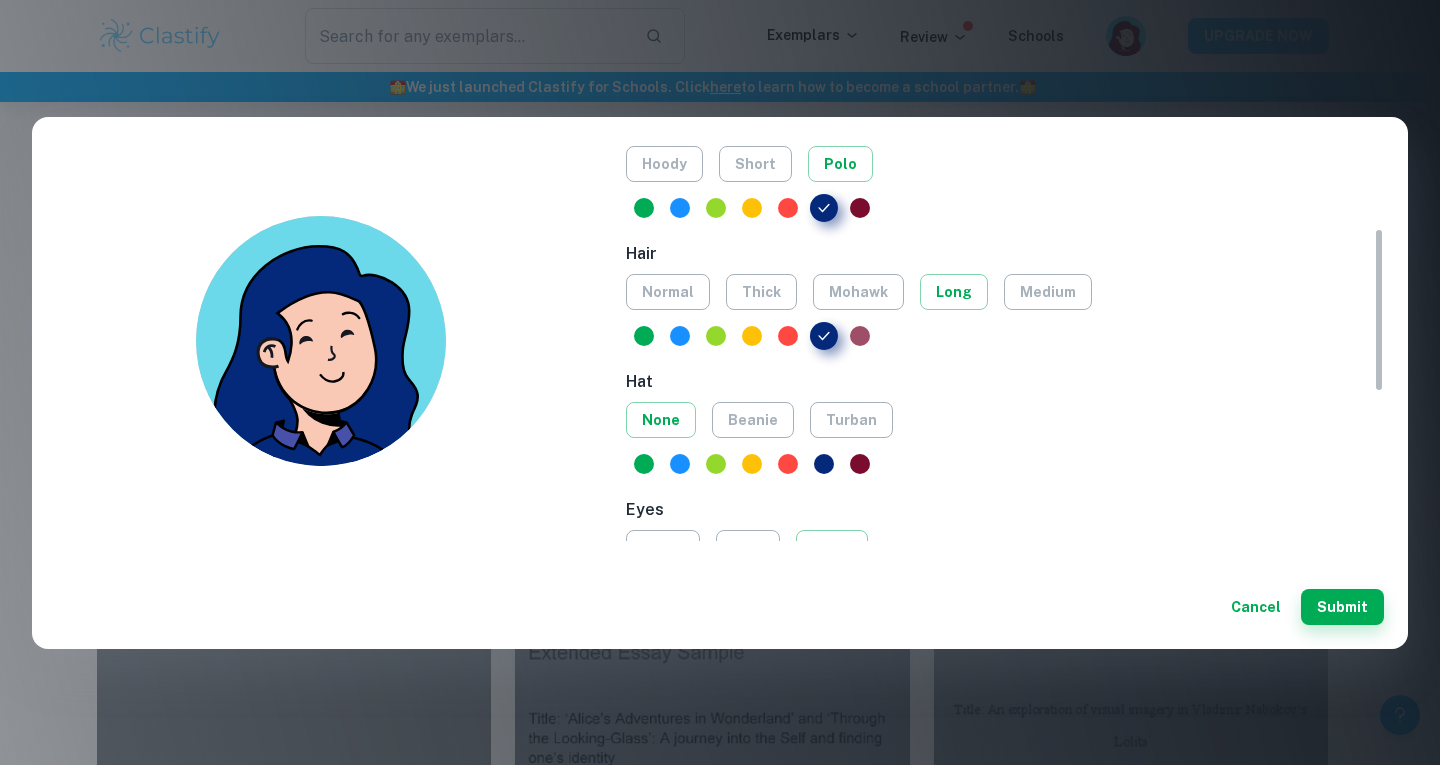 click at bounding box center (860, 336) 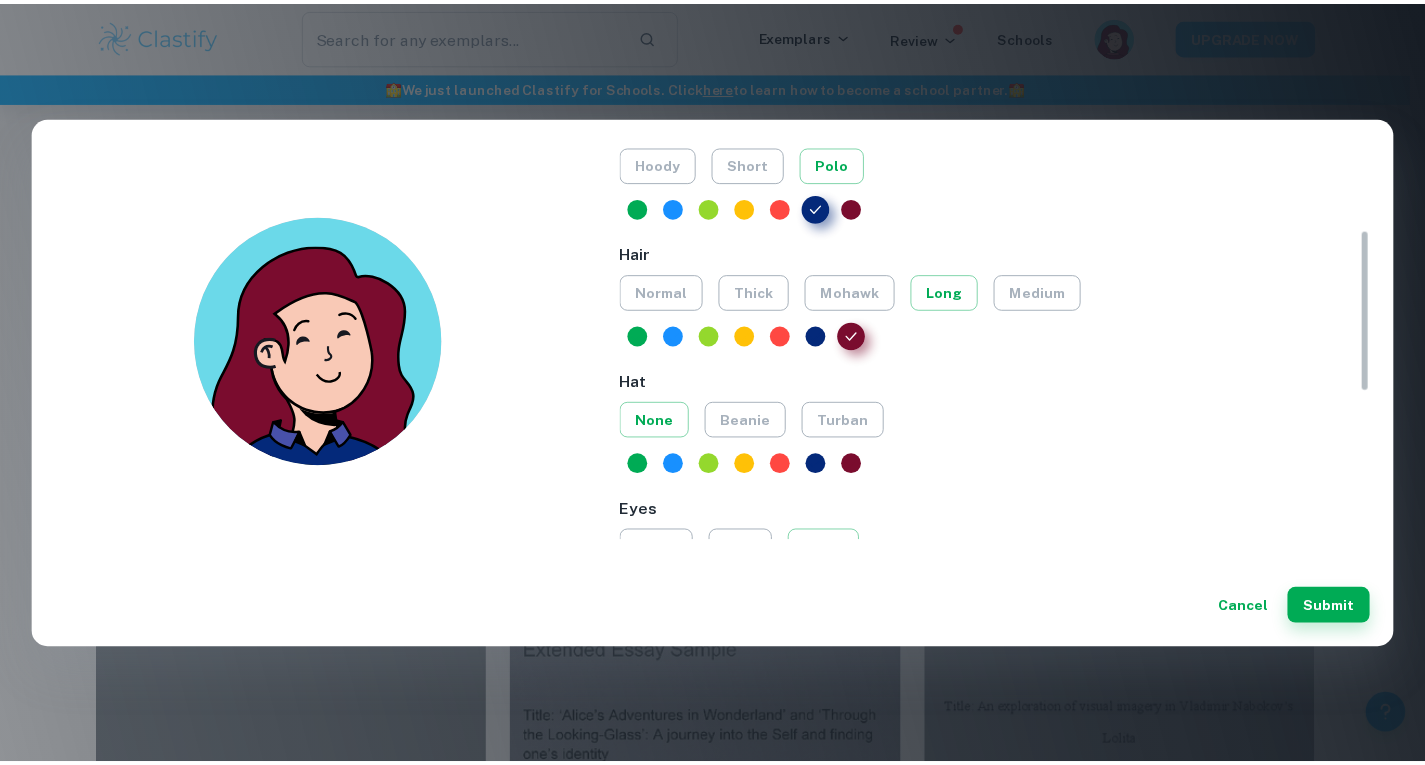 scroll, scrollTop: 0, scrollLeft: 0, axis: both 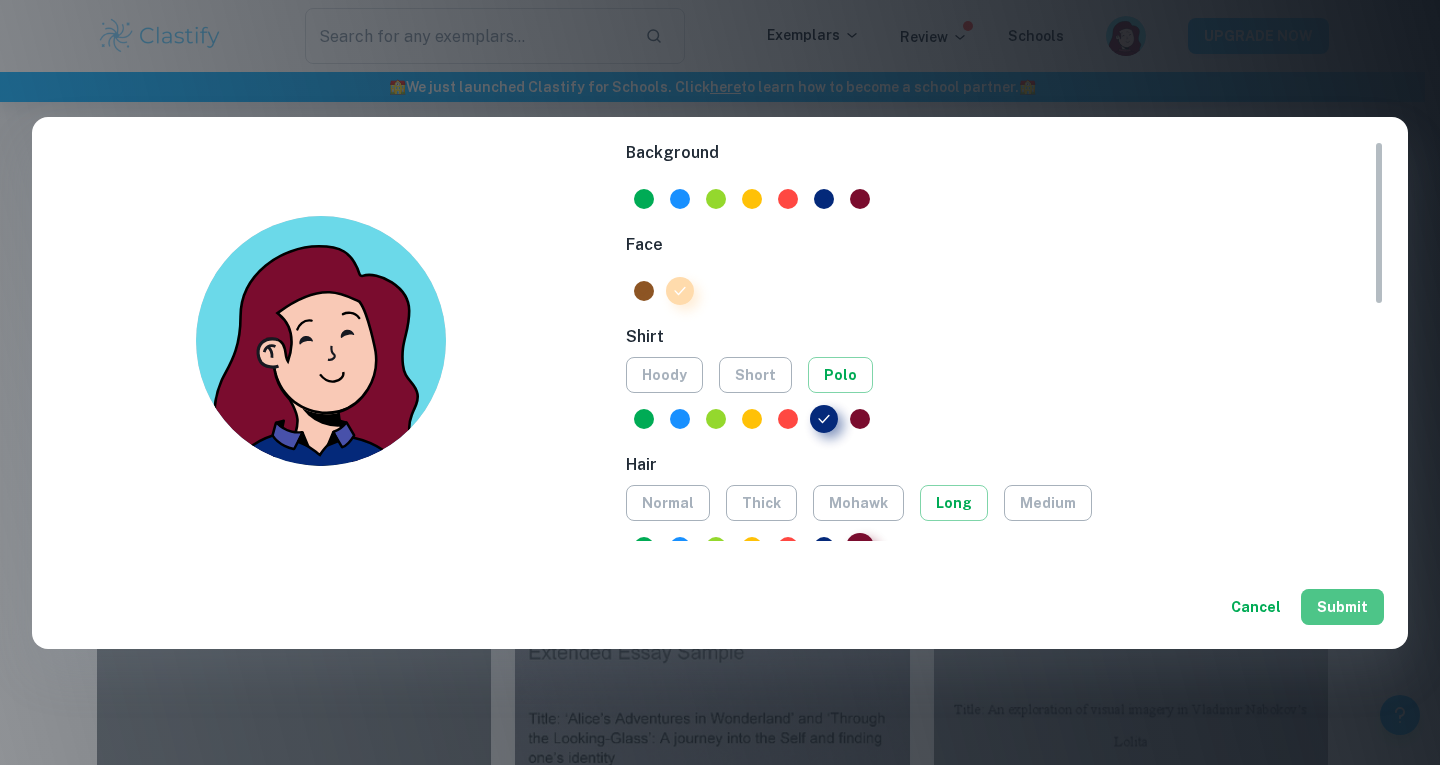 click on "Submit" at bounding box center [1342, 607] 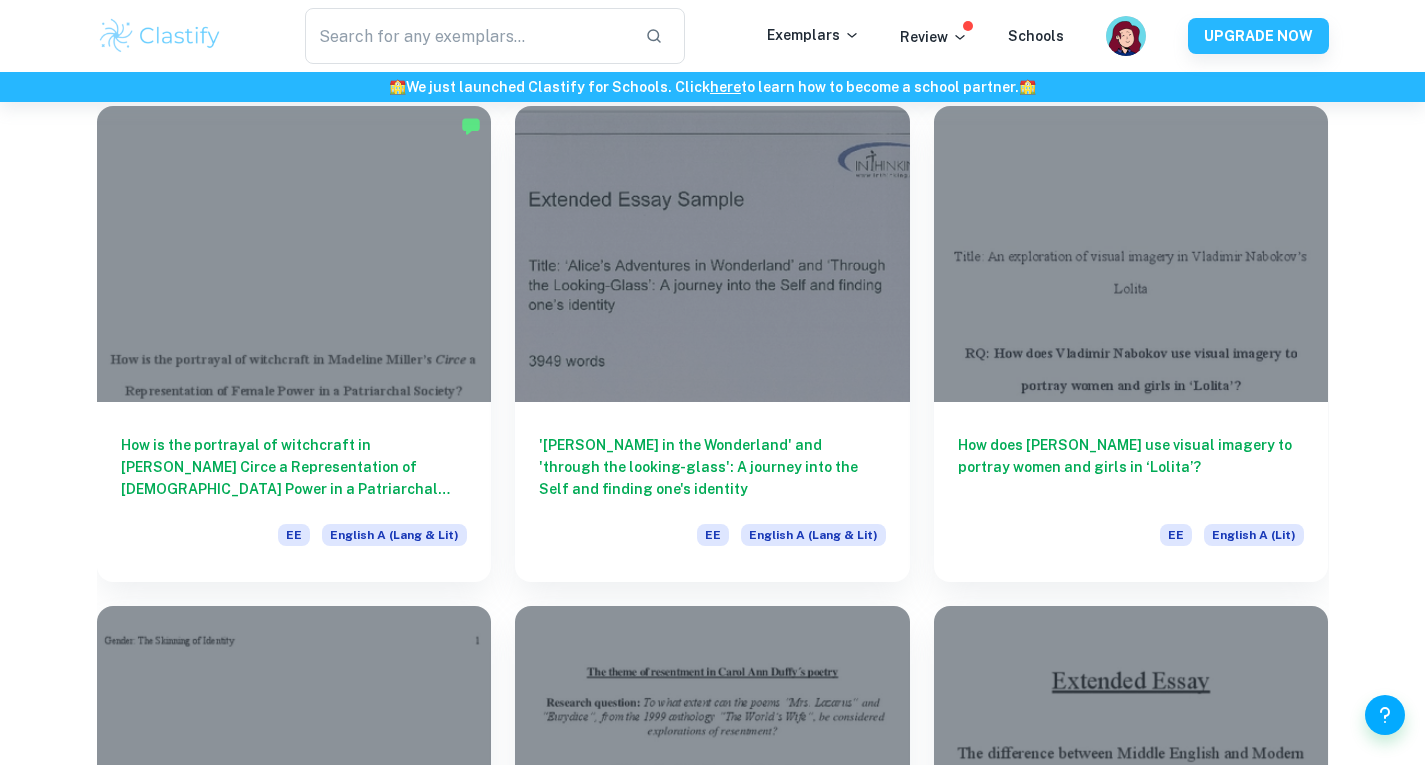 scroll, scrollTop: 454, scrollLeft: 0, axis: vertical 